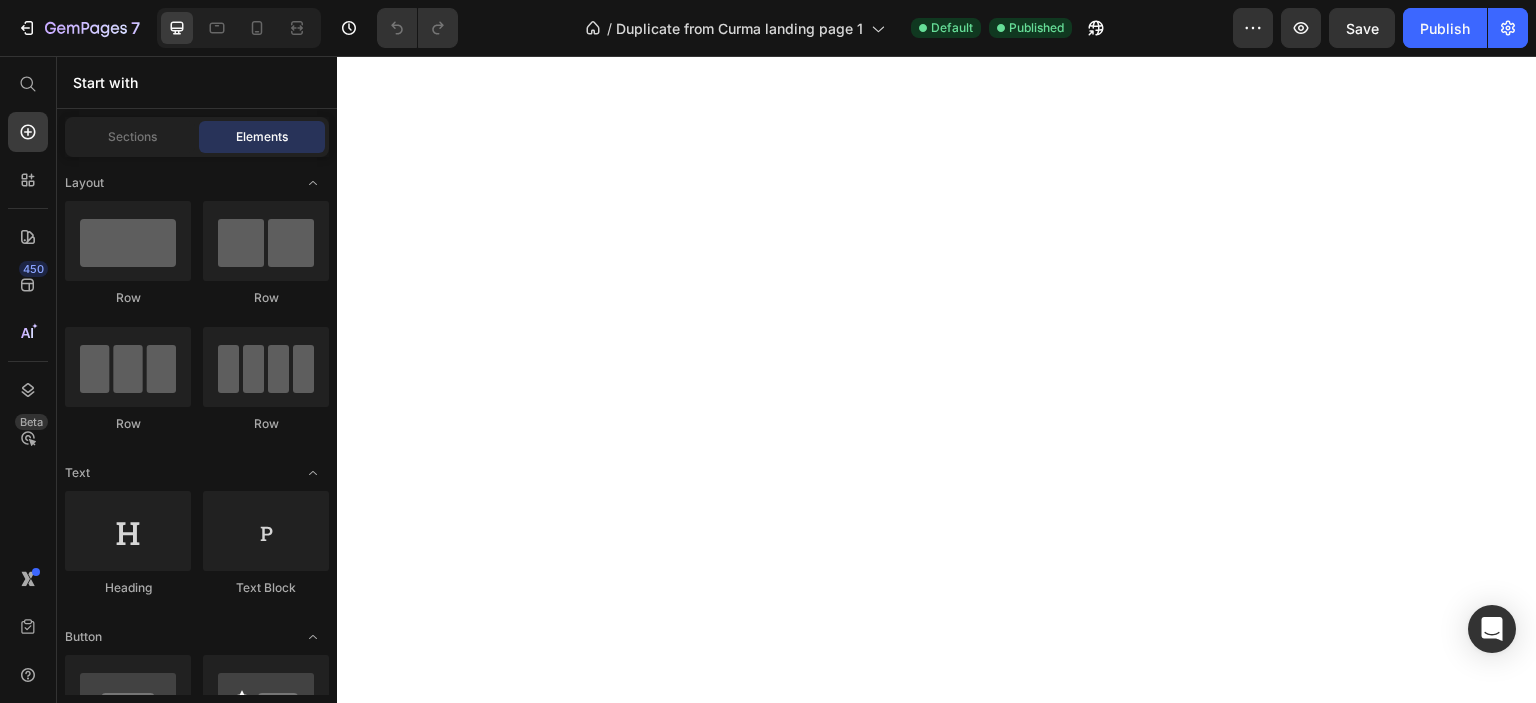 scroll, scrollTop: 0, scrollLeft: 0, axis: both 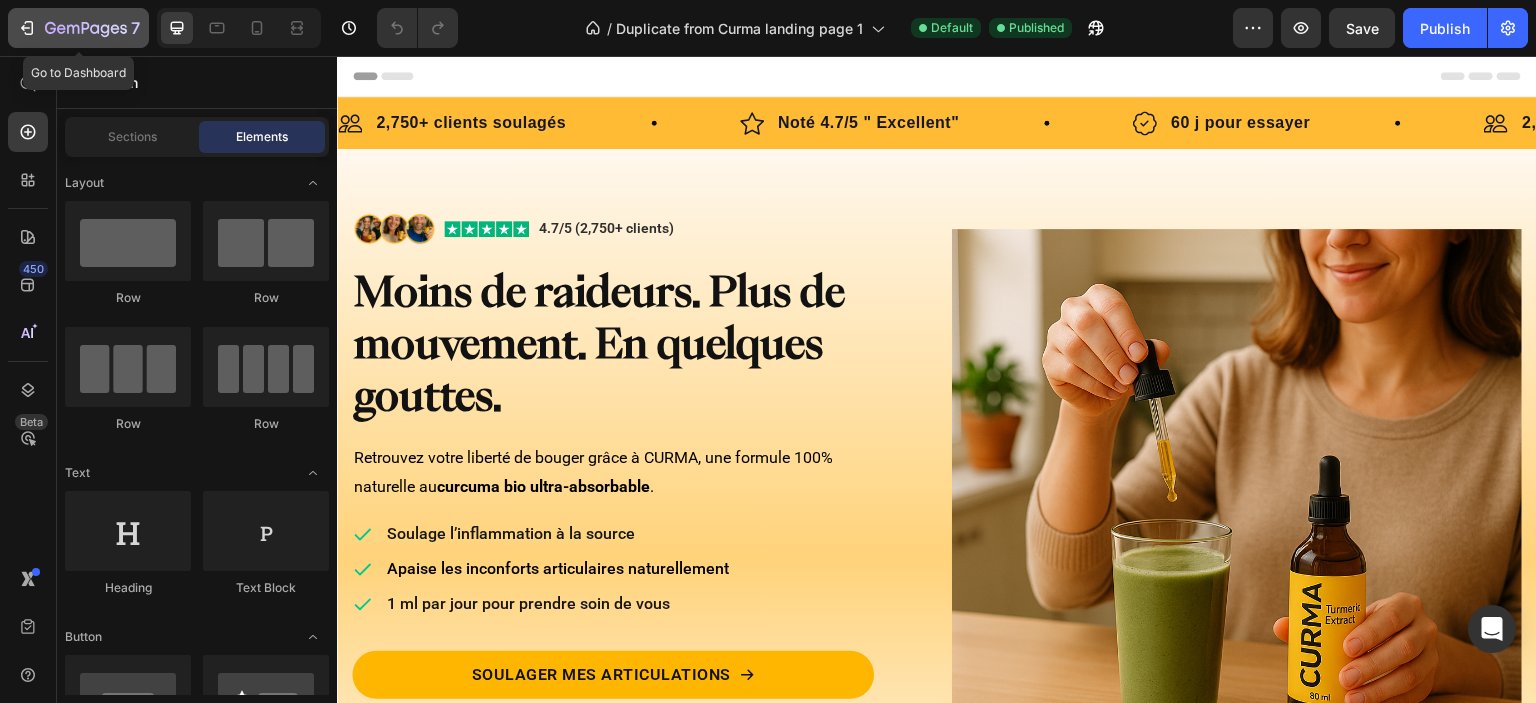 click on "7" at bounding box center [78, 28] 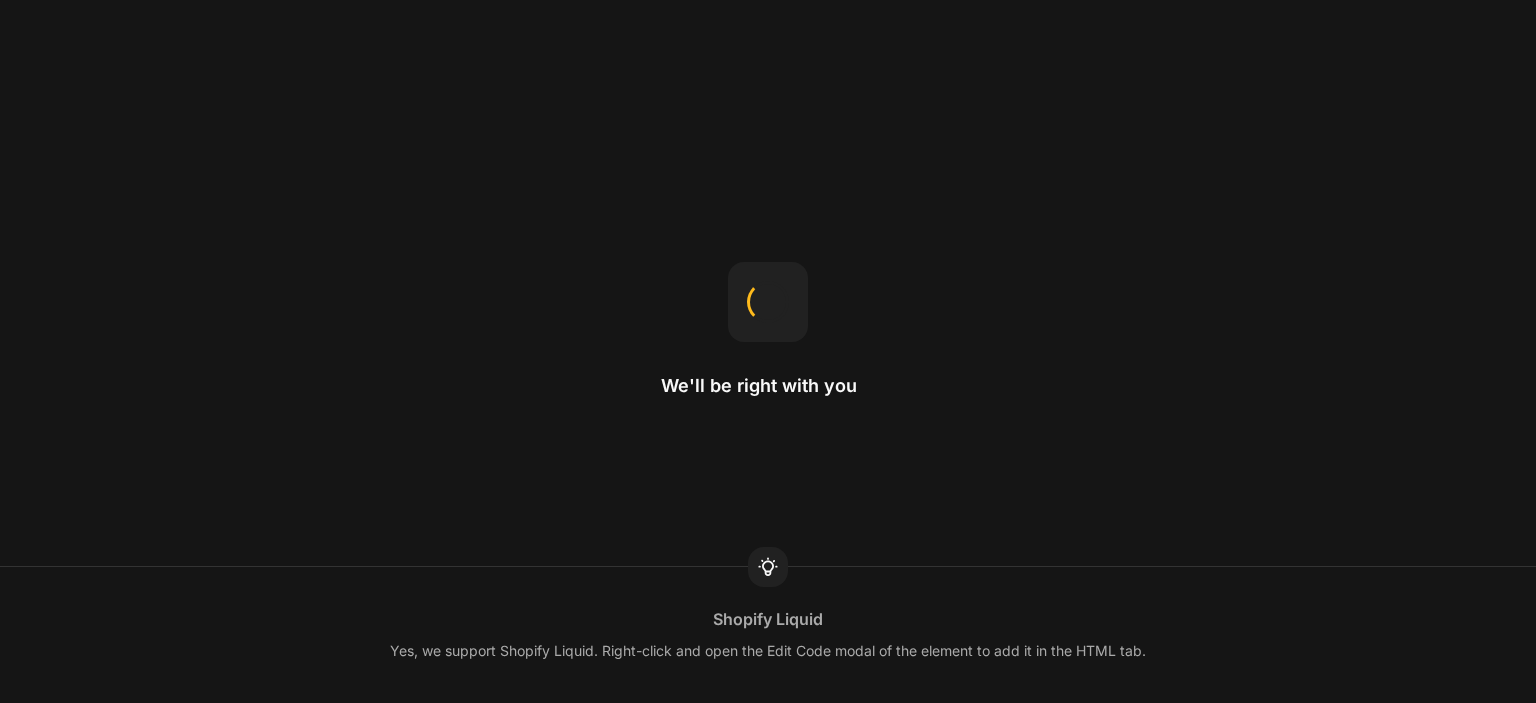 scroll, scrollTop: 0, scrollLeft: 0, axis: both 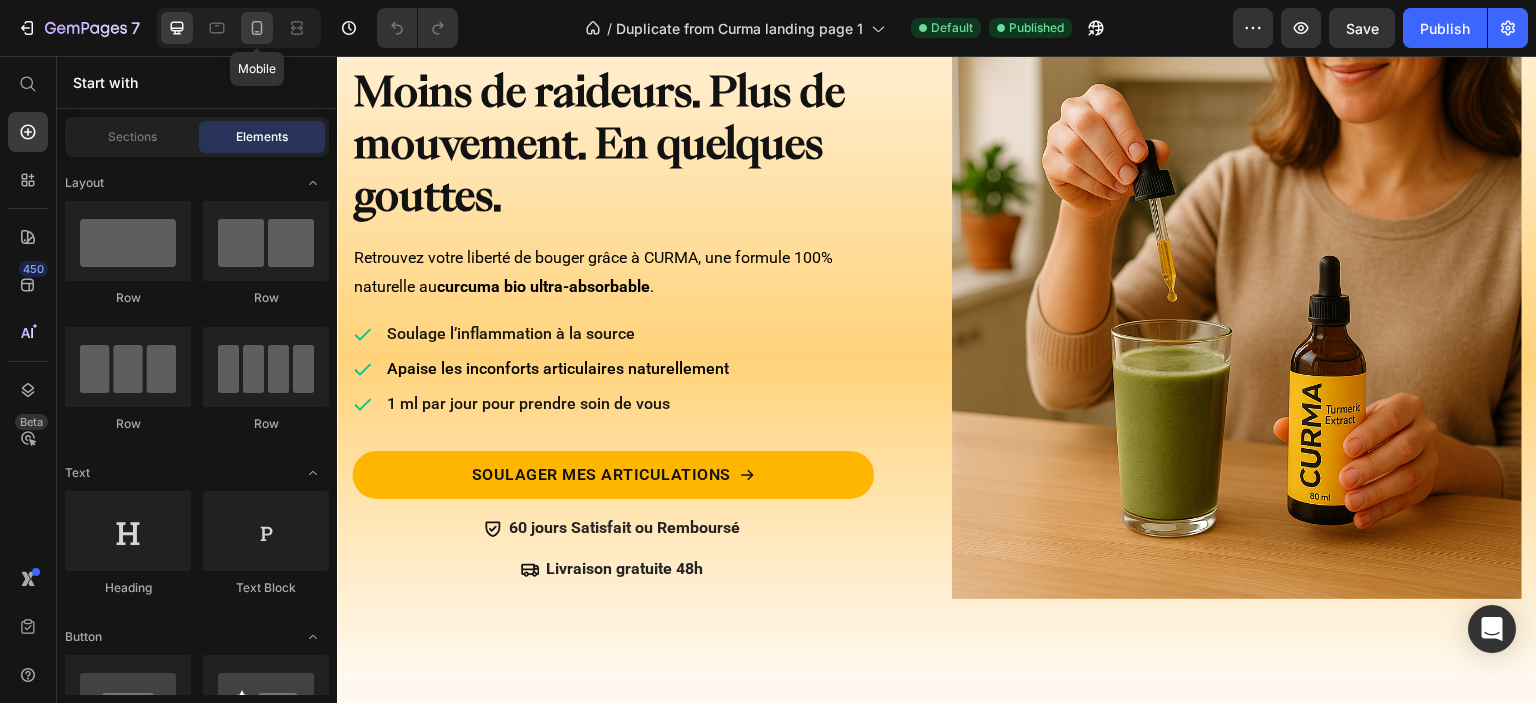 click 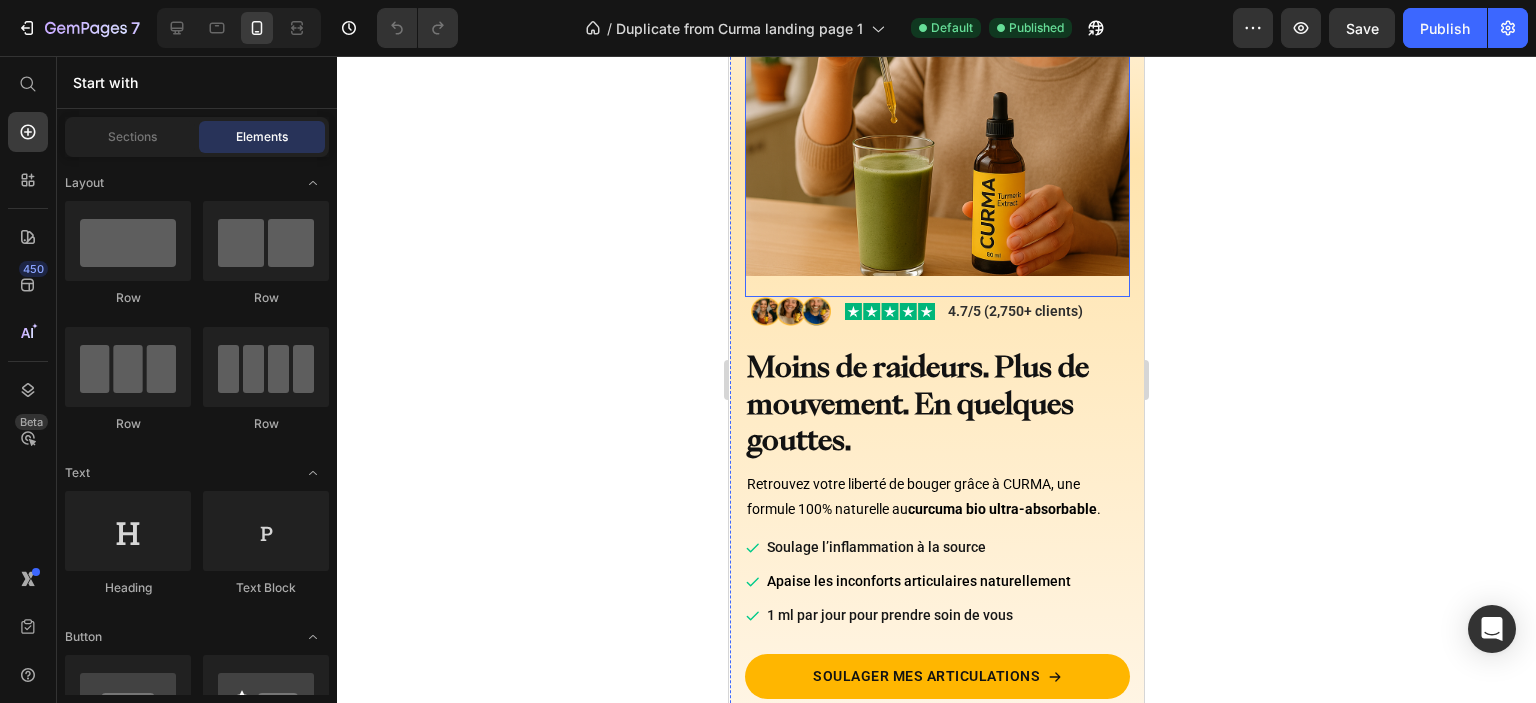 scroll, scrollTop: 100, scrollLeft: 0, axis: vertical 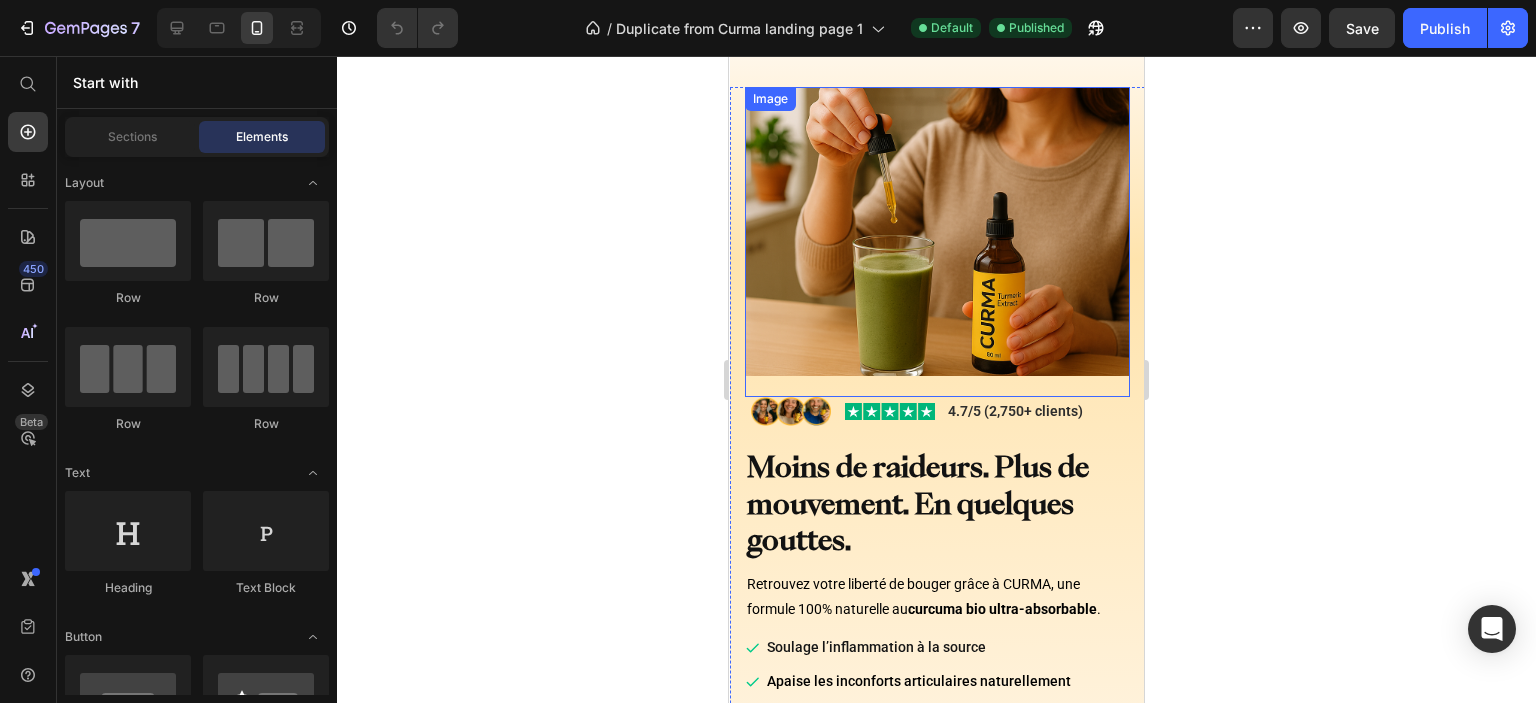 click at bounding box center [937, 242] 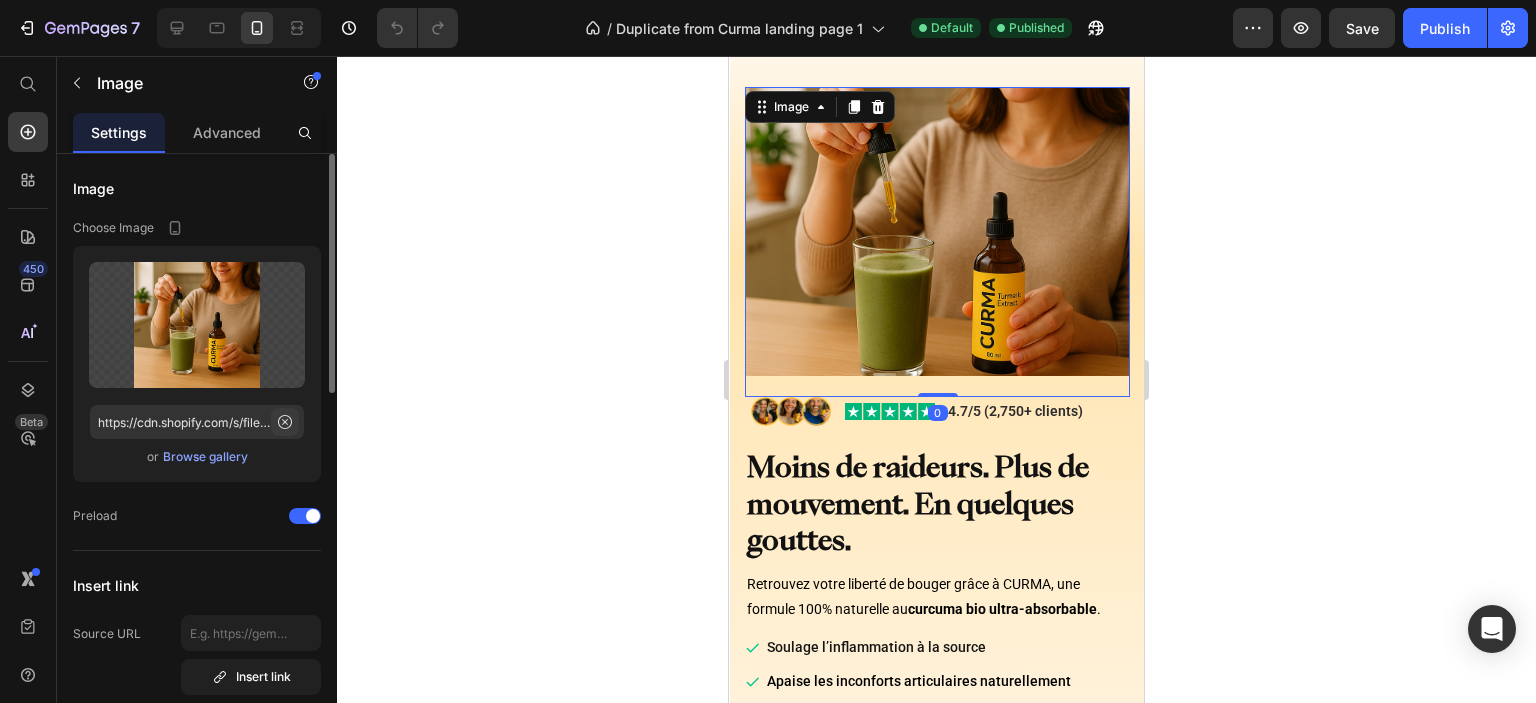 click 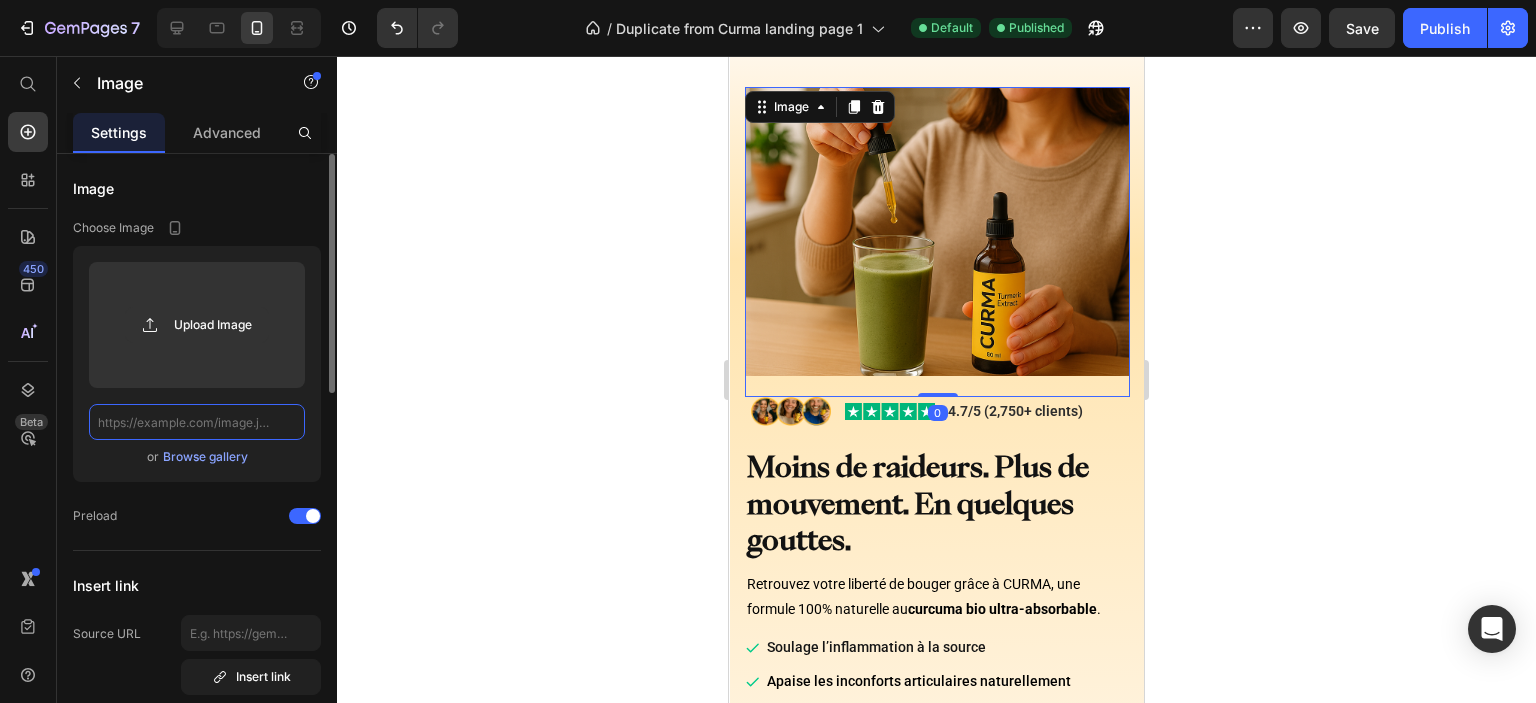 scroll, scrollTop: 0, scrollLeft: 0, axis: both 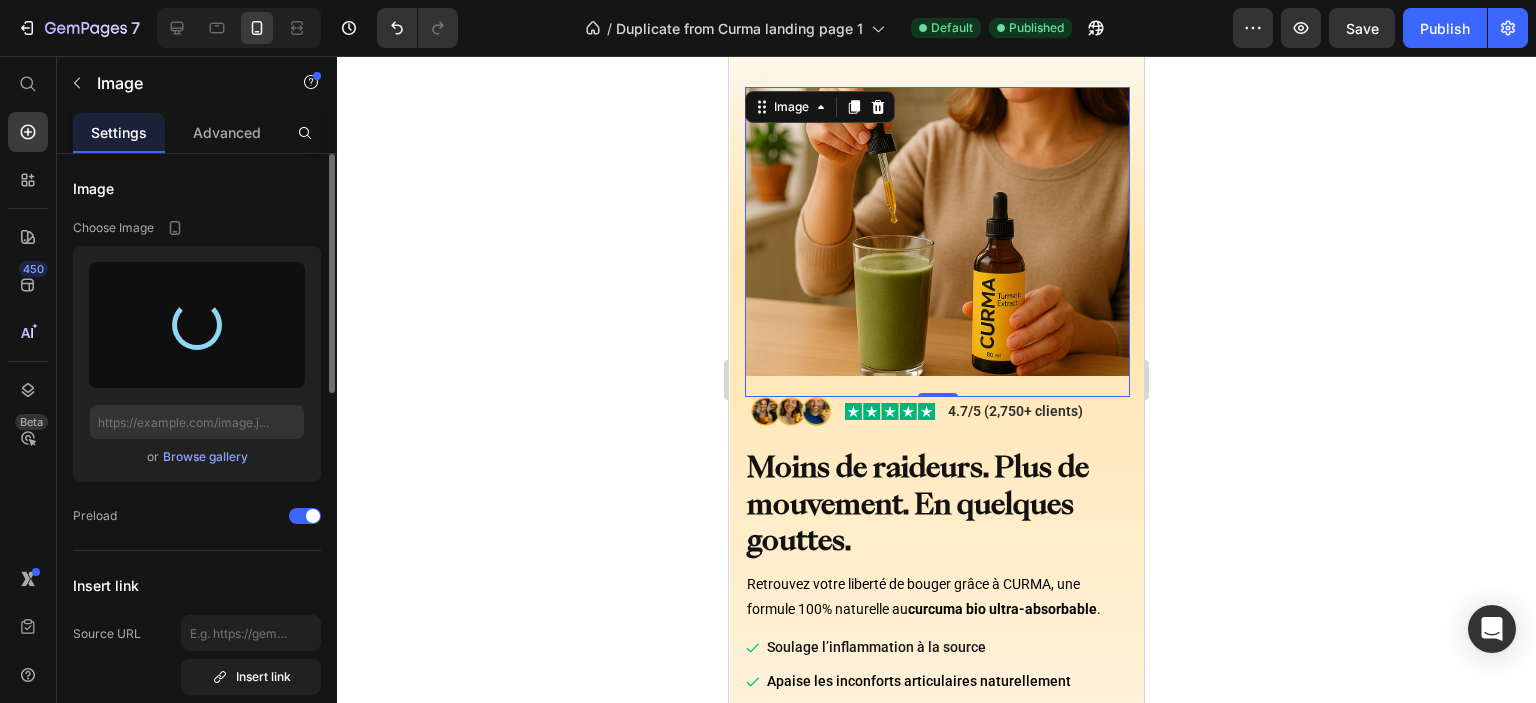 type on "https://cdn.shopify.com/s/files/1/0952/8295/4565/files/gempages_568175473012507585-78c6c343-863f-4f07-9734-ca1406a83157.jpg" 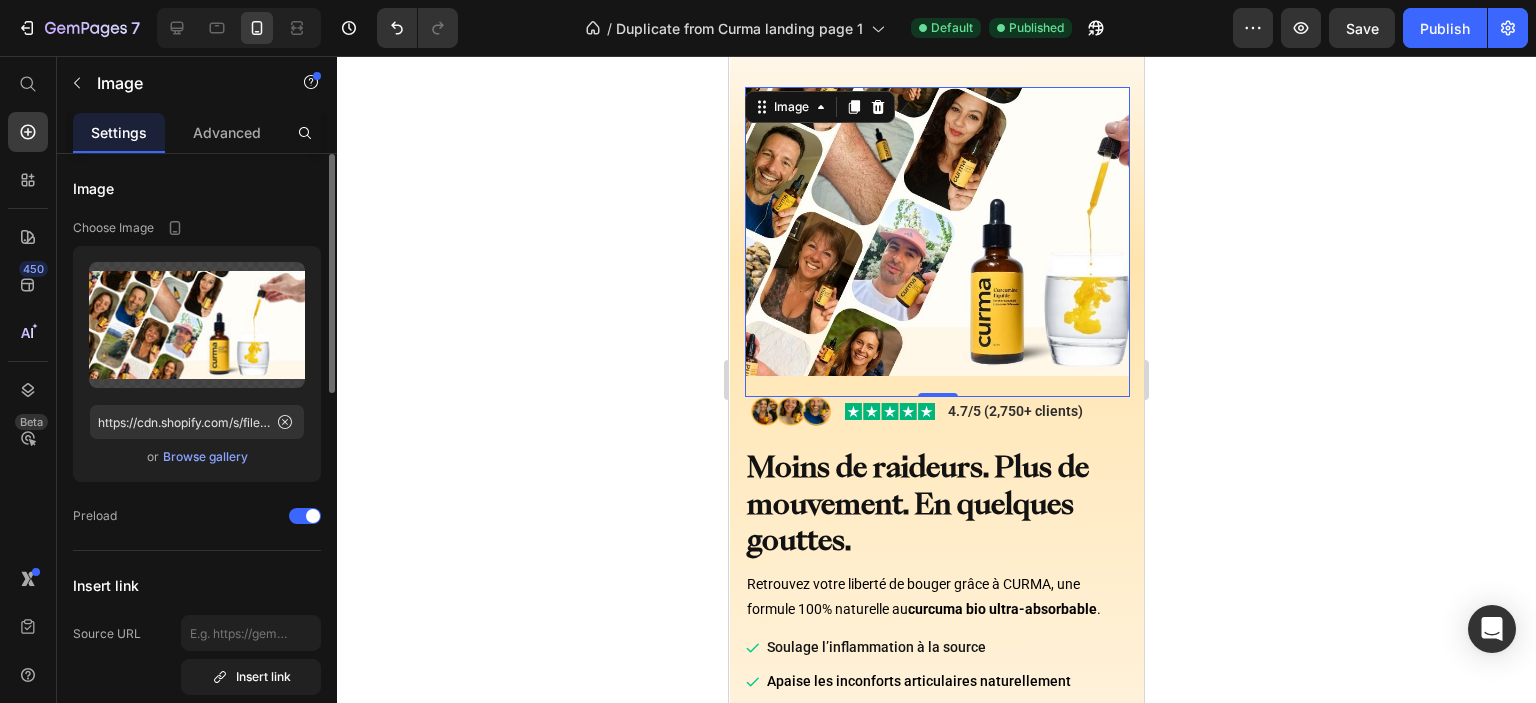 click 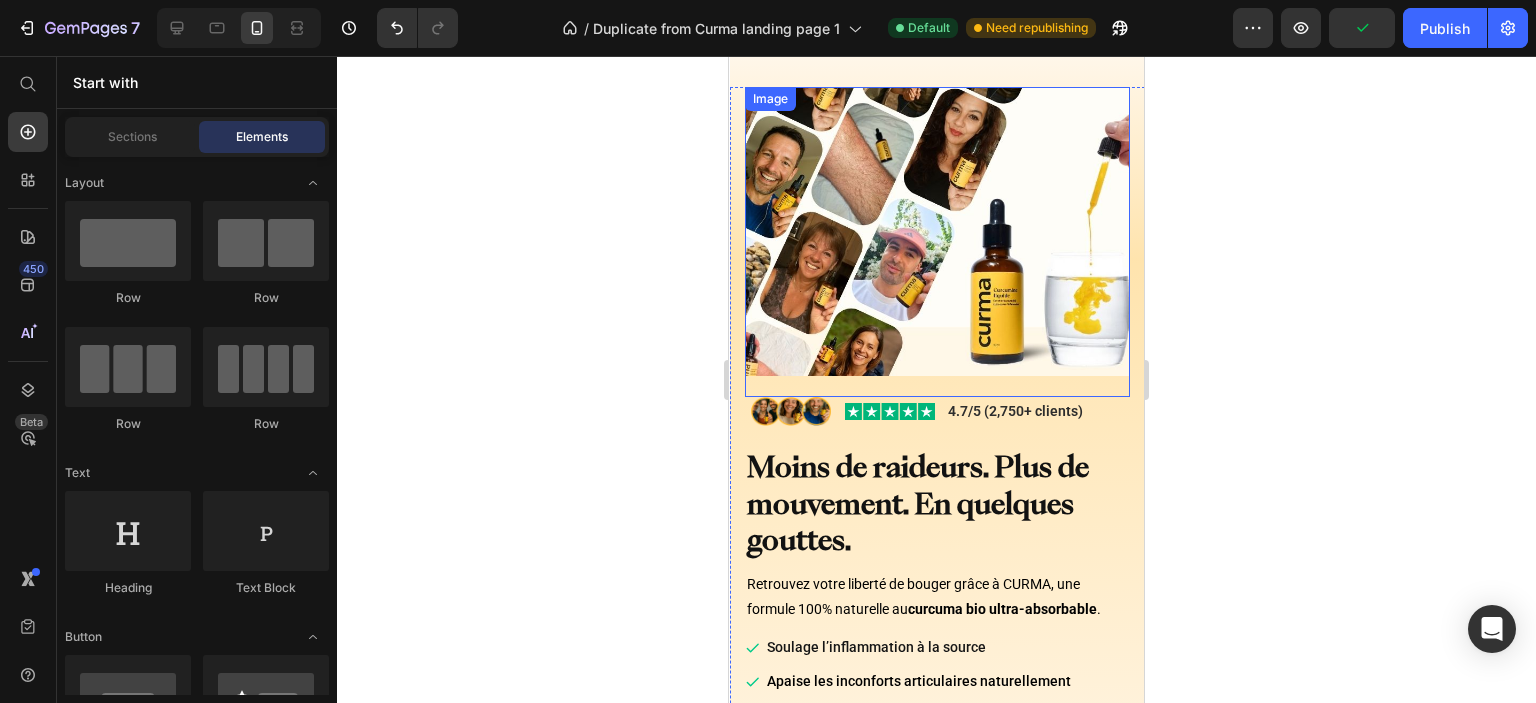 click at bounding box center [937, 242] 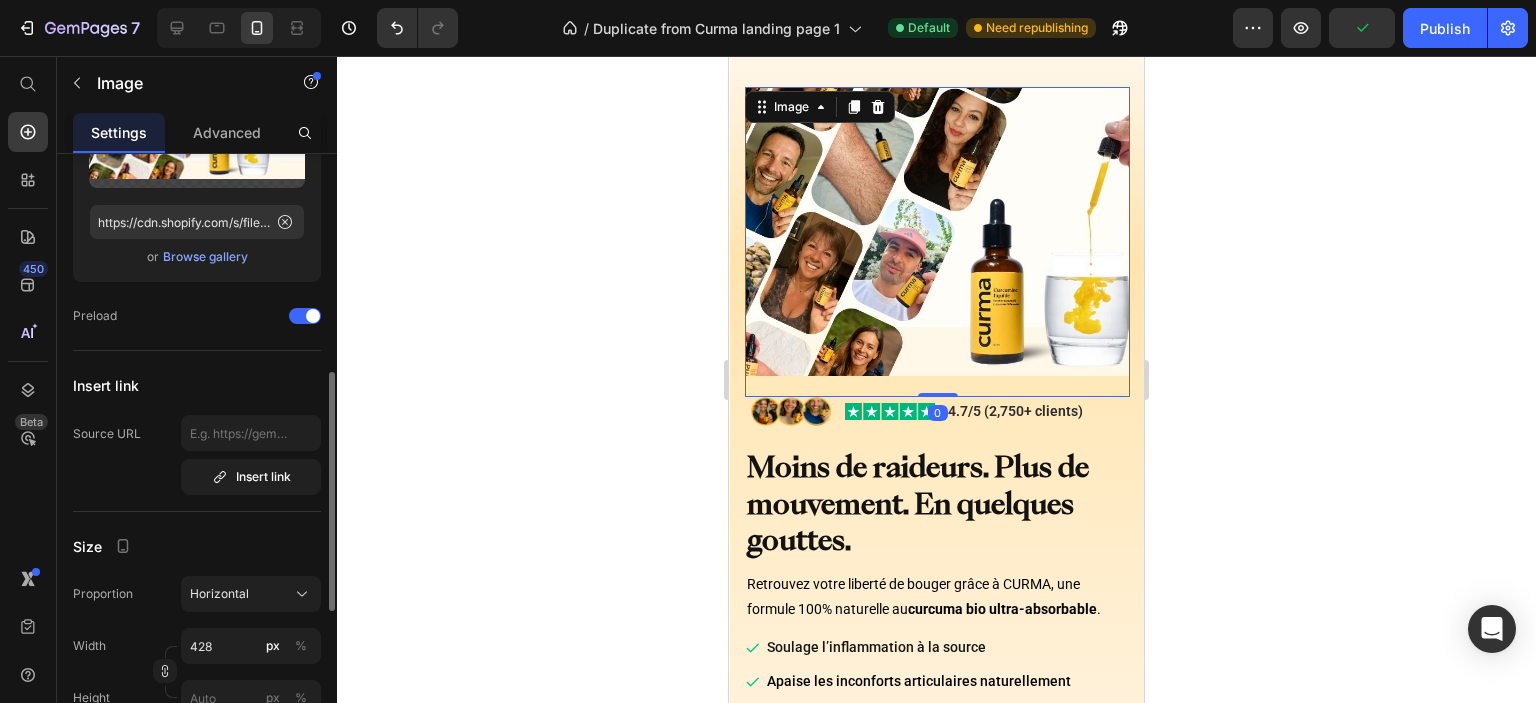 scroll, scrollTop: 400, scrollLeft: 0, axis: vertical 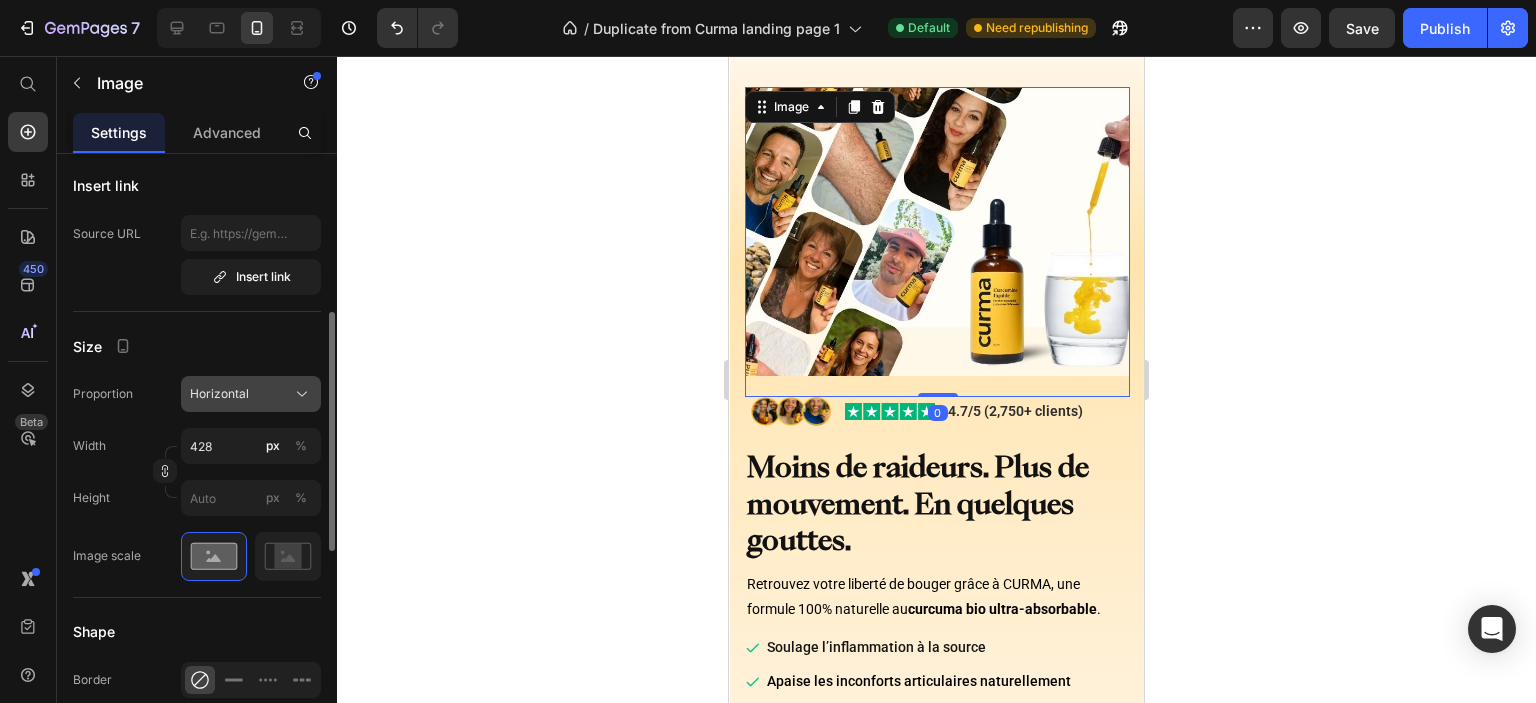 click on "Horizontal" at bounding box center [251, 394] 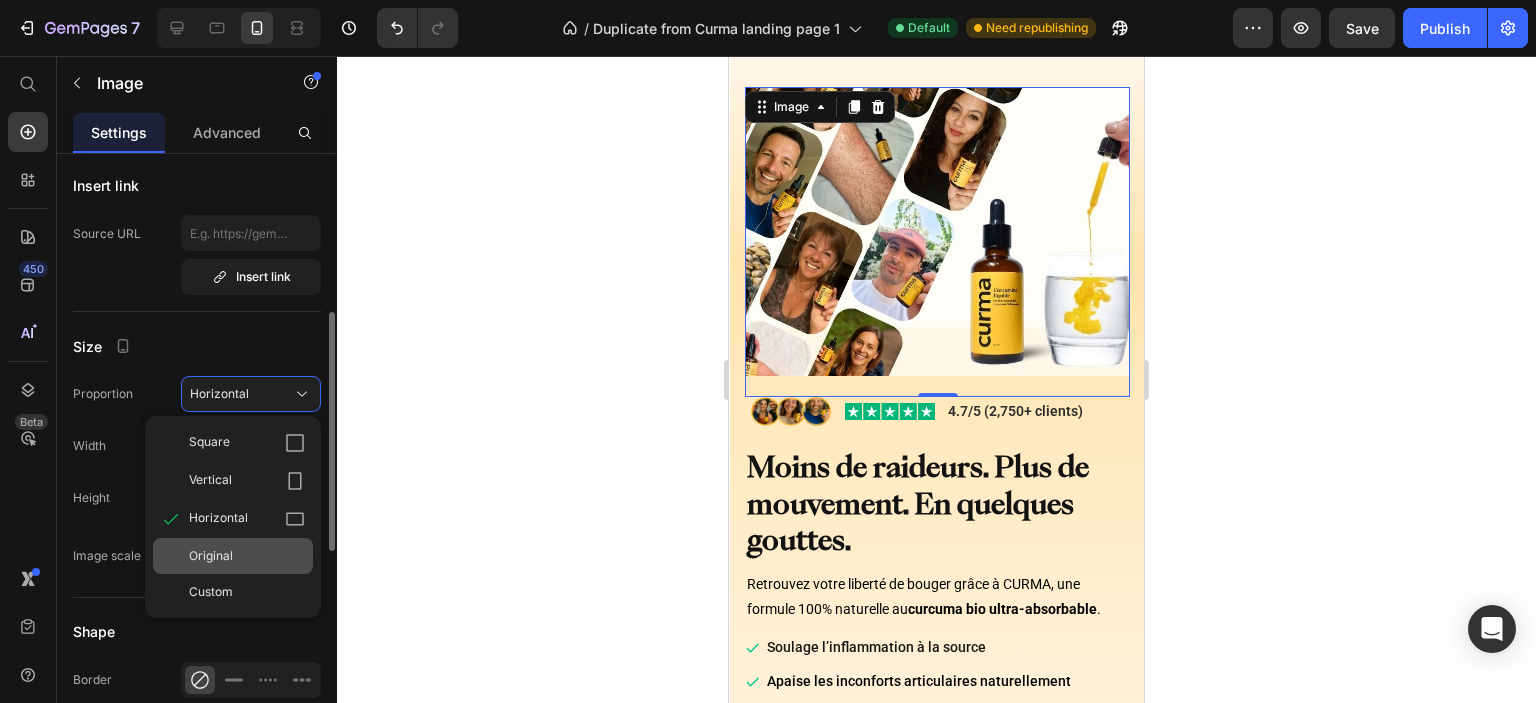 click on "Original" at bounding box center [247, 556] 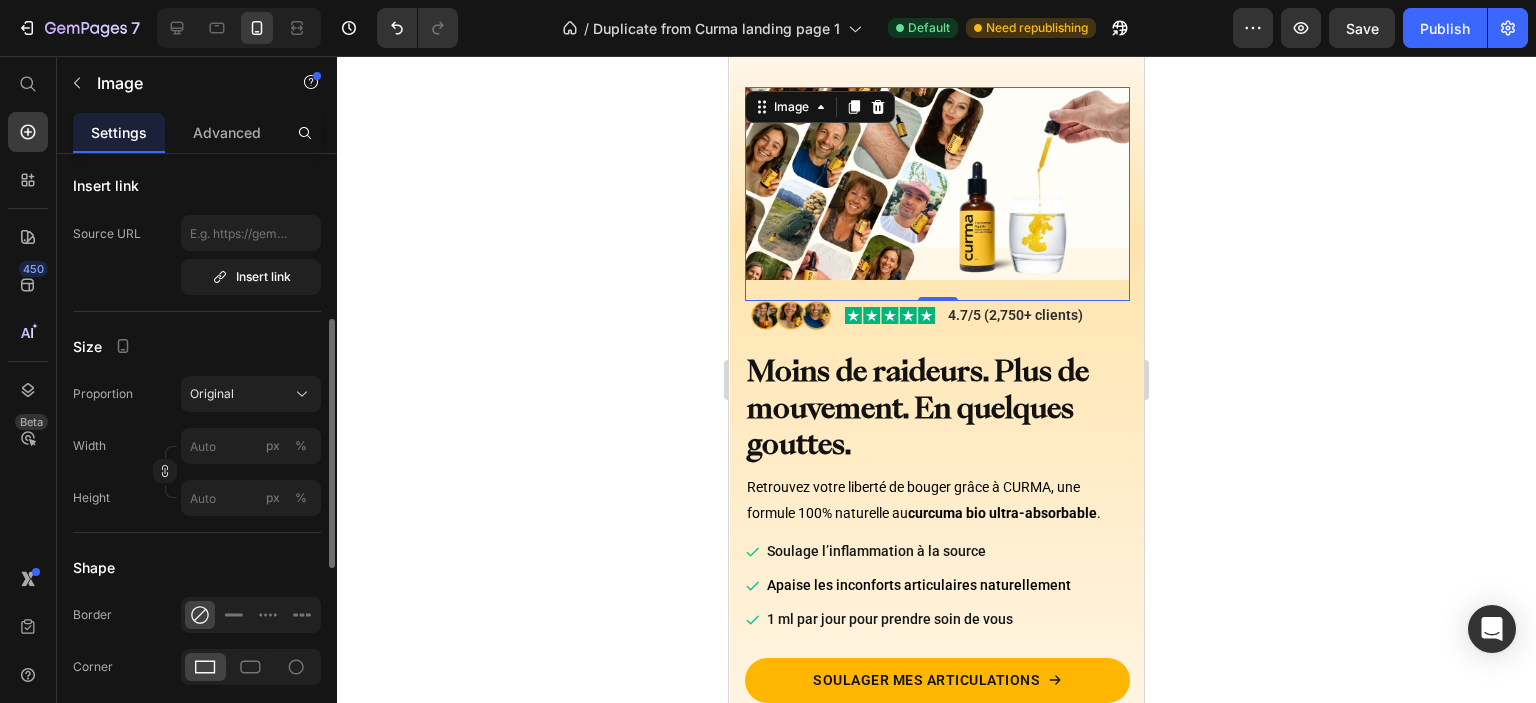 scroll, scrollTop: 7, scrollLeft: 0, axis: vertical 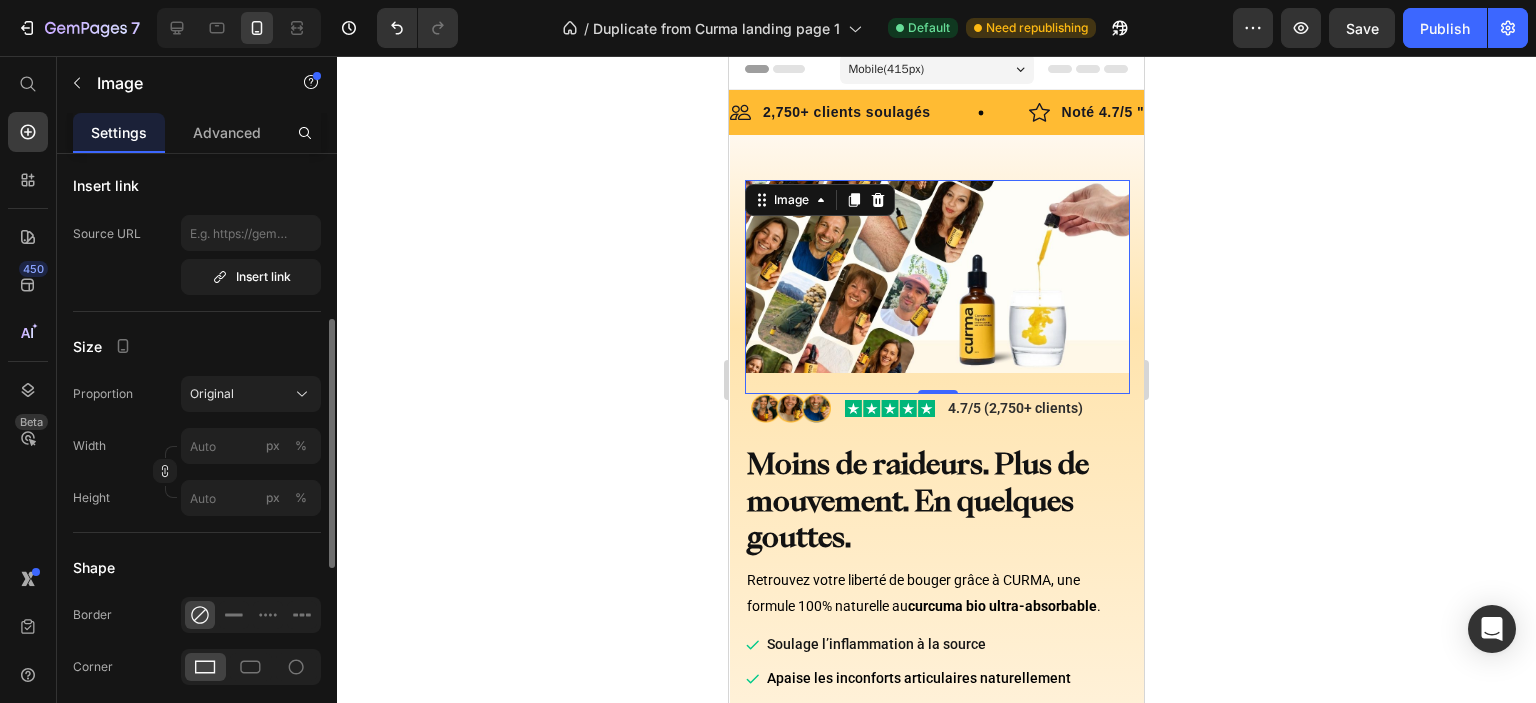 click 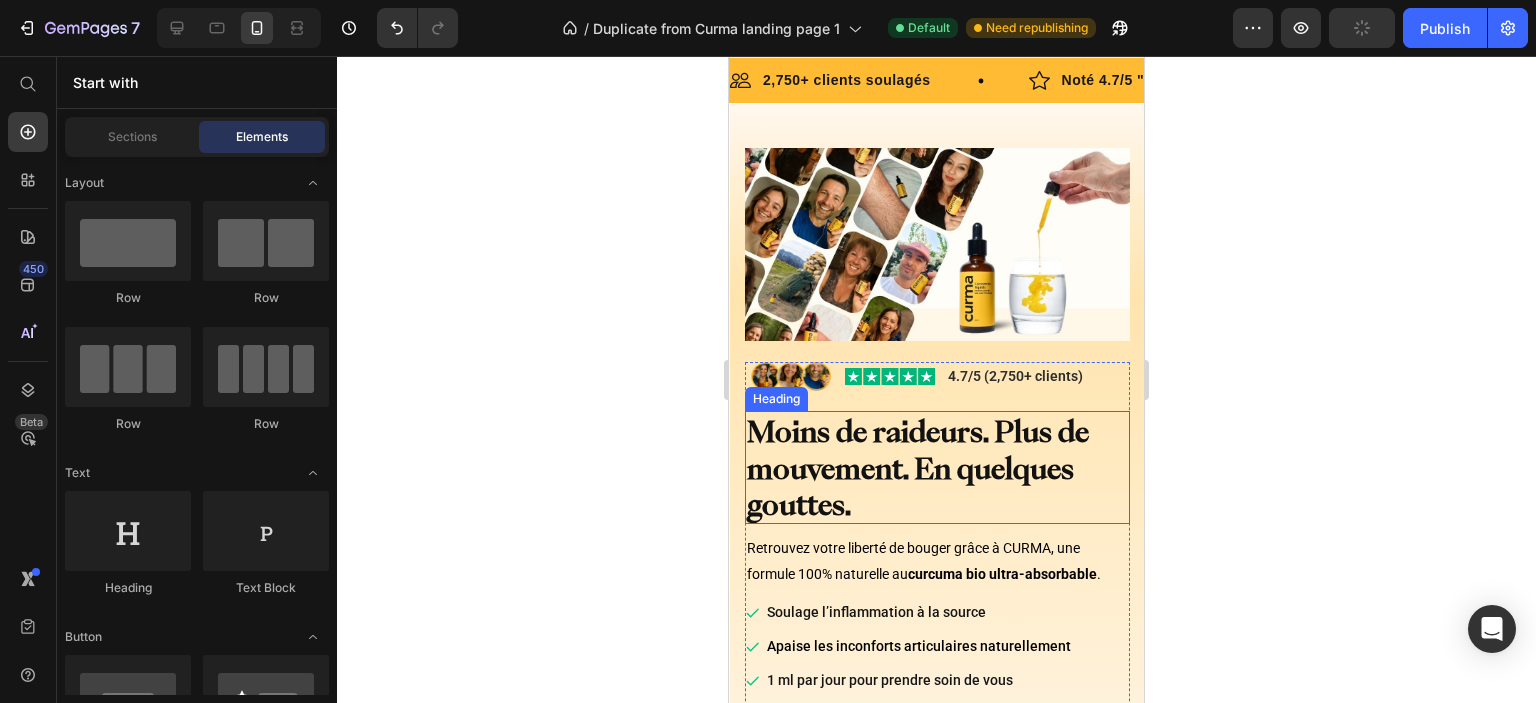 scroll, scrollTop: 7, scrollLeft: 0, axis: vertical 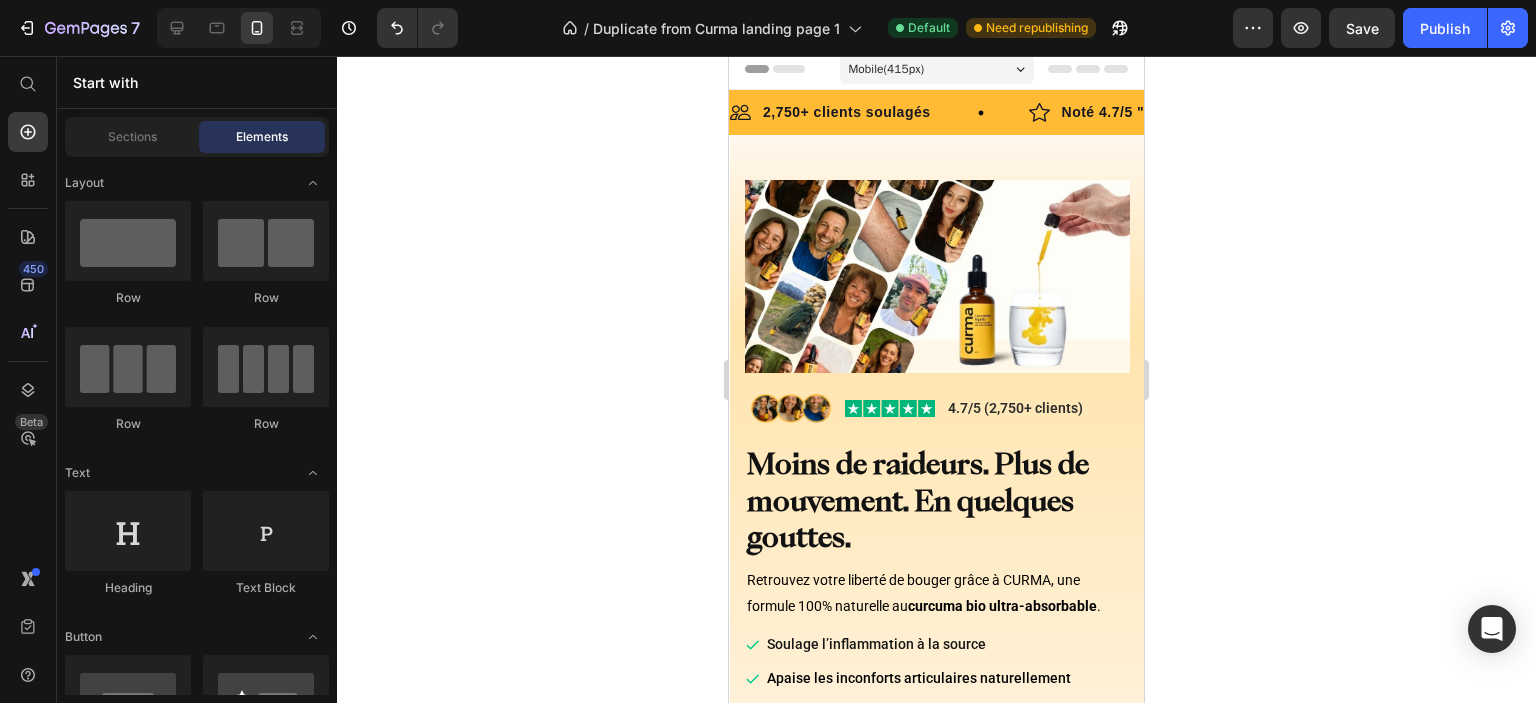click 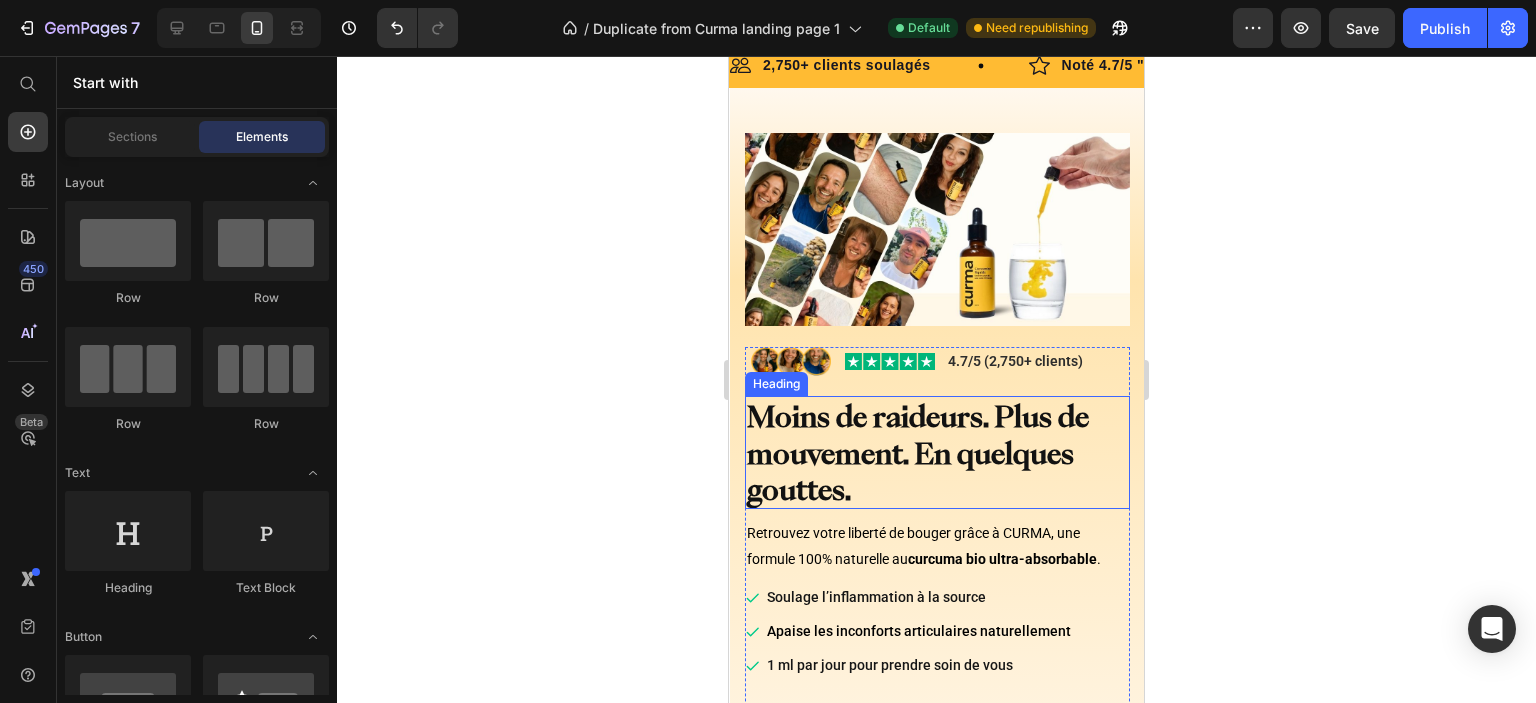 scroll, scrollTop: 0, scrollLeft: 0, axis: both 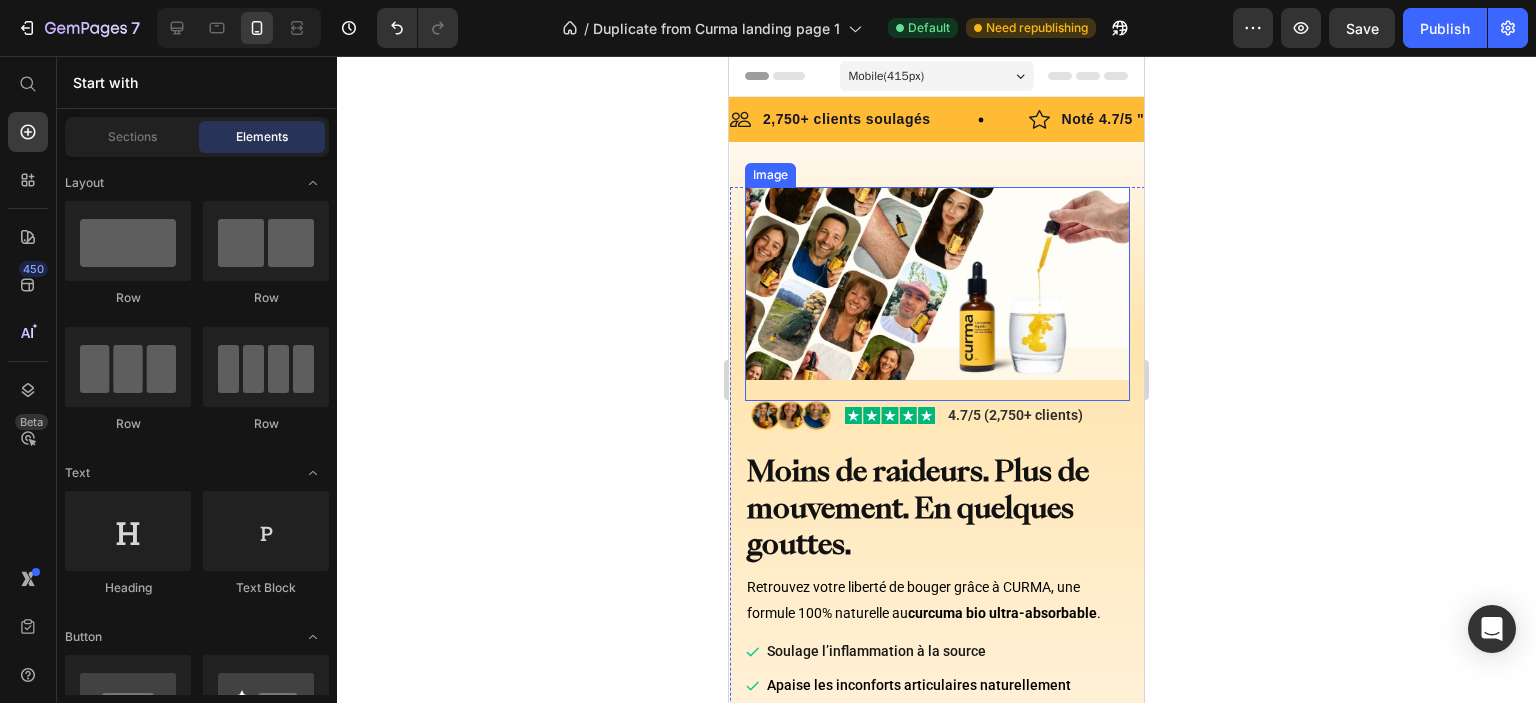 click at bounding box center [937, 294] 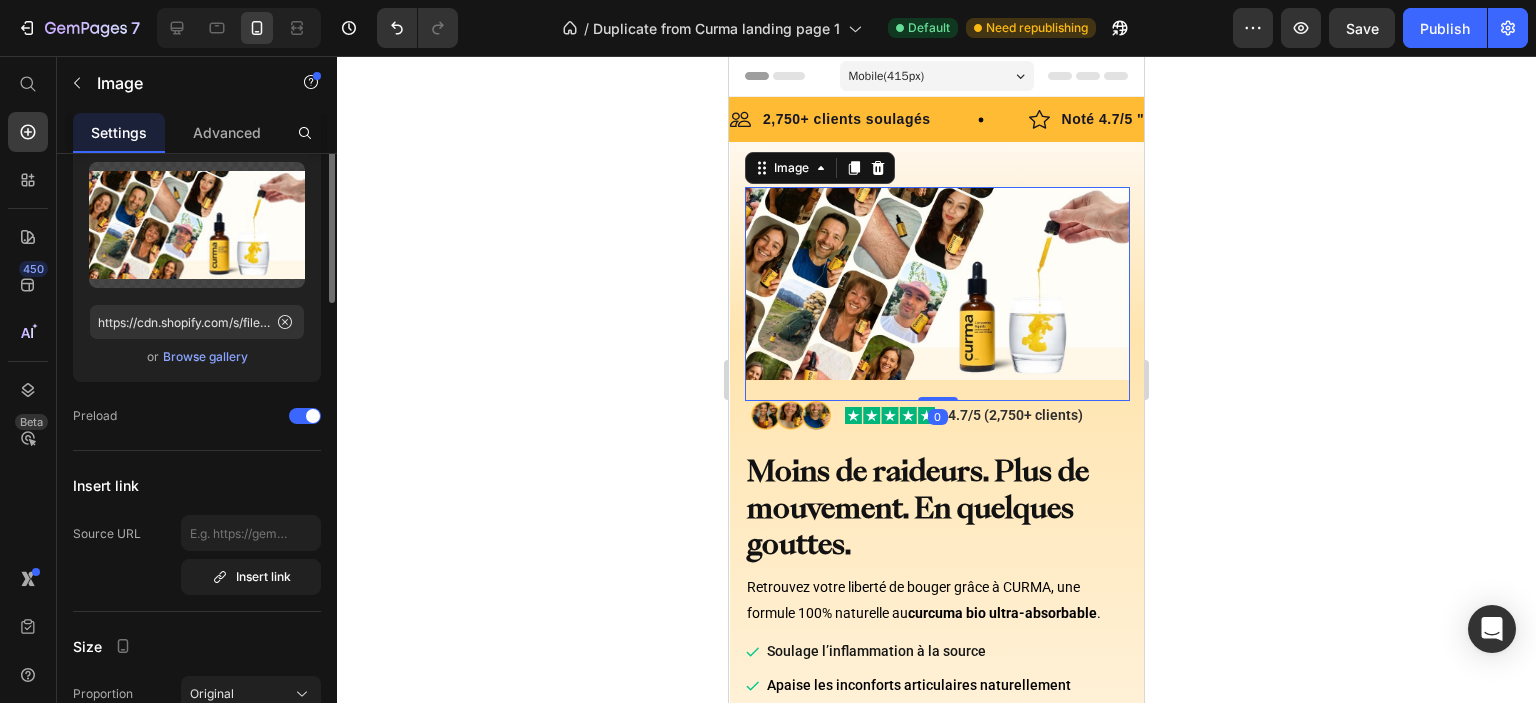 scroll, scrollTop: 0, scrollLeft: 0, axis: both 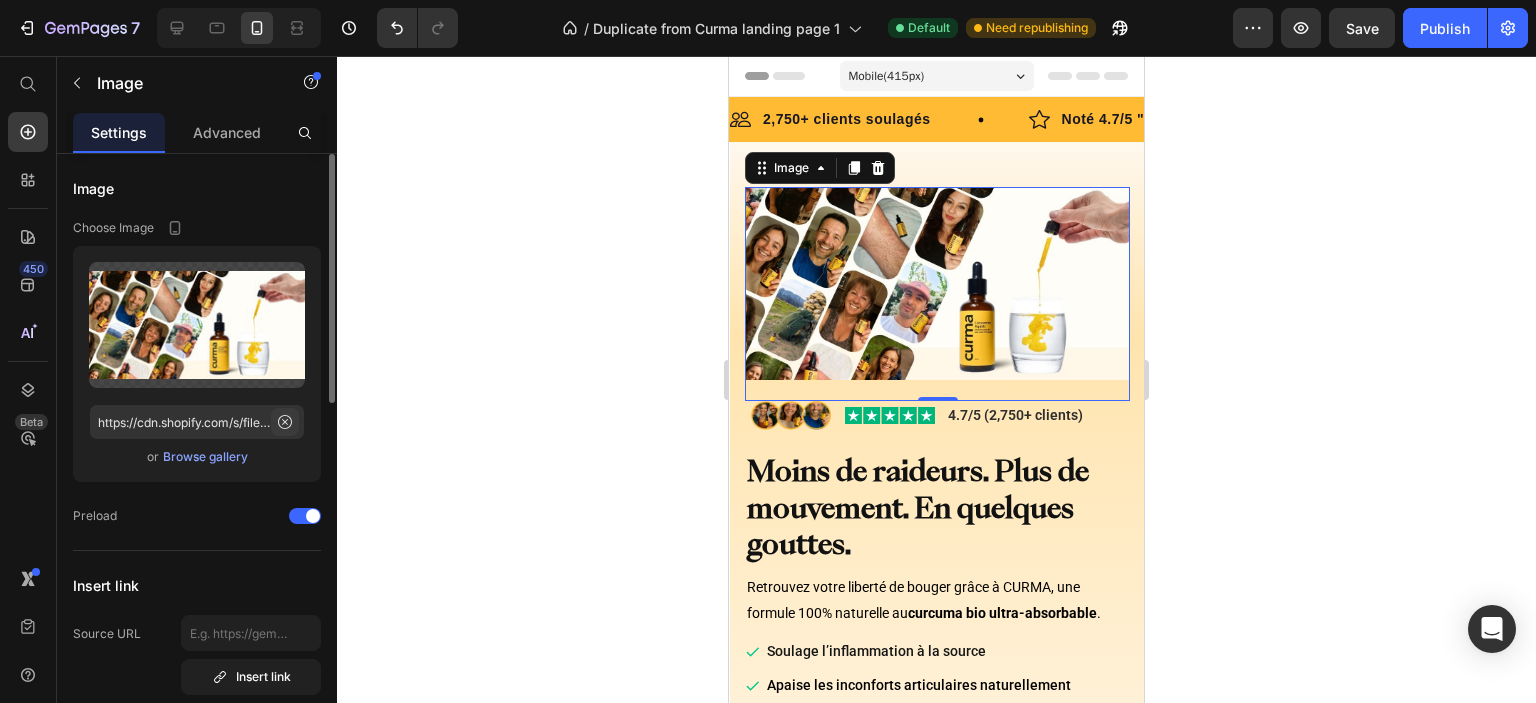 click 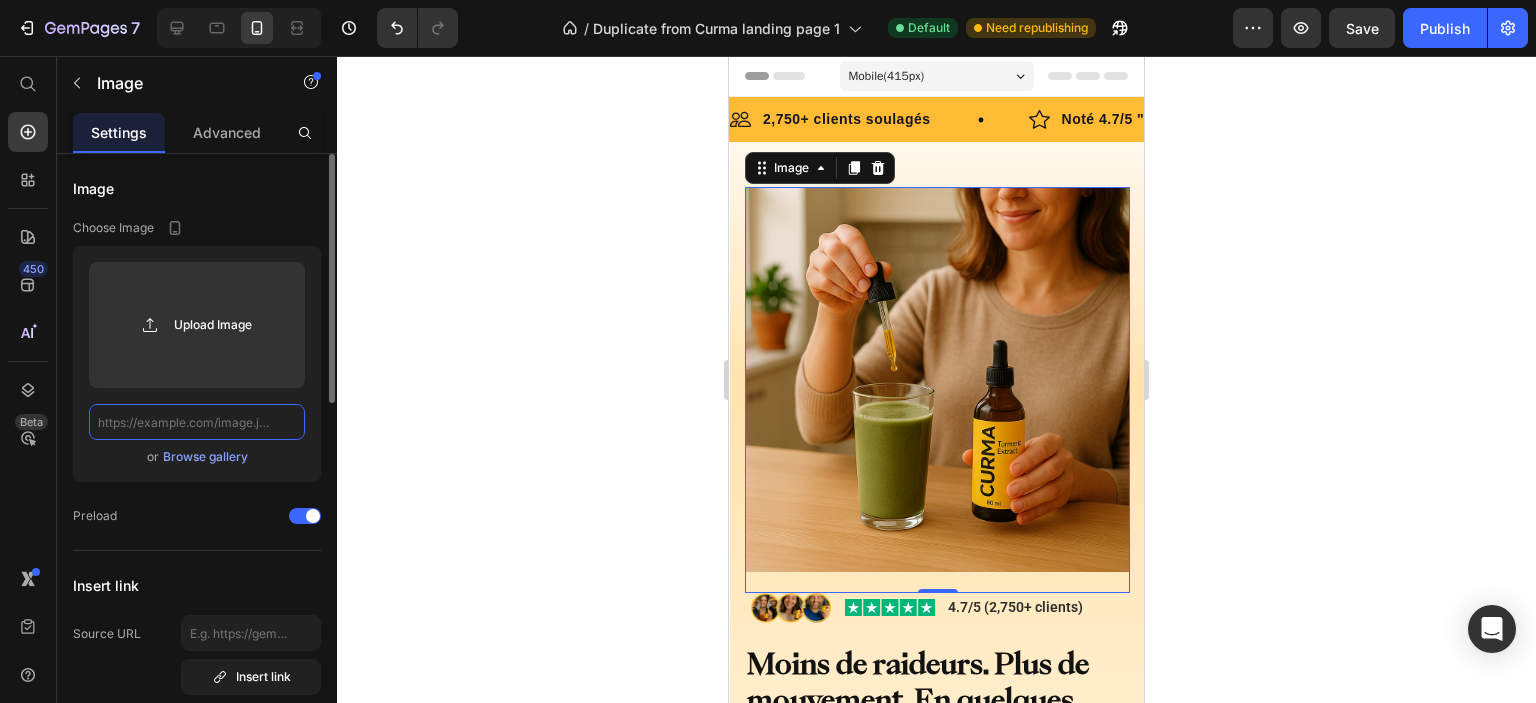 scroll, scrollTop: 0, scrollLeft: 0, axis: both 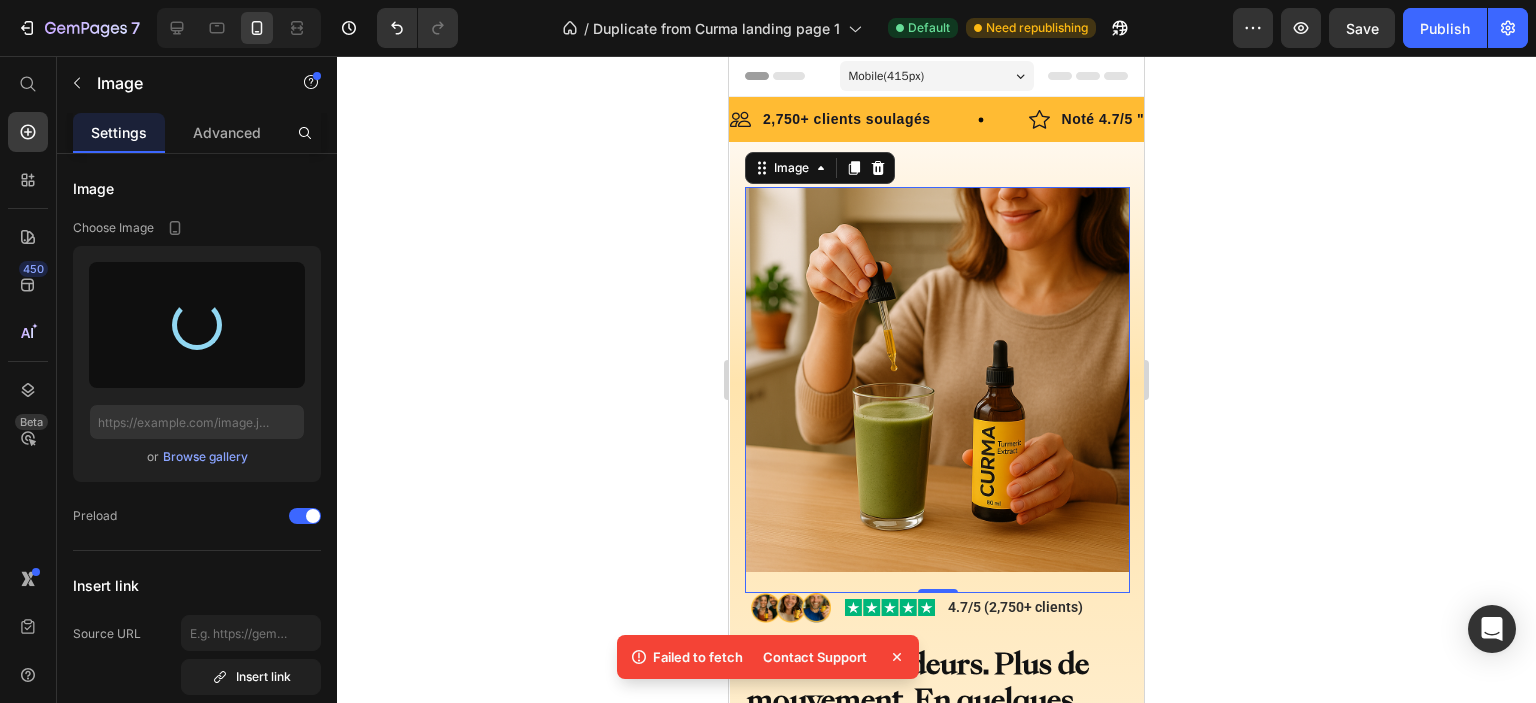 type on "https://cdn.shopify.com/s/files/1/0952/8295/4565/files/gempages_568175473012507585-95525eff-12a9-4e65-84c9-47f0969dfc94.png" 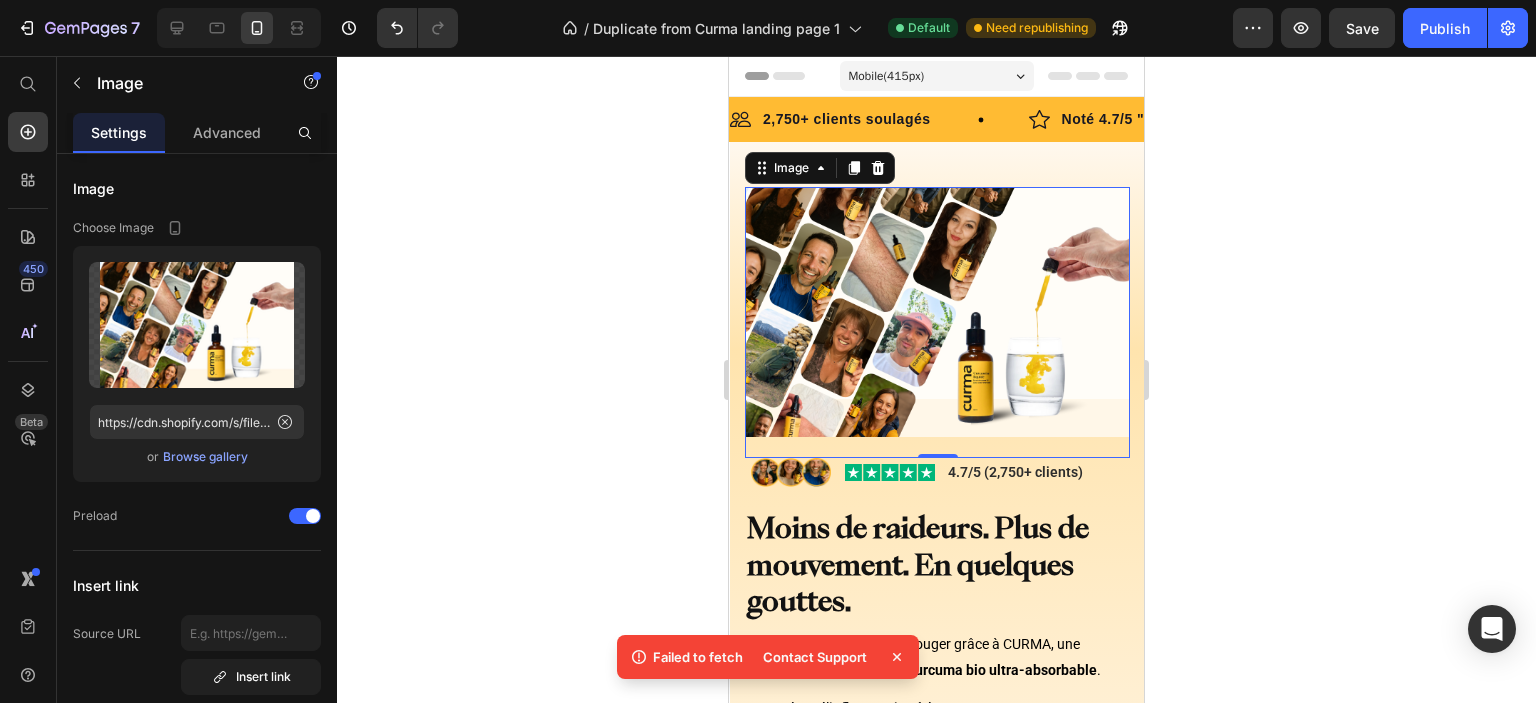 click 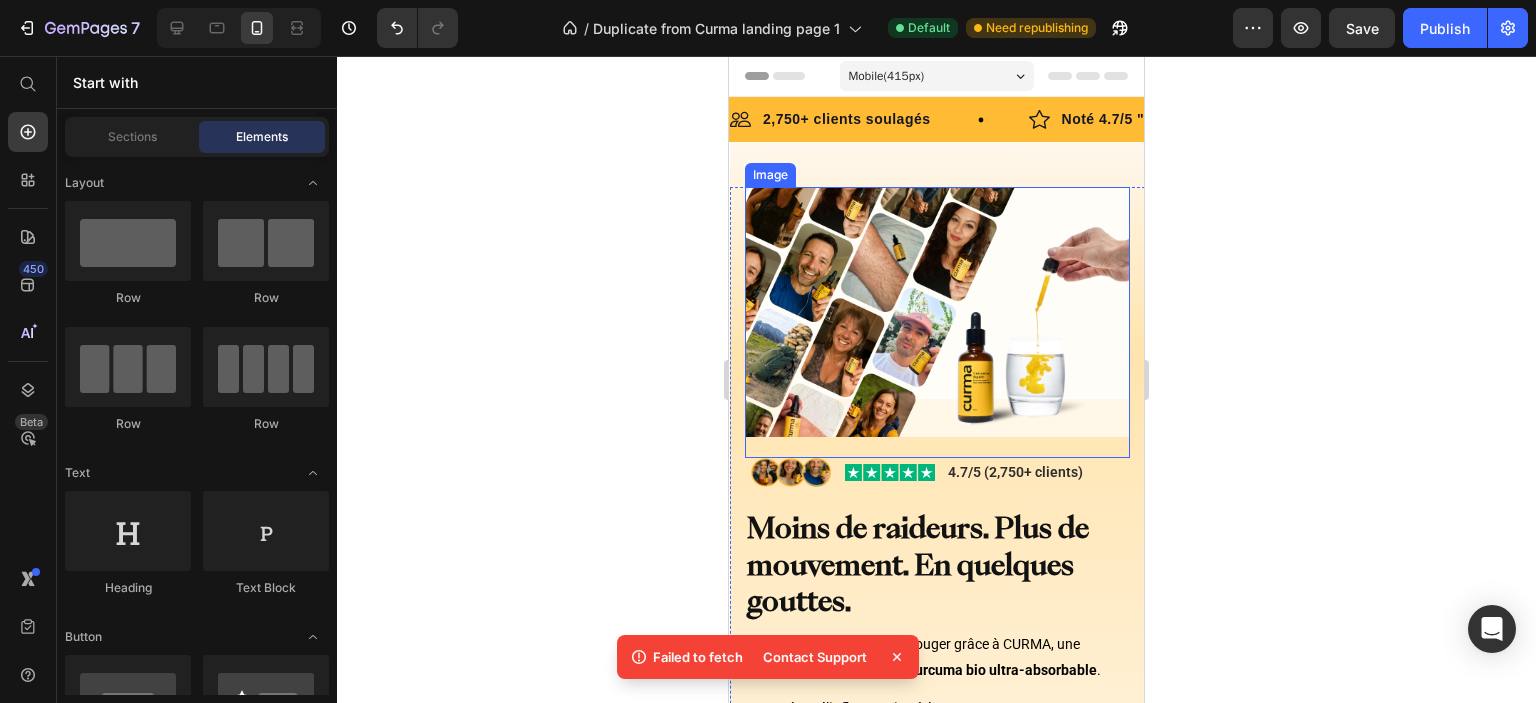 scroll, scrollTop: 100, scrollLeft: 0, axis: vertical 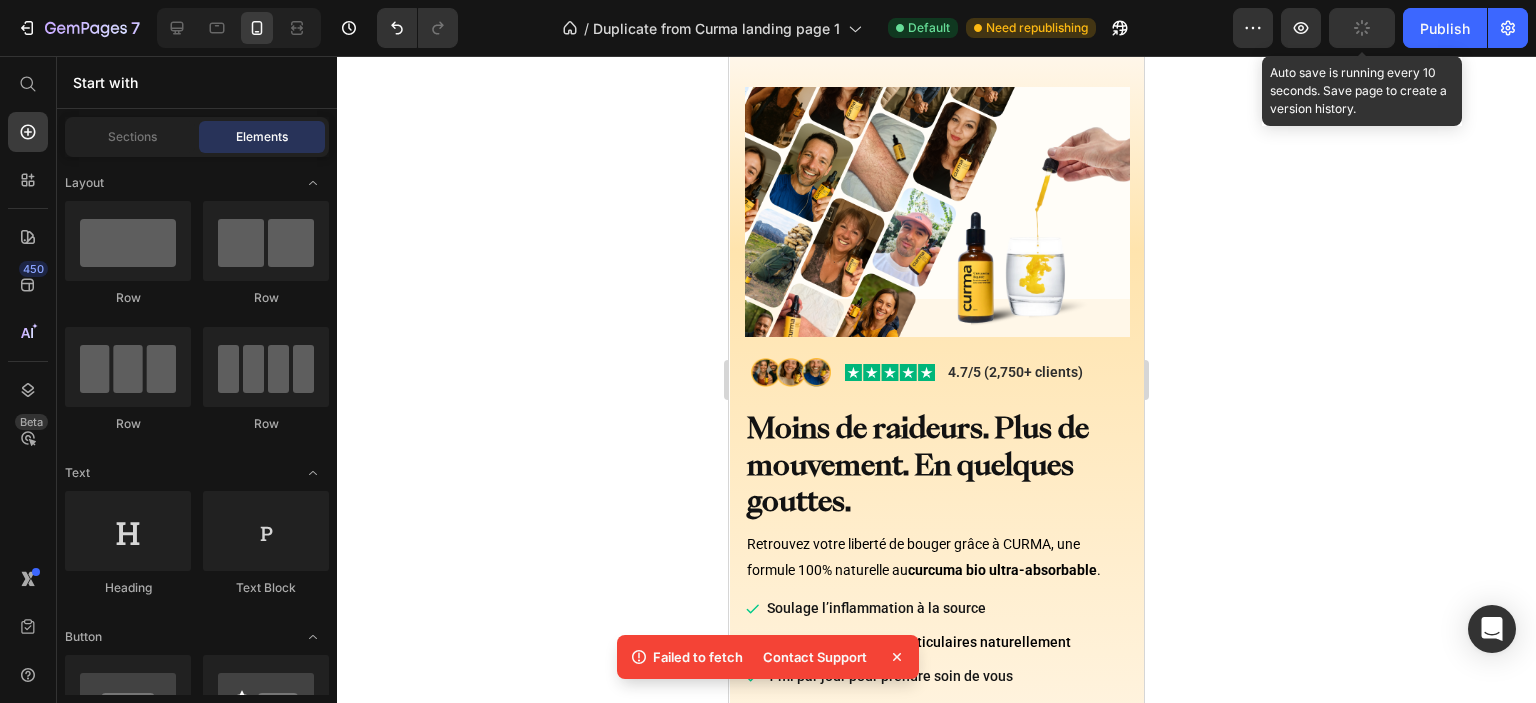 click 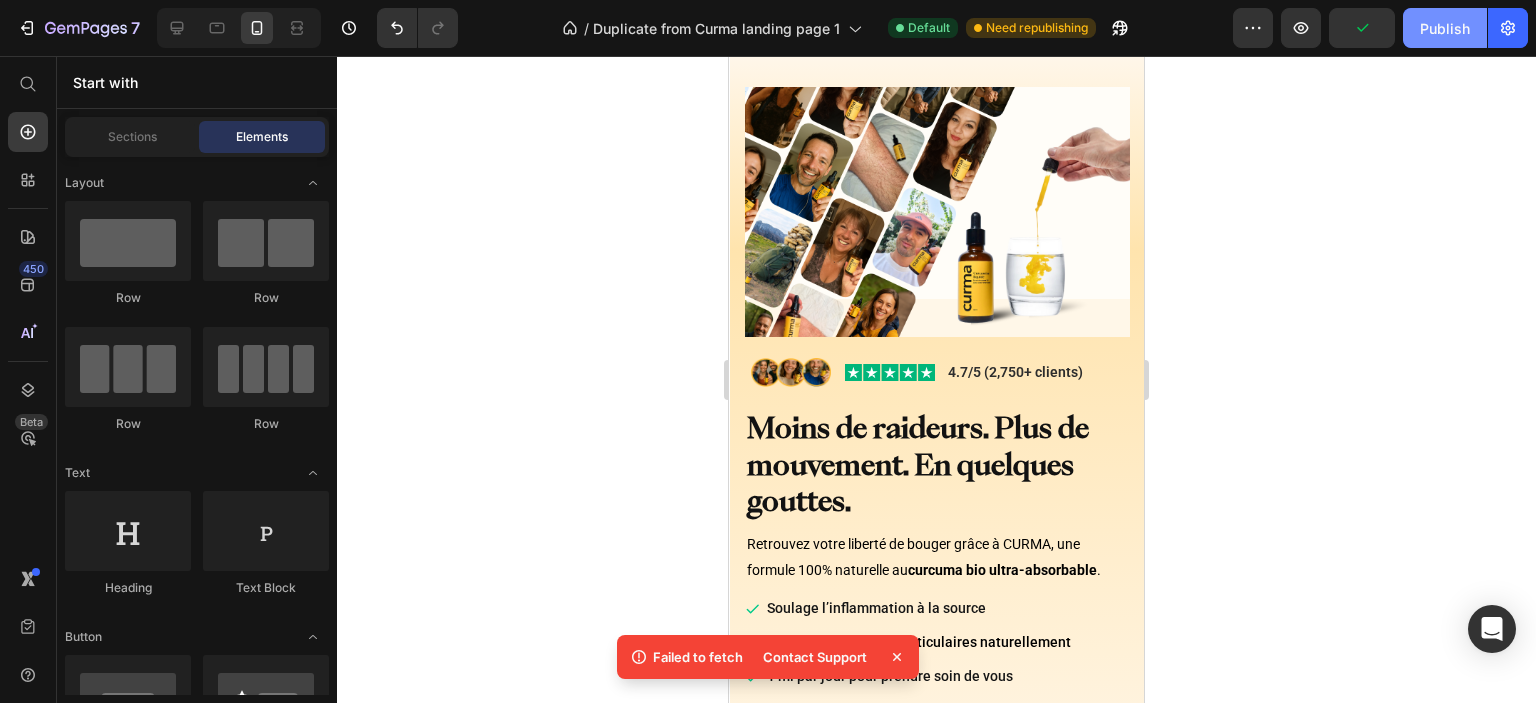 click on "Publish" at bounding box center (1445, 28) 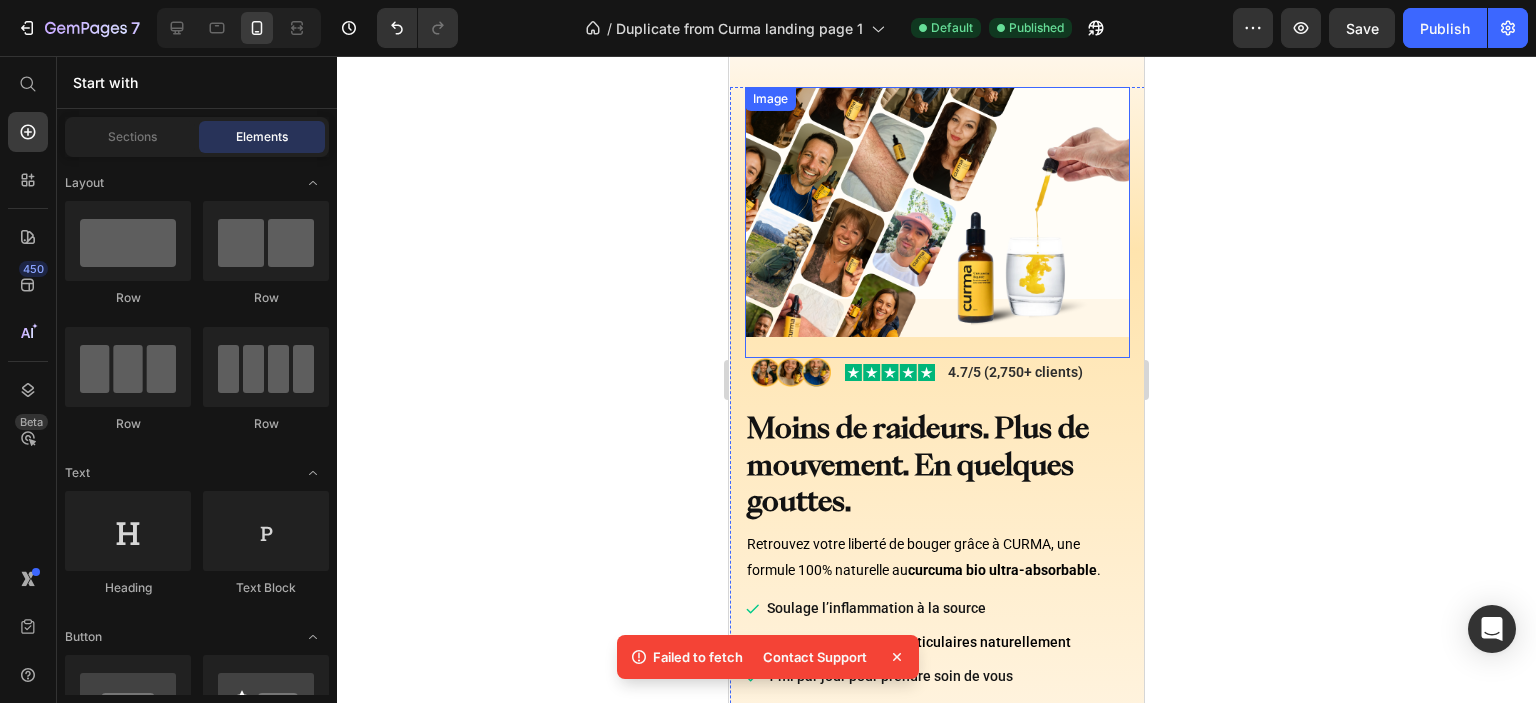 click at bounding box center (937, 222) 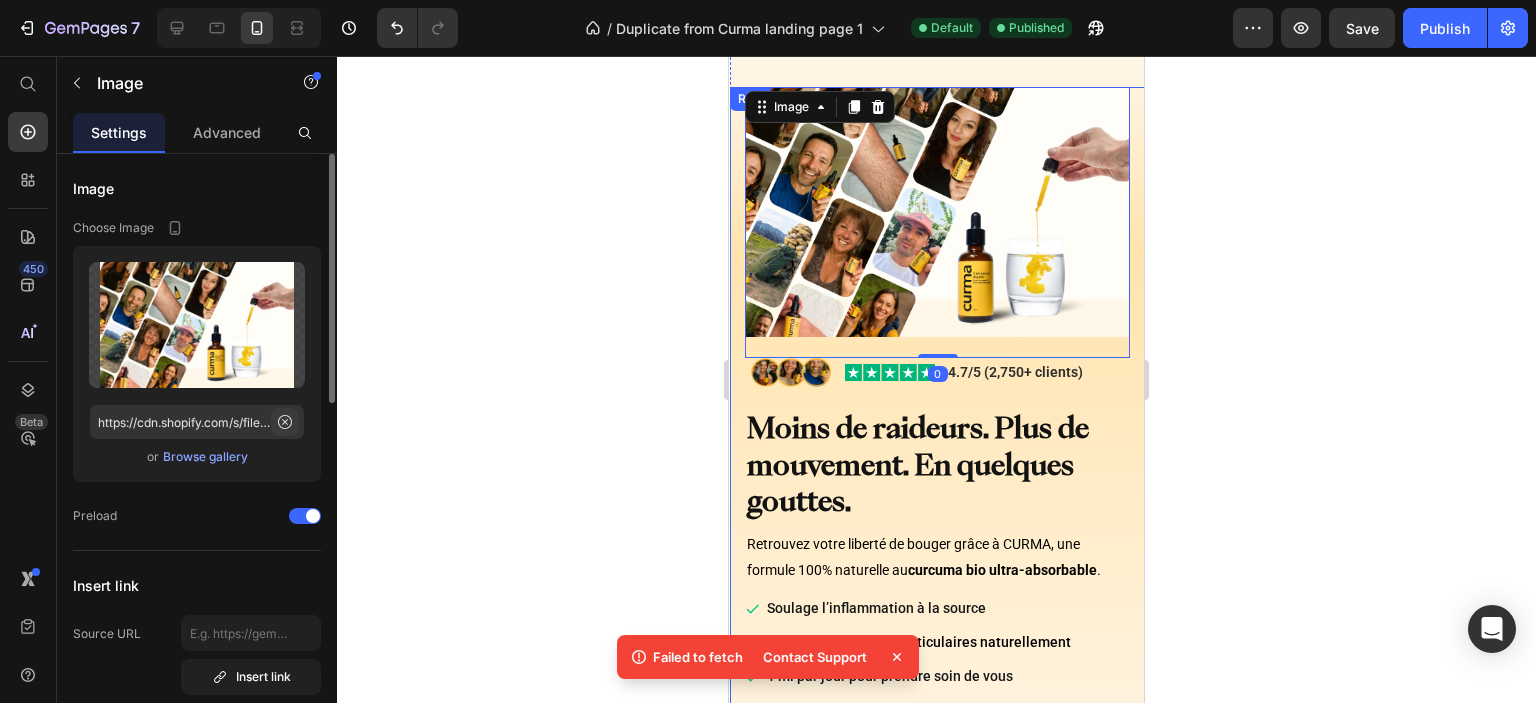 click 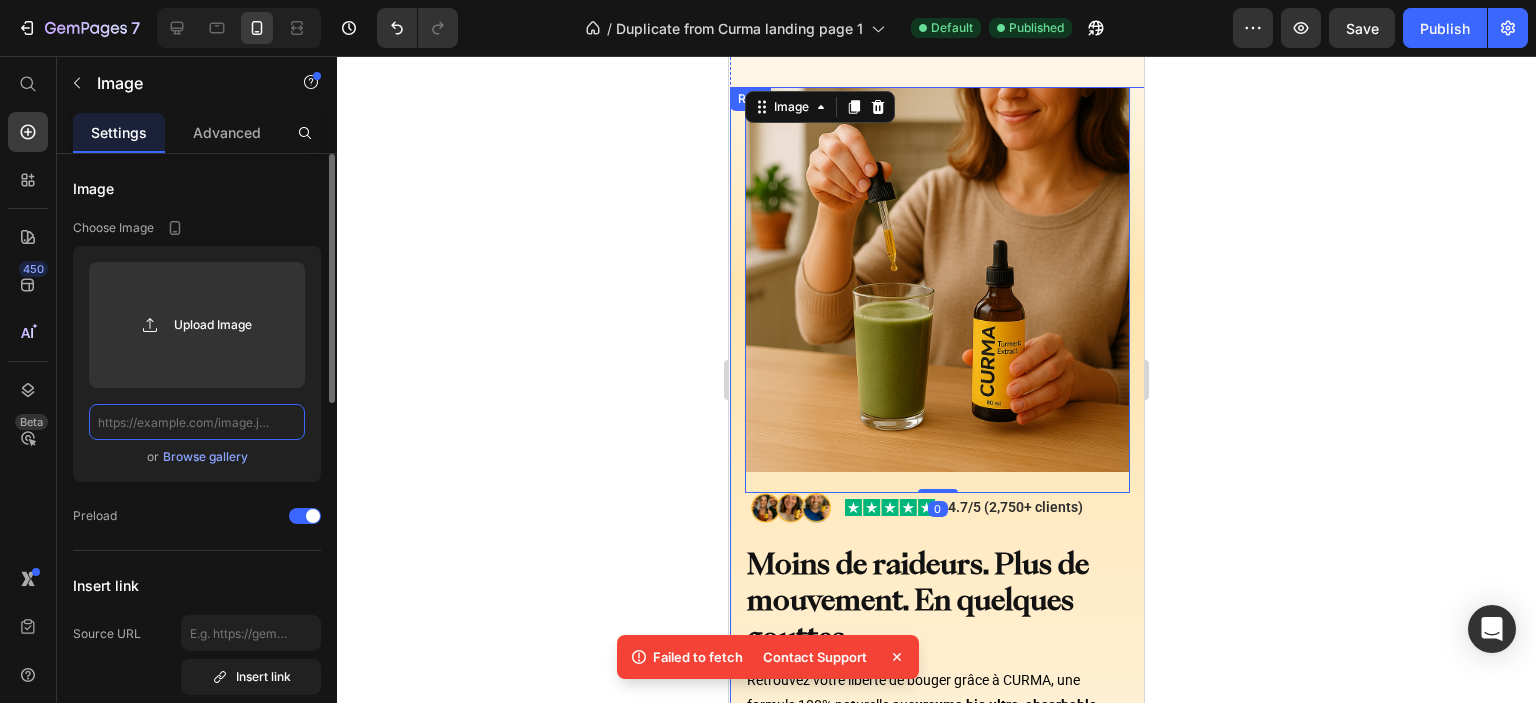 scroll, scrollTop: 0, scrollLeft: 0, axis: both 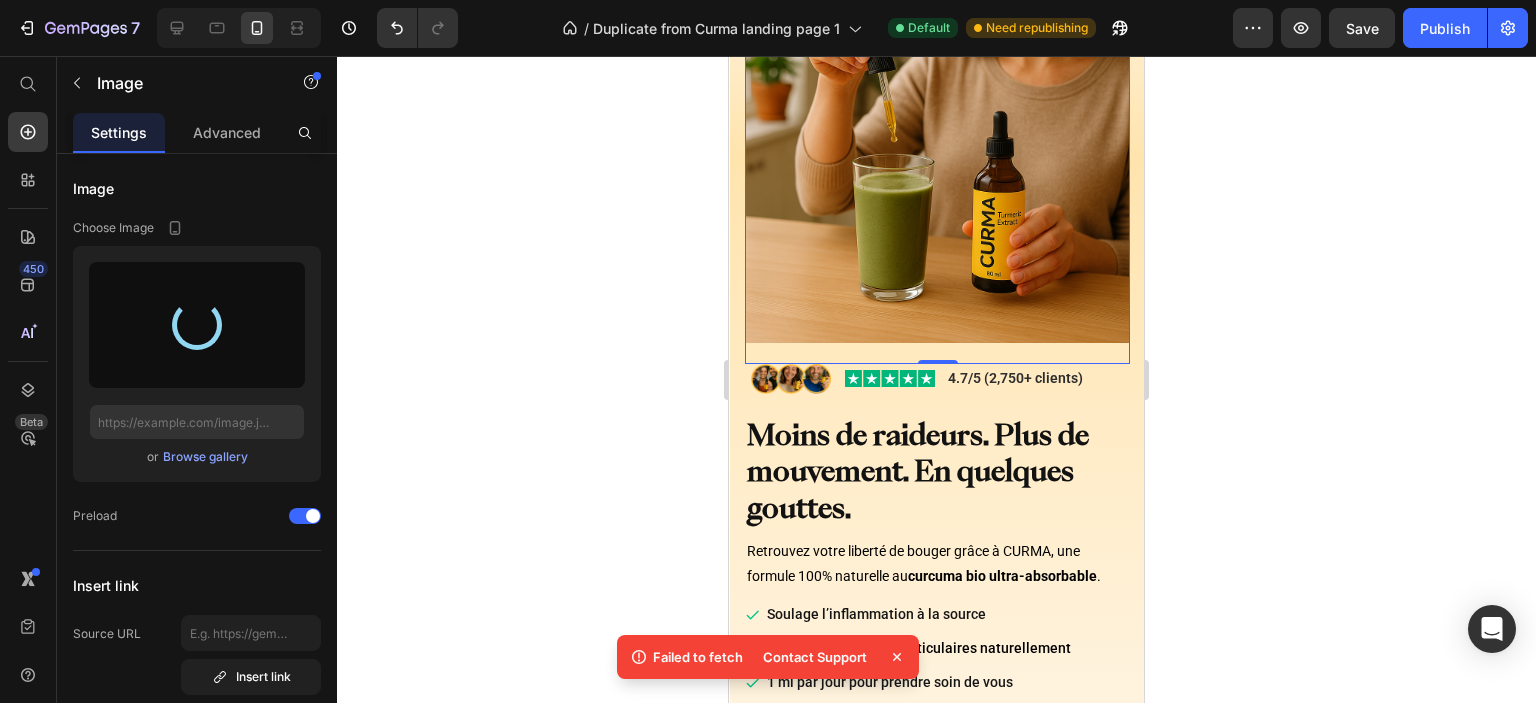 type on "https://cdn.shopify.com/s/files/1/0952/8295/4565/files/gempages_568175473012507585-6fb94ada-fc9d-4dd2-a15a-0827406609cf.png" 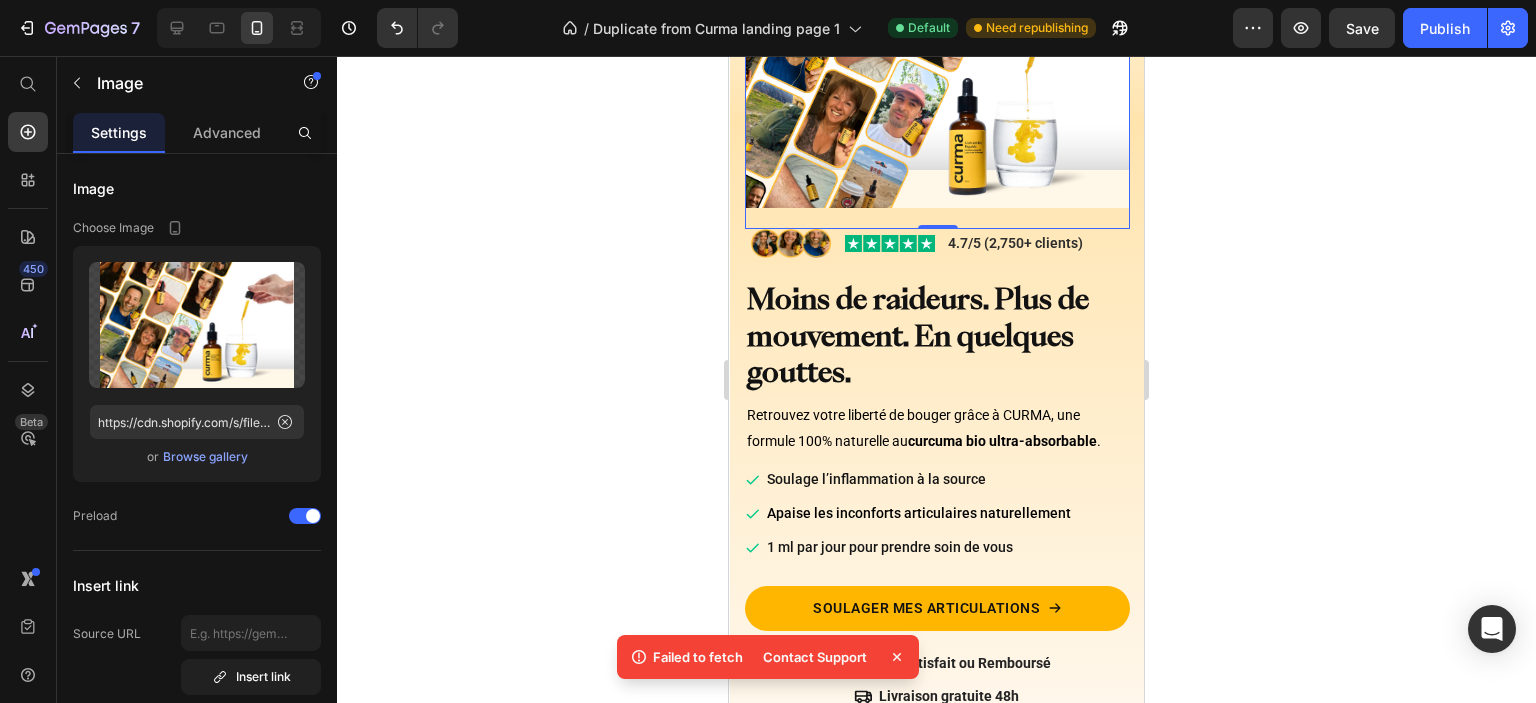 scroll, scrollTop: 100, scrollLeft: 0, axis: vertical 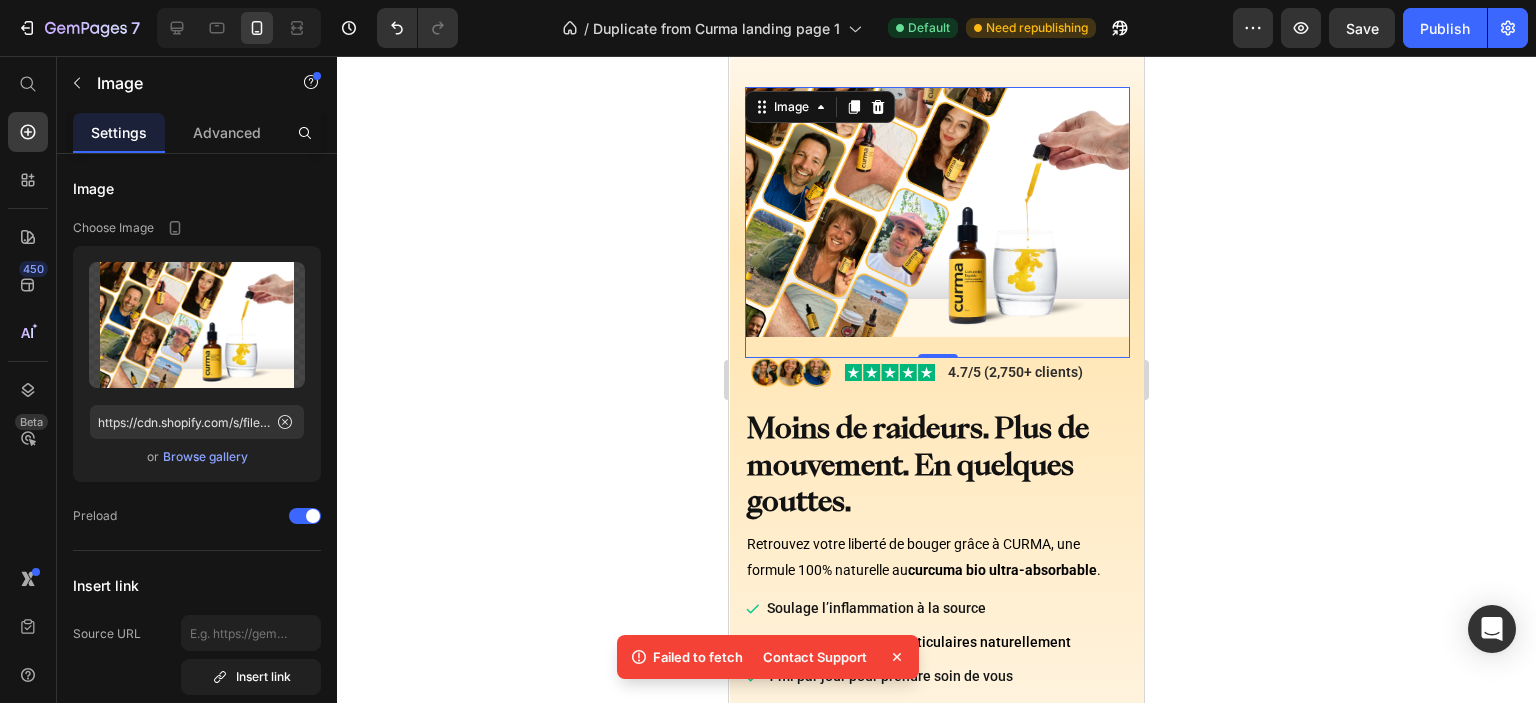 click 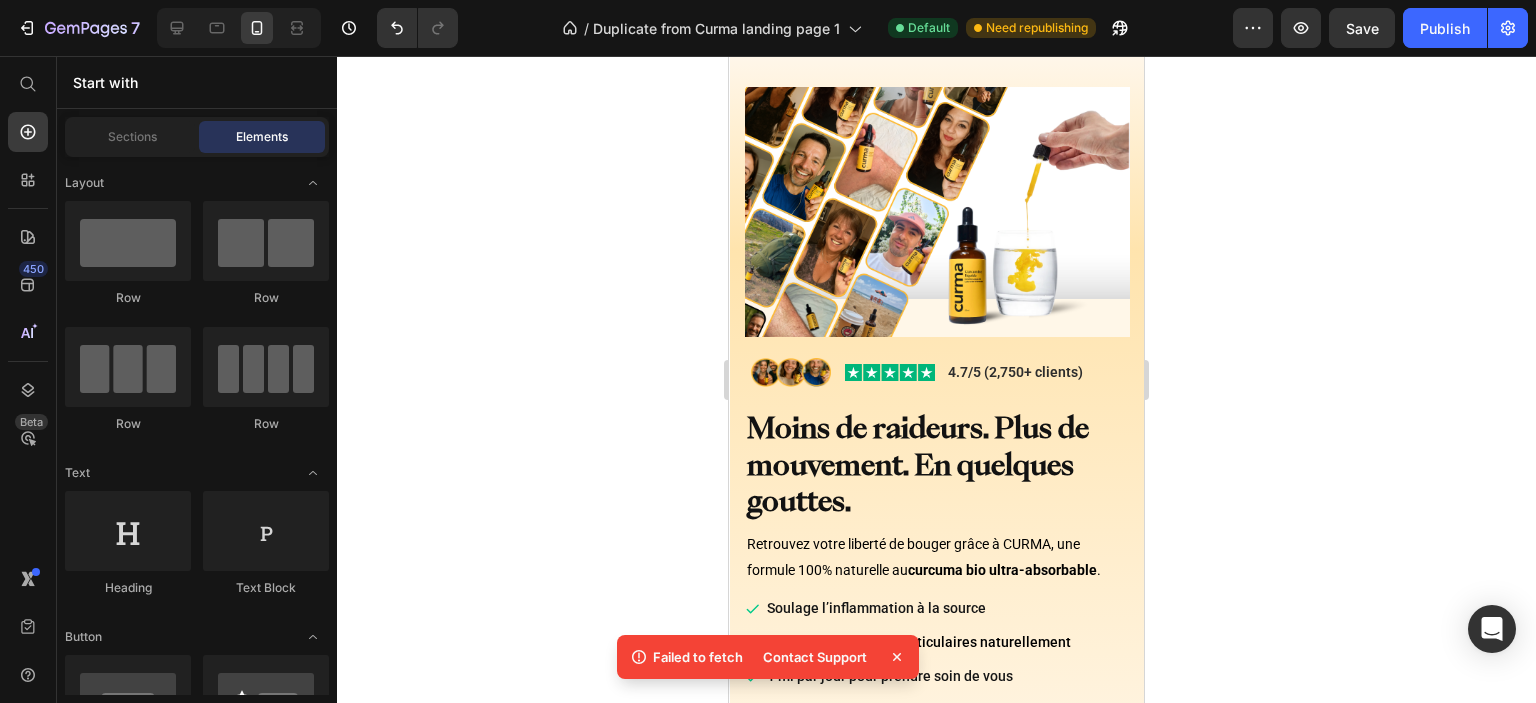 click at bounding box center [937, 222] 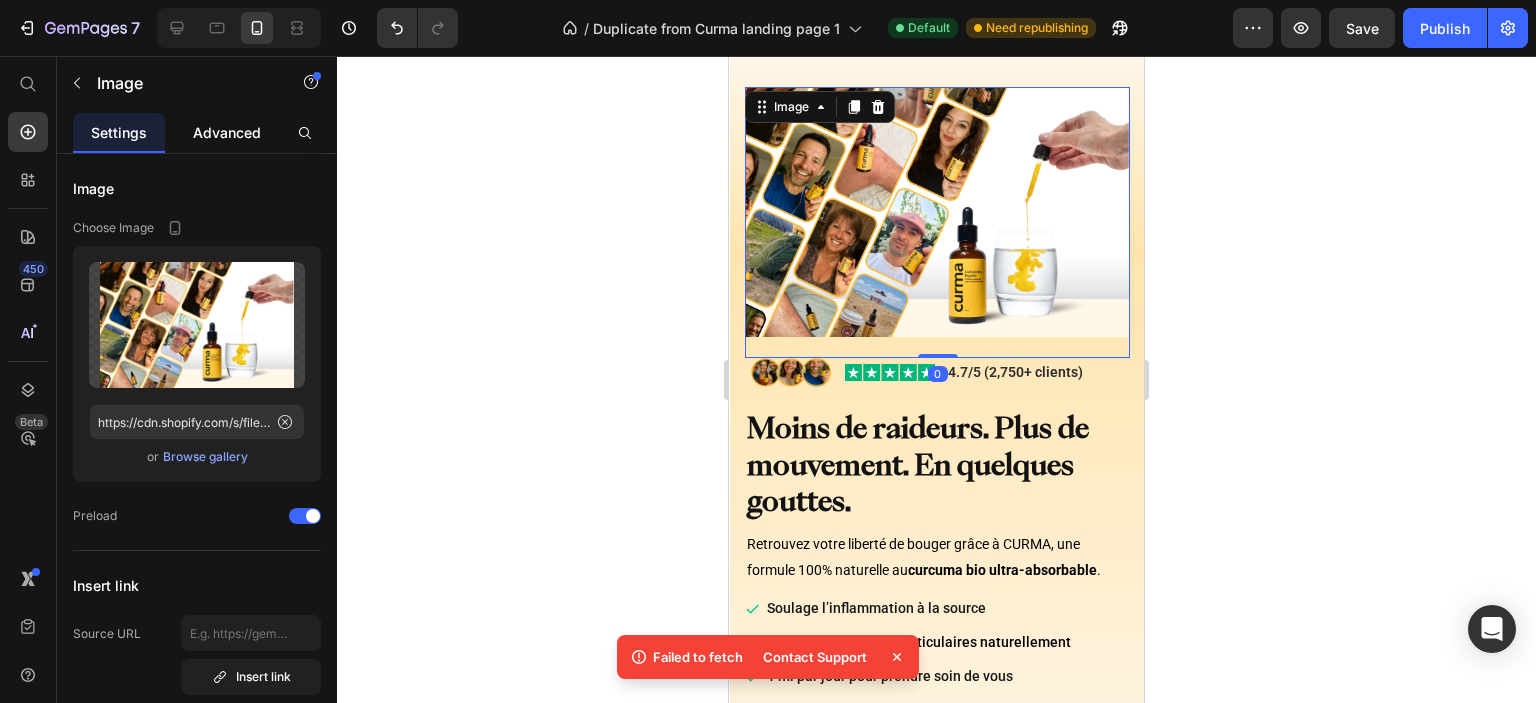 click on "Advanced" 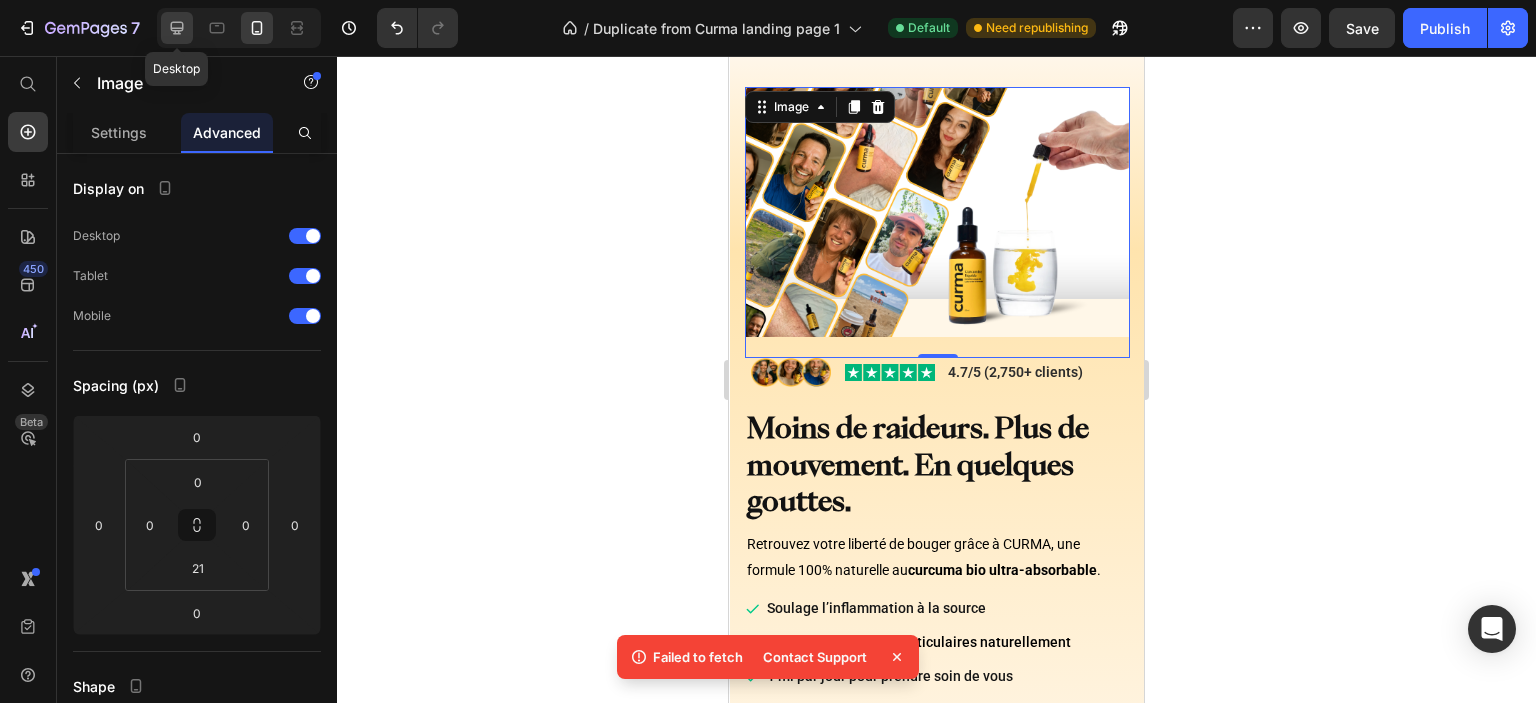 click 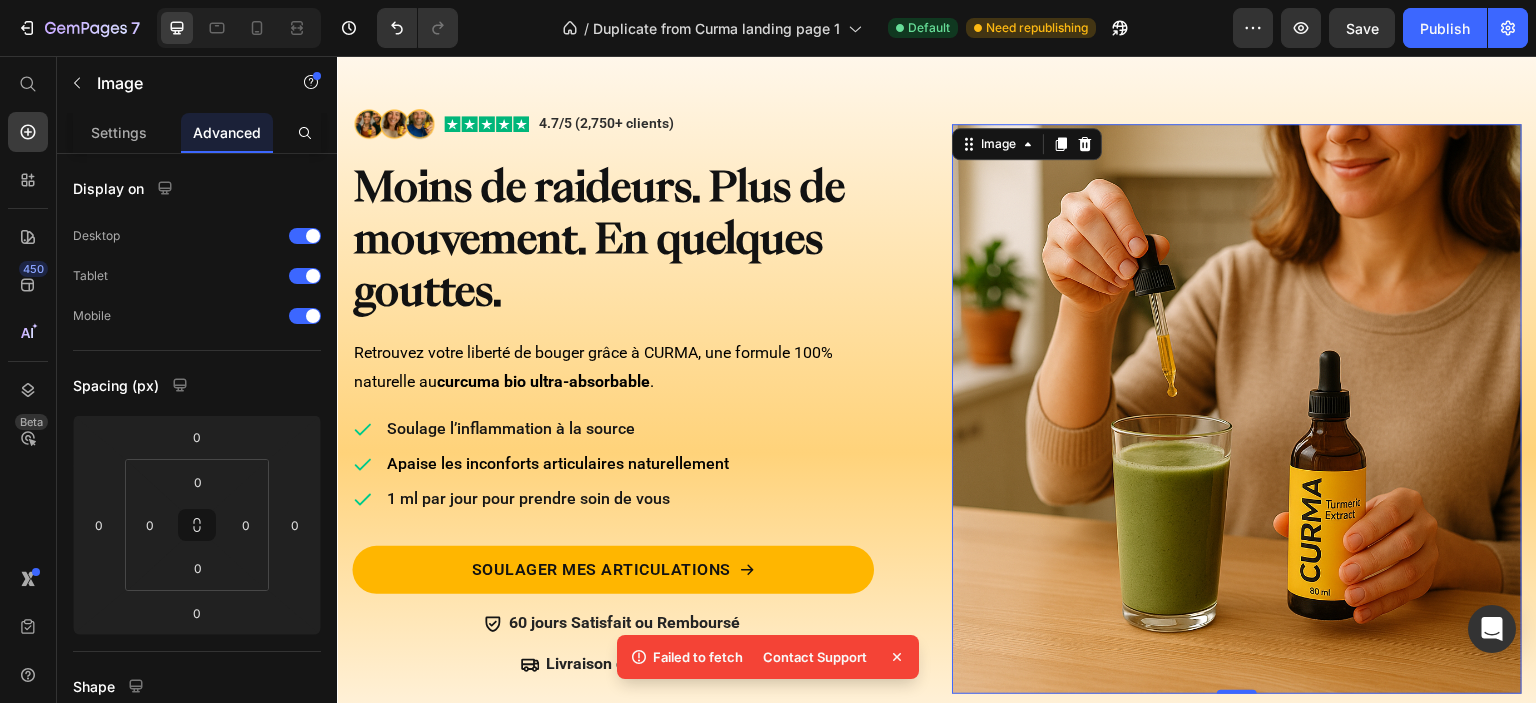 scroll, scrollTop: 205, scrollLeft: 0, axis: vertical 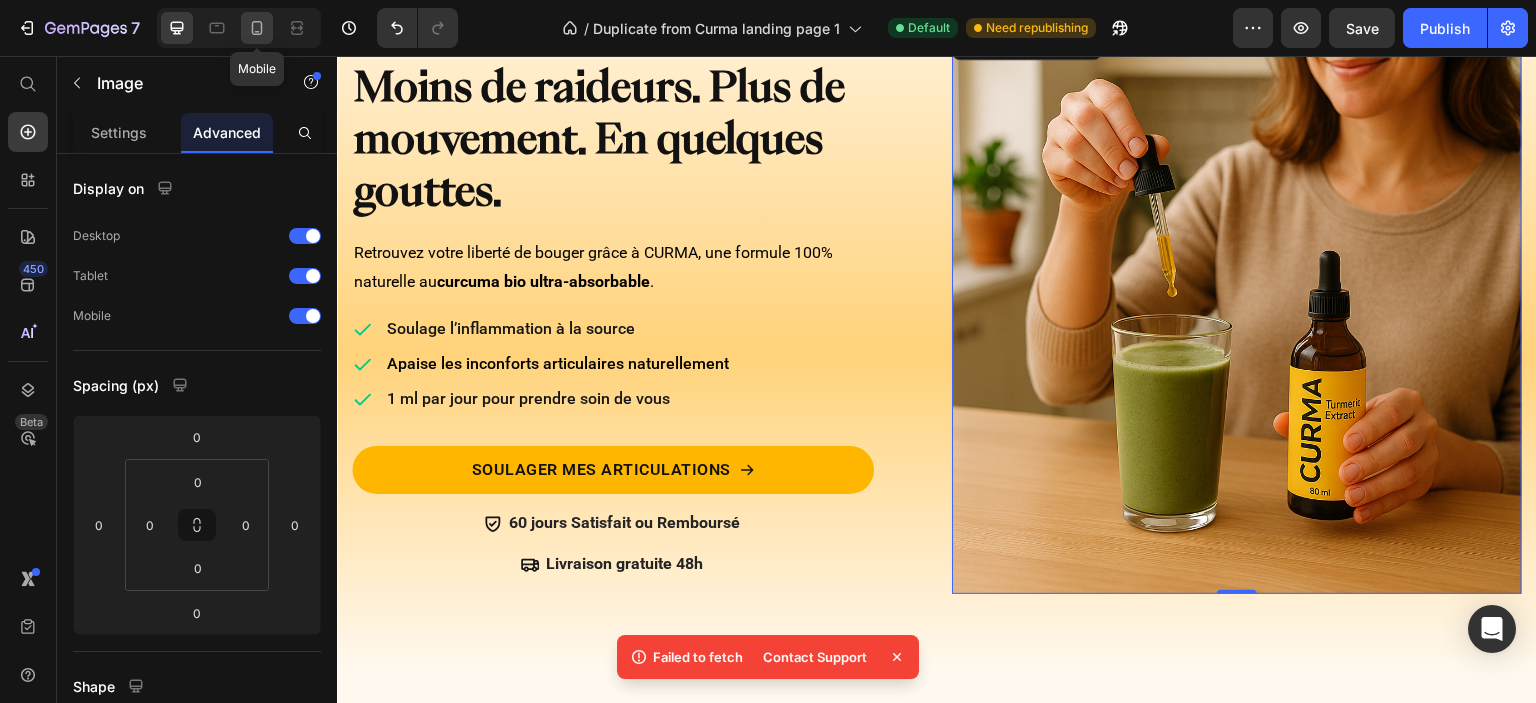 click 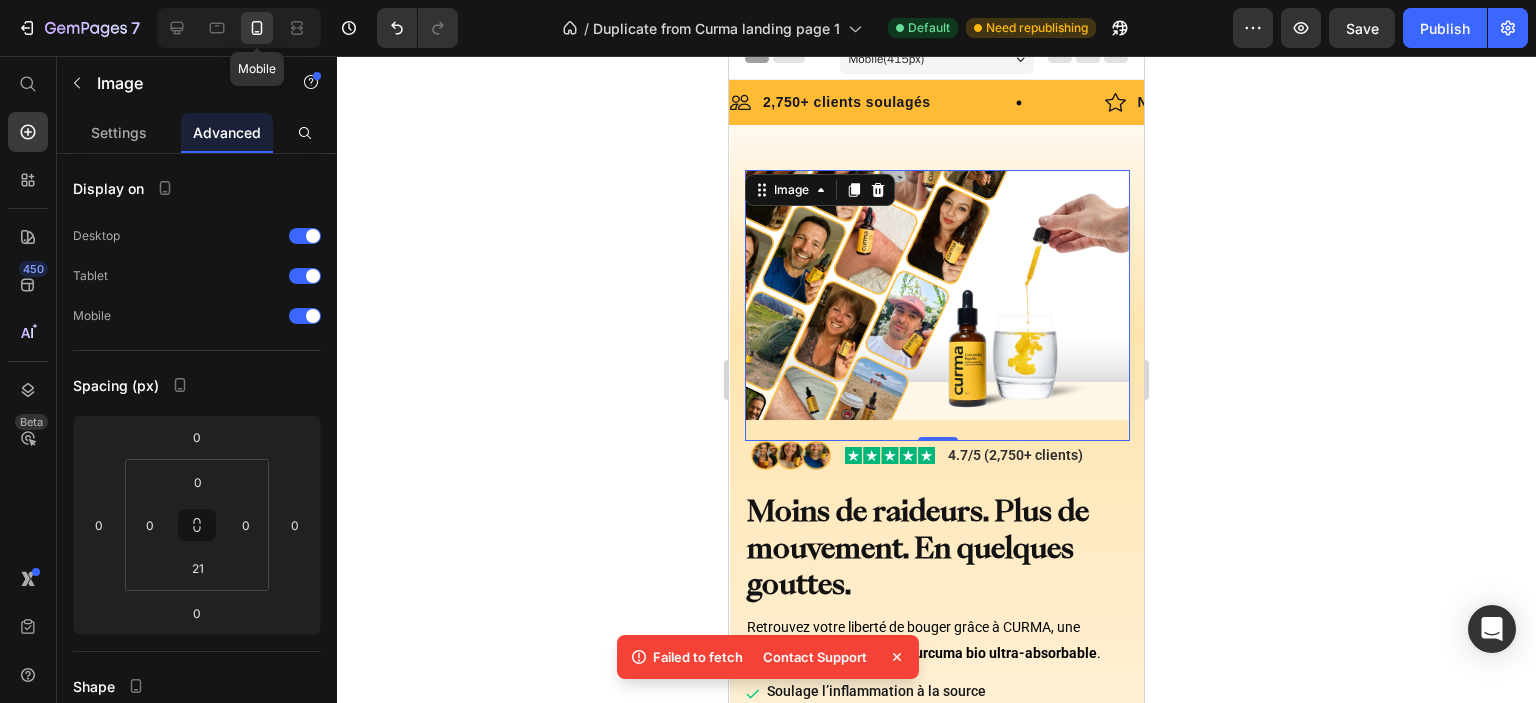 scroll, scrollTop: 60, scrollLeft: 0, axis: vertical 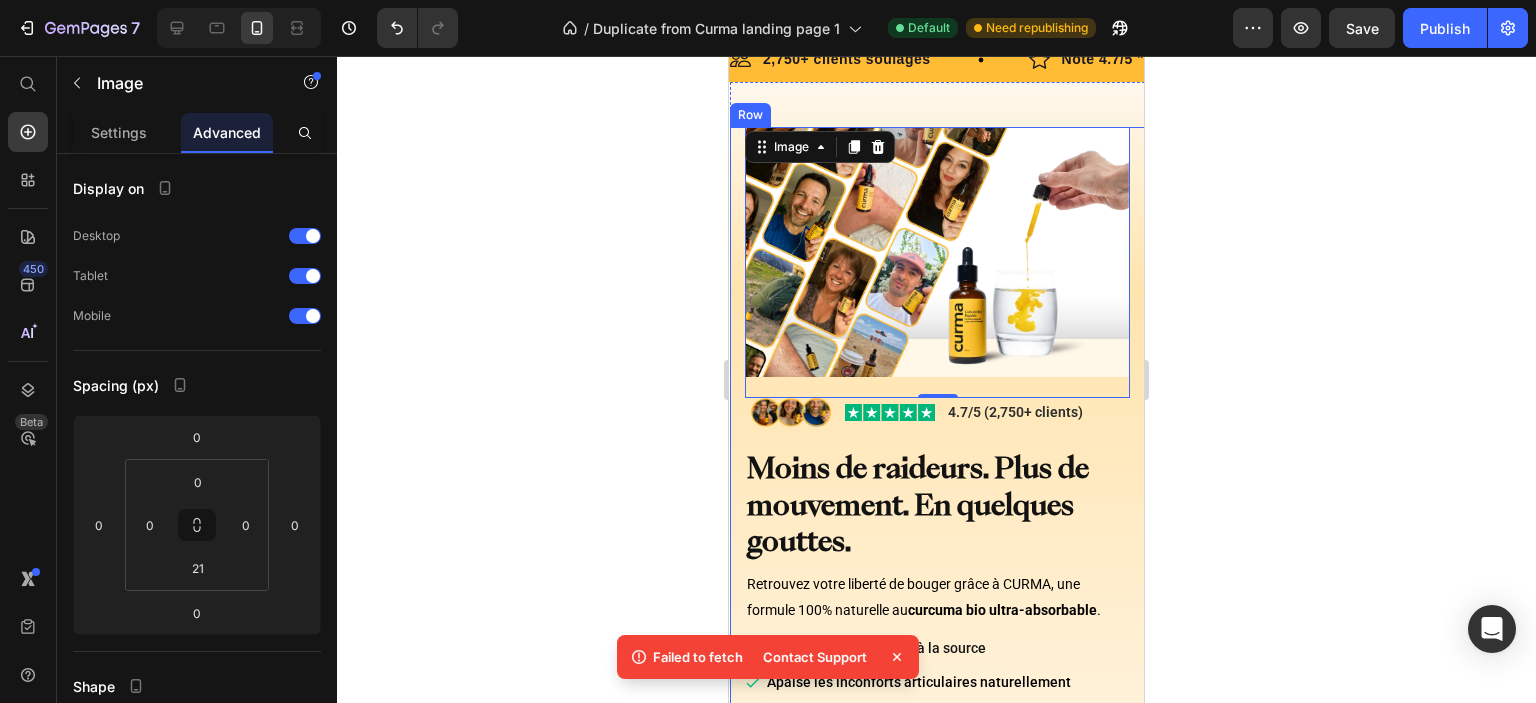 click on "Image Image 4.7/5 (2,750+ clients) Text Block Row Moins de raideurs. Plus de mouvement. En quelques gouttes. Heading Retrouvez votre liberté de bouger grâce à CURMA, une formule 100% naturelle au  curcuma bio ultra-absorbable . Text Block
Soulage l’inflammation à la source
Apaise les inconforts articulaires naturellement
1 ml par jour pour prendre soin de vous Item list
Soulager mes articulations Button
60 jours Satisfait ou Remboursé Item List
Livraison gratuite 48h Item List Row Row Image   0 Row" at bounding box center [937, 510] 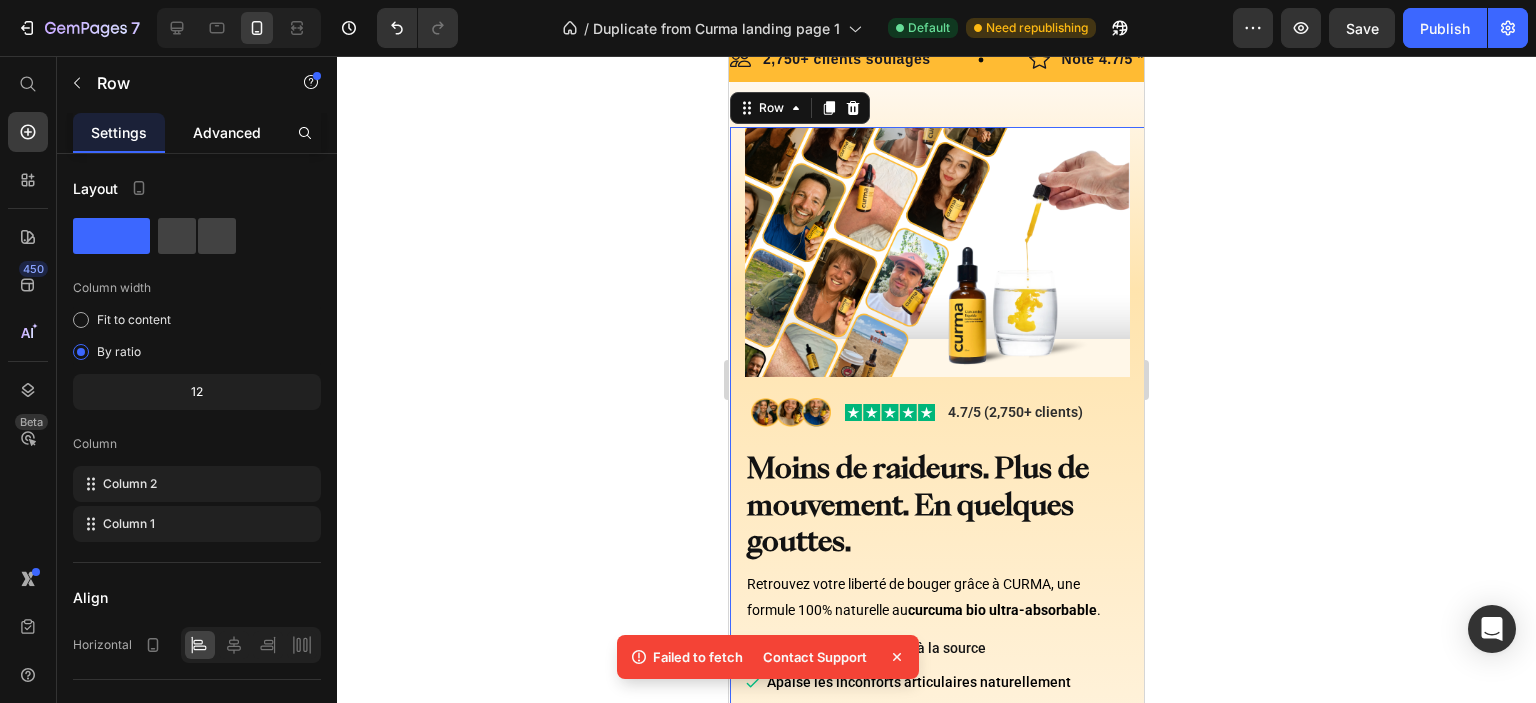 click on "Advanced" at bounding box center [227, 132] 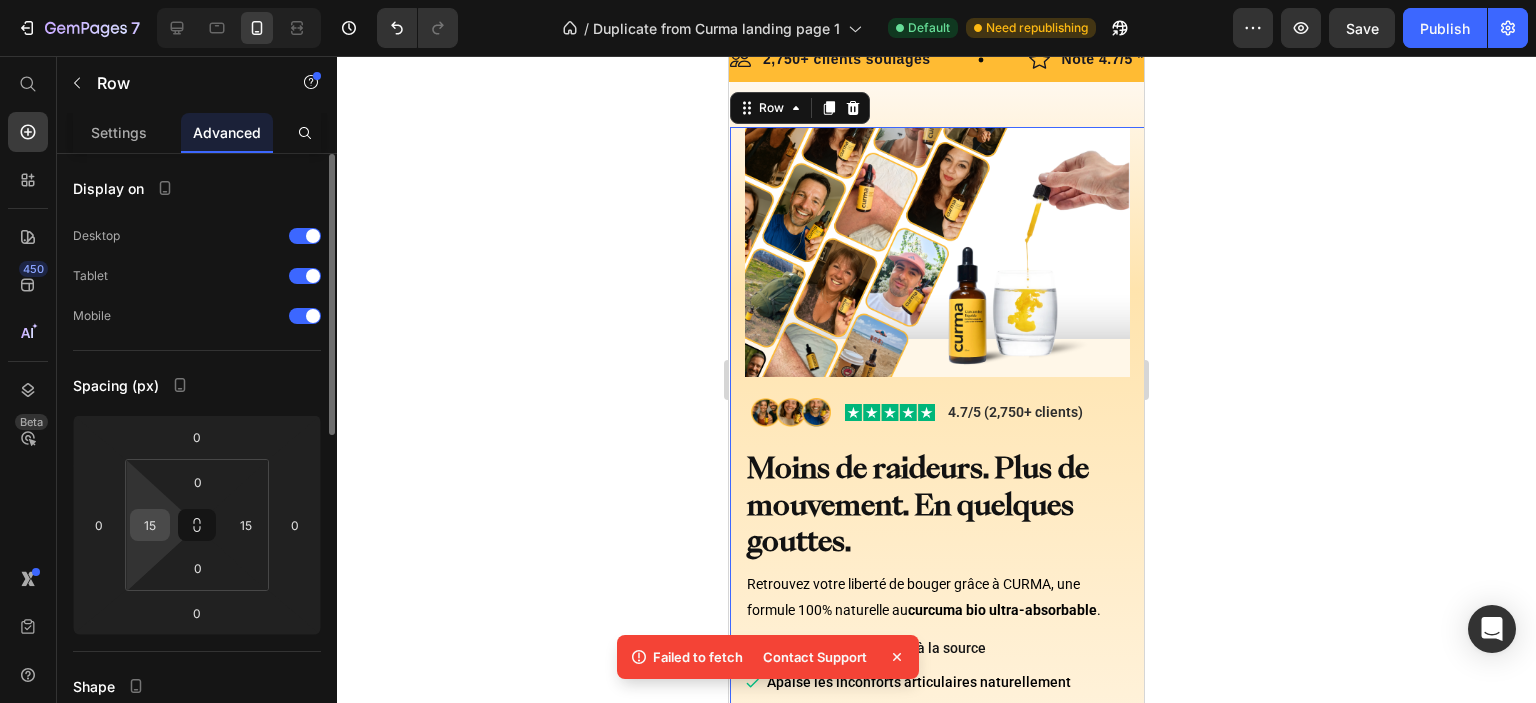 click on "15" at bounding box center (150, 525) 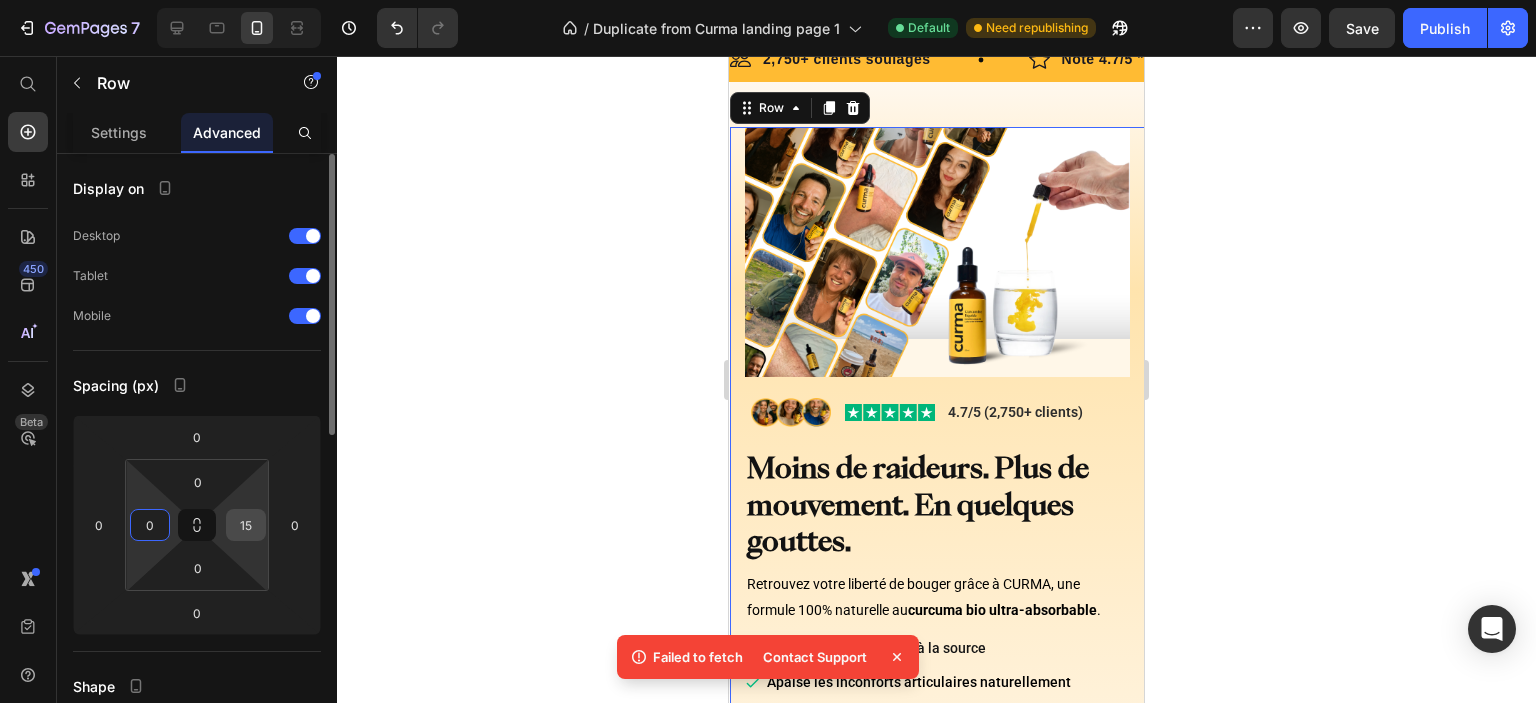 type on "0" 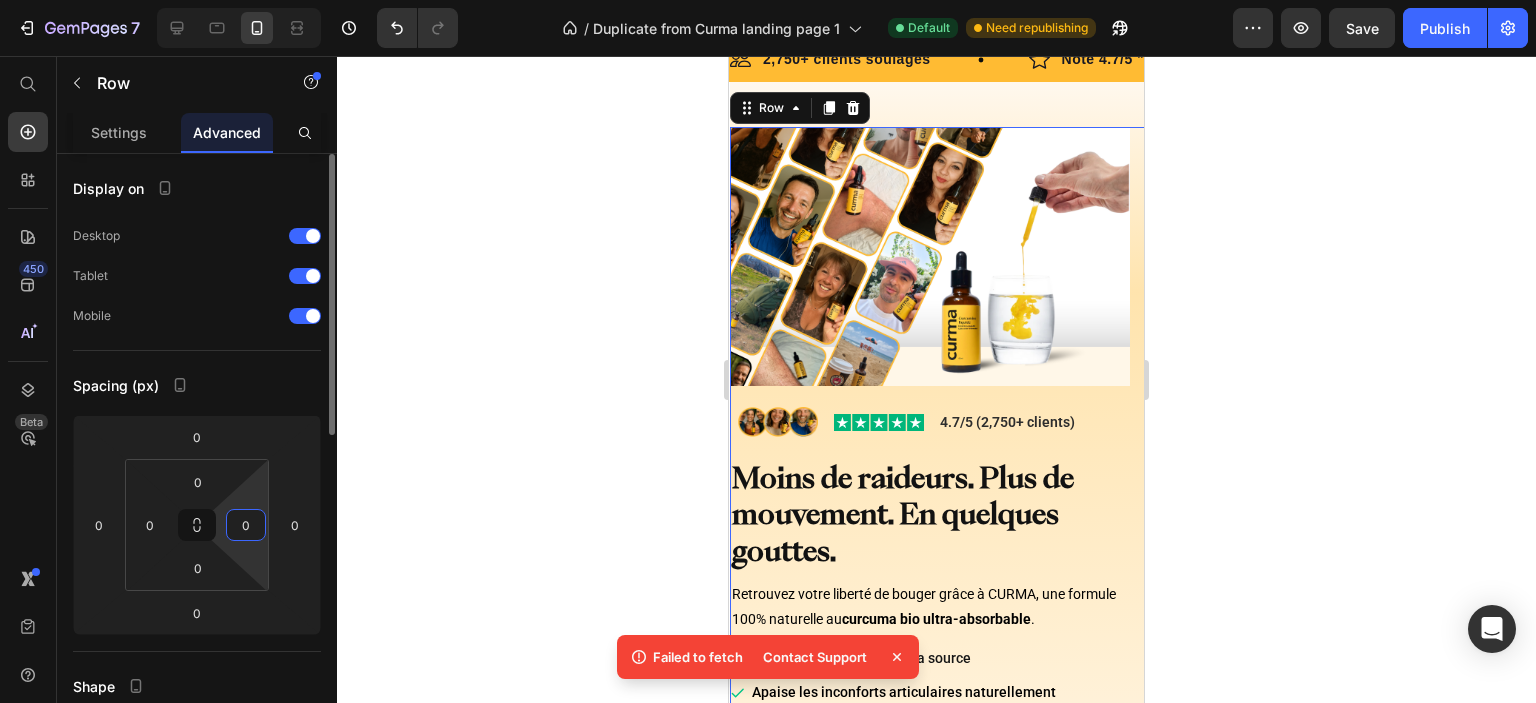 type on "0" 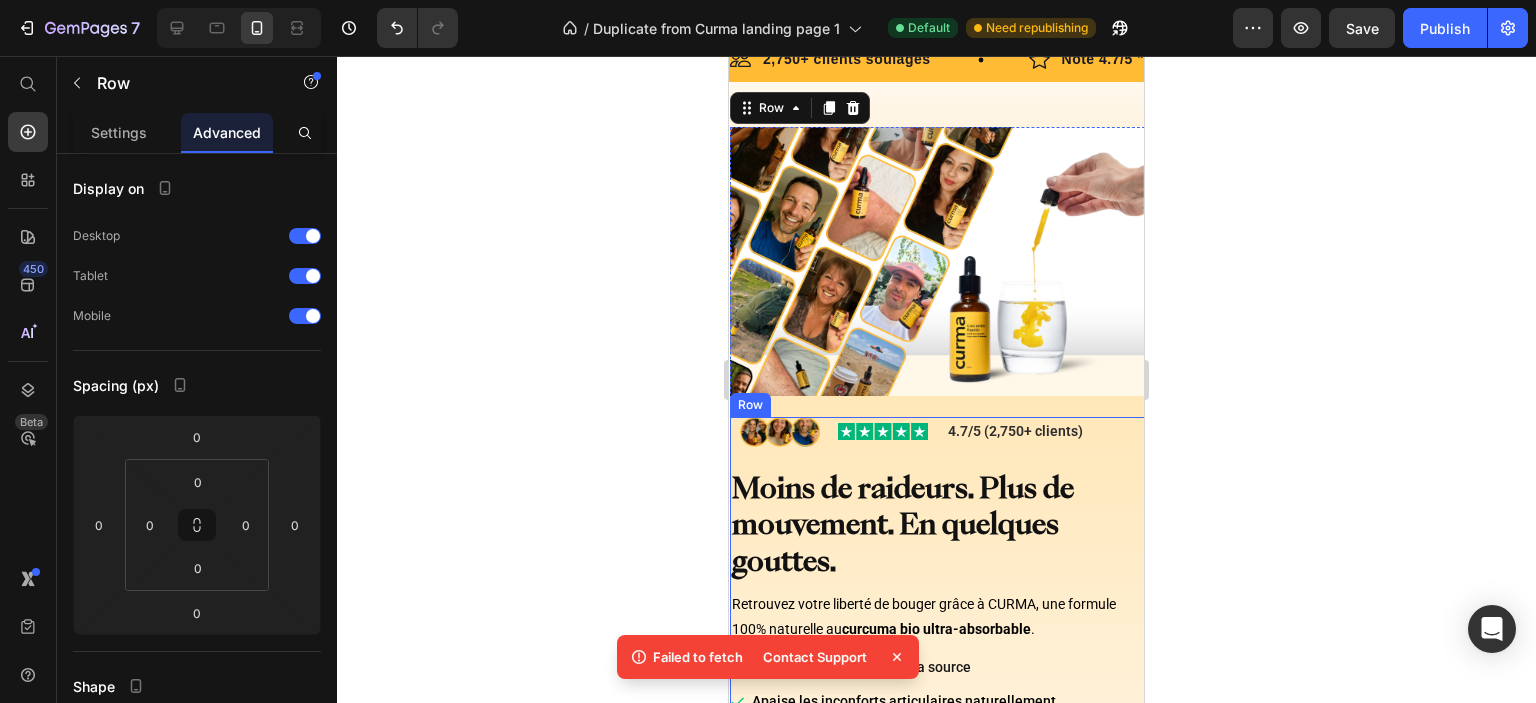 click on "Image Image 4.7/5 (2,750+ clients) Text Block Row Moins de raideurs. Plus de mouvement. En quelques gouttes. Heading Retrouvez votre liberté de bouger grâce à CURMA, une formule 100% naturelle au  curcuma bio ultra-absorbable . Text Block
Soulage l’inflammation à la source
Apaise les inconforts articulaires naturellement
1 ml par jour pour prendre soin de vous Item list
Soulager mes articulations Button
60 jours Satisfait ou Remboursé Item List
Livraison gratuite 48h Item List Row" at bounding box center (937, 665) 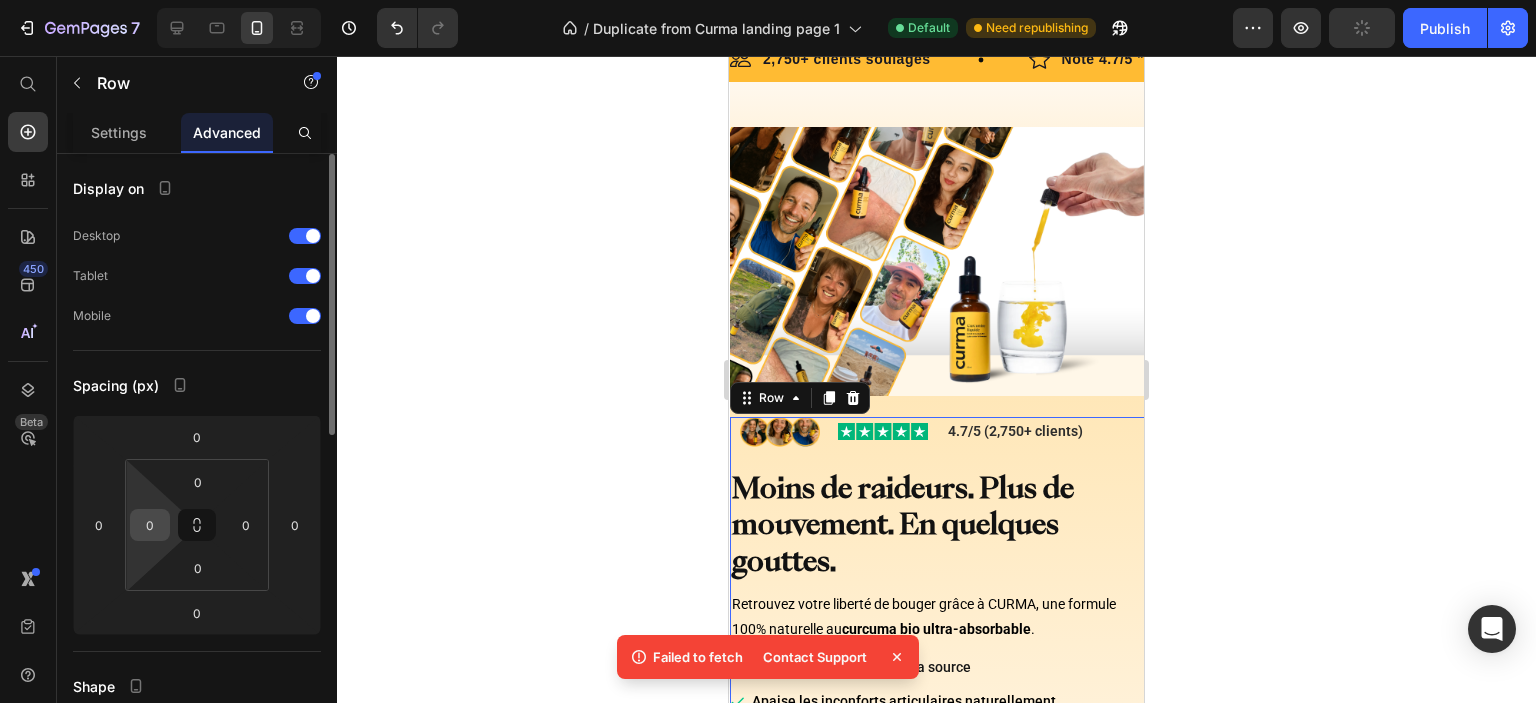 click on "0" at bounding box center (150, 525) 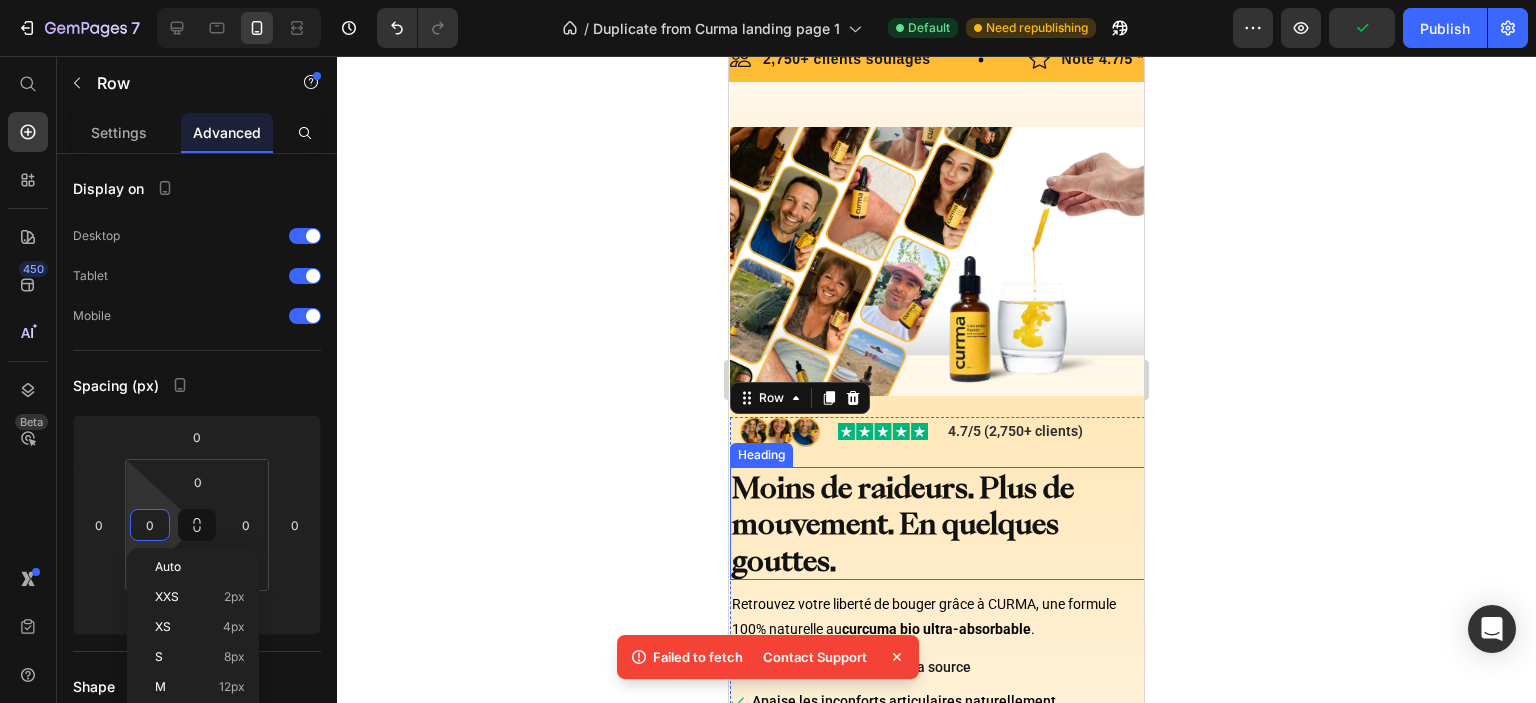 scroll, scrollTop: 360, scrollLeft: 0, axis: vertical 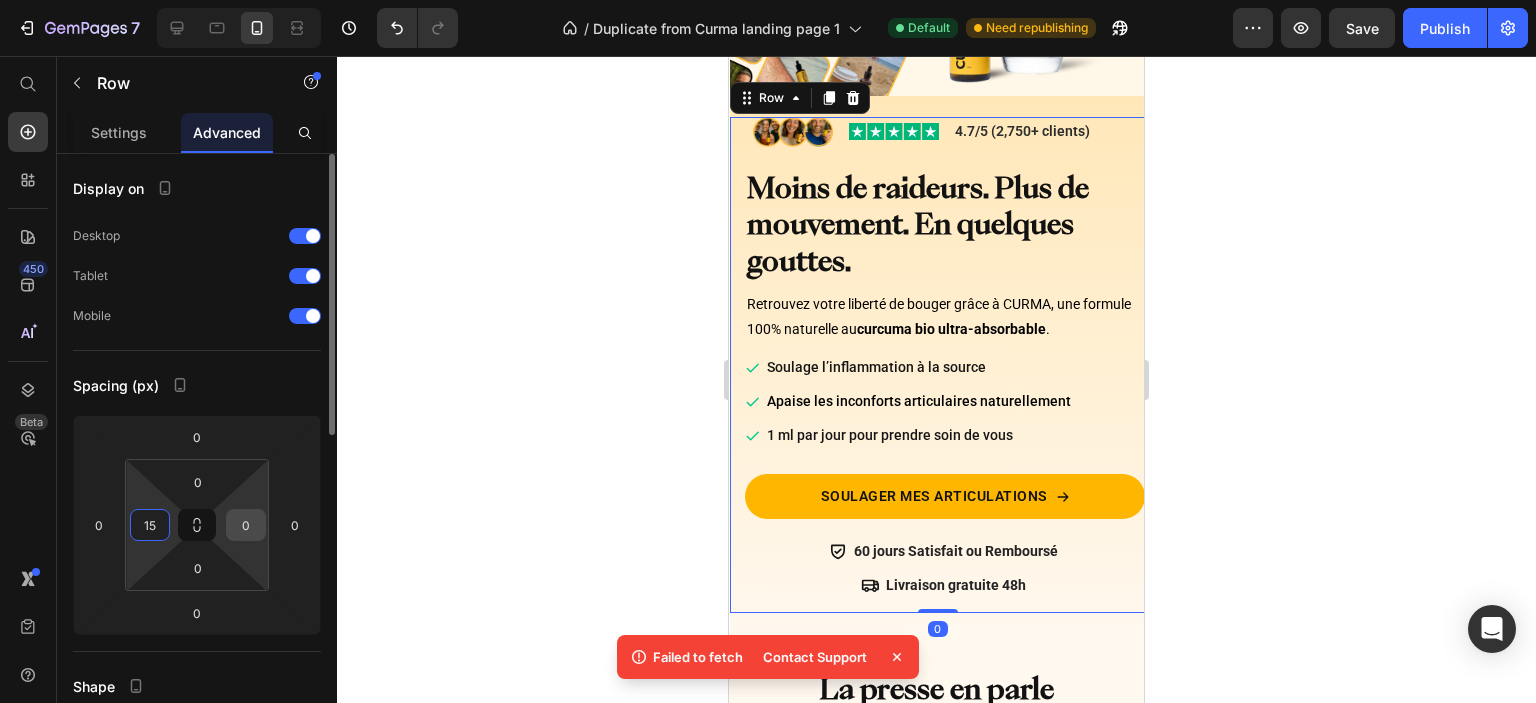 type on "15" 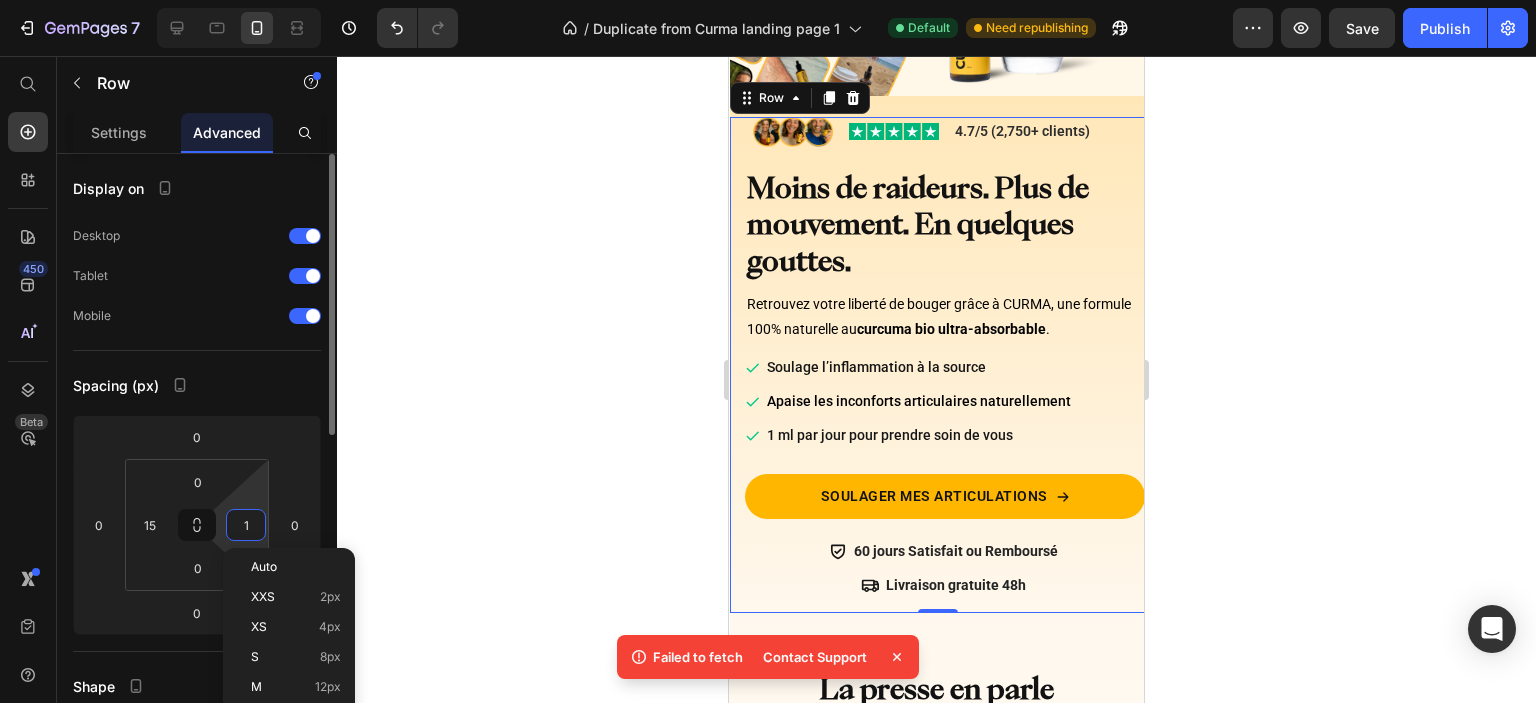 type on "15" 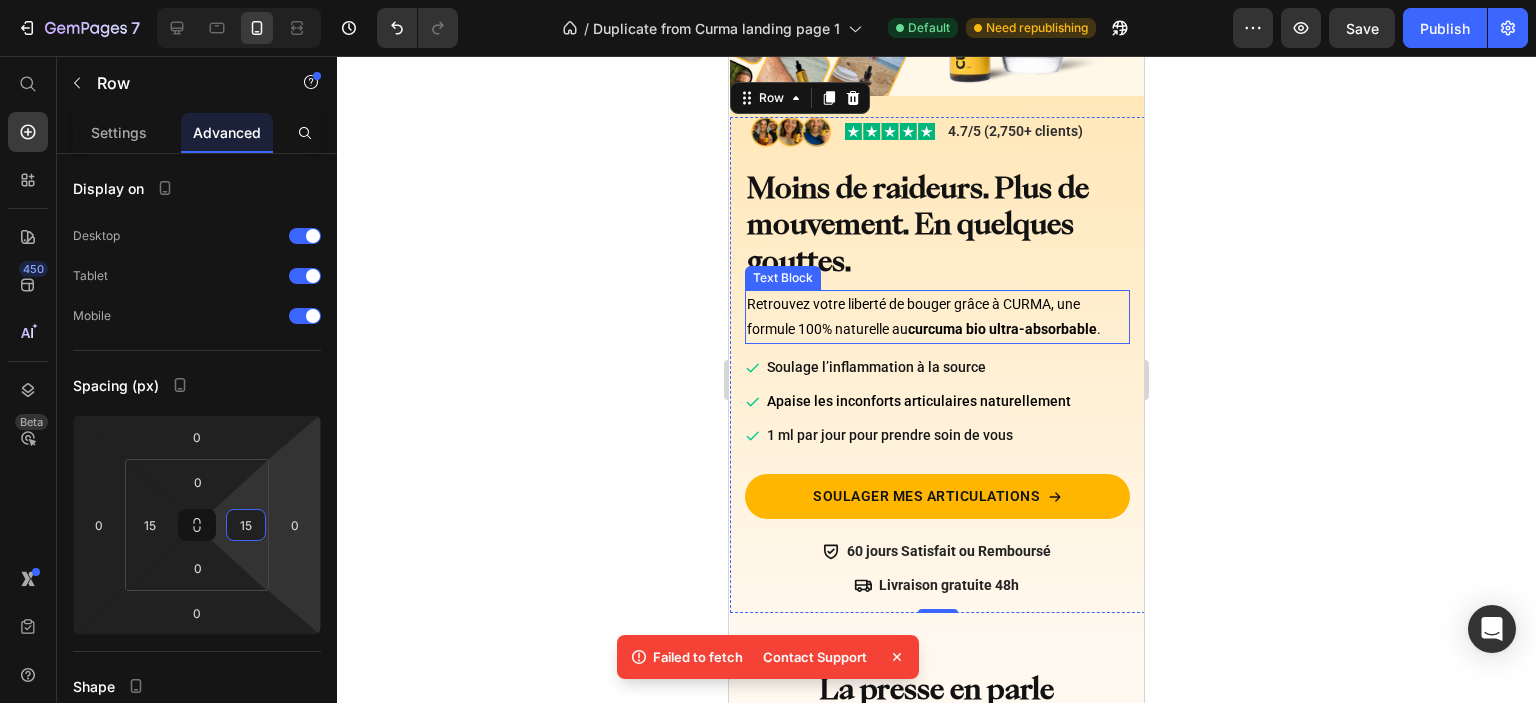 click 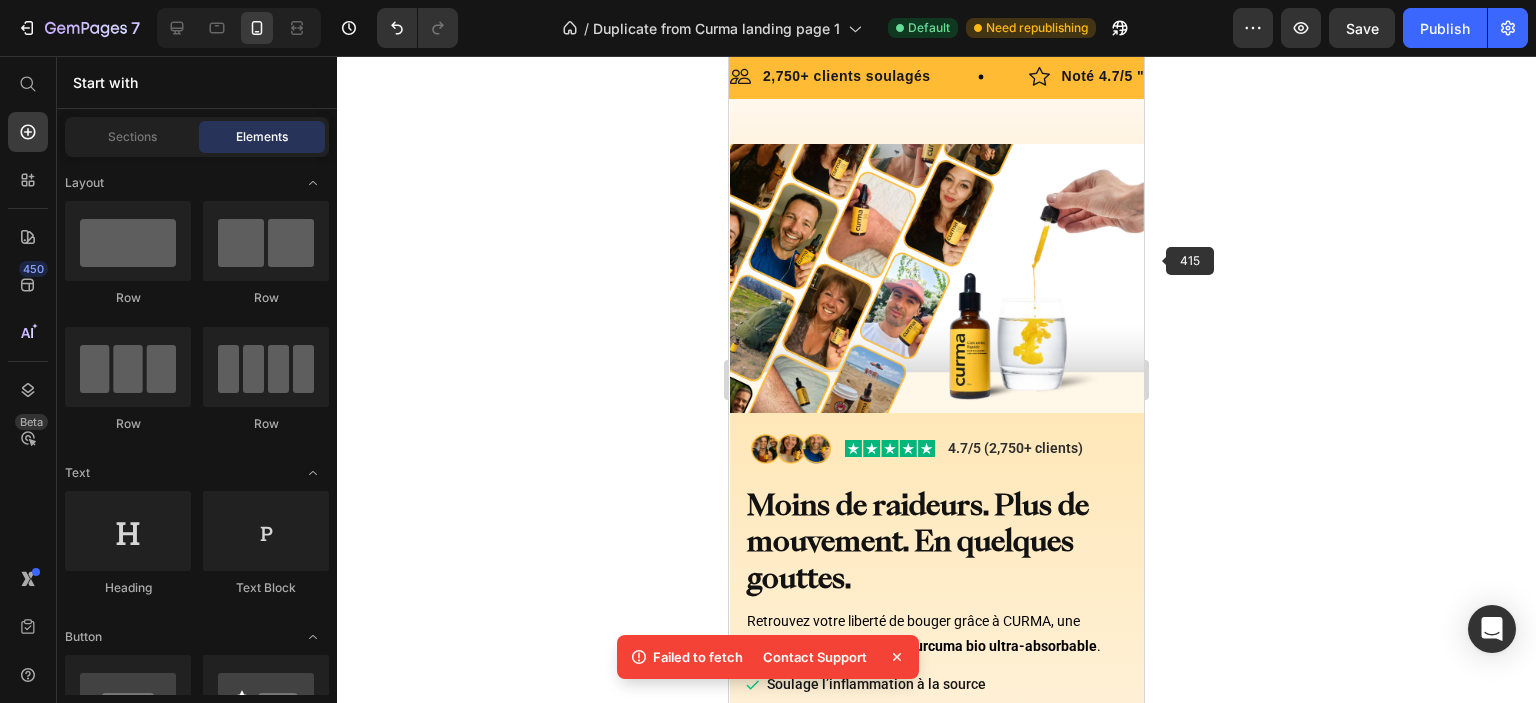 scroll, scrollTop: 0, scrollLeft: 0, axis: both 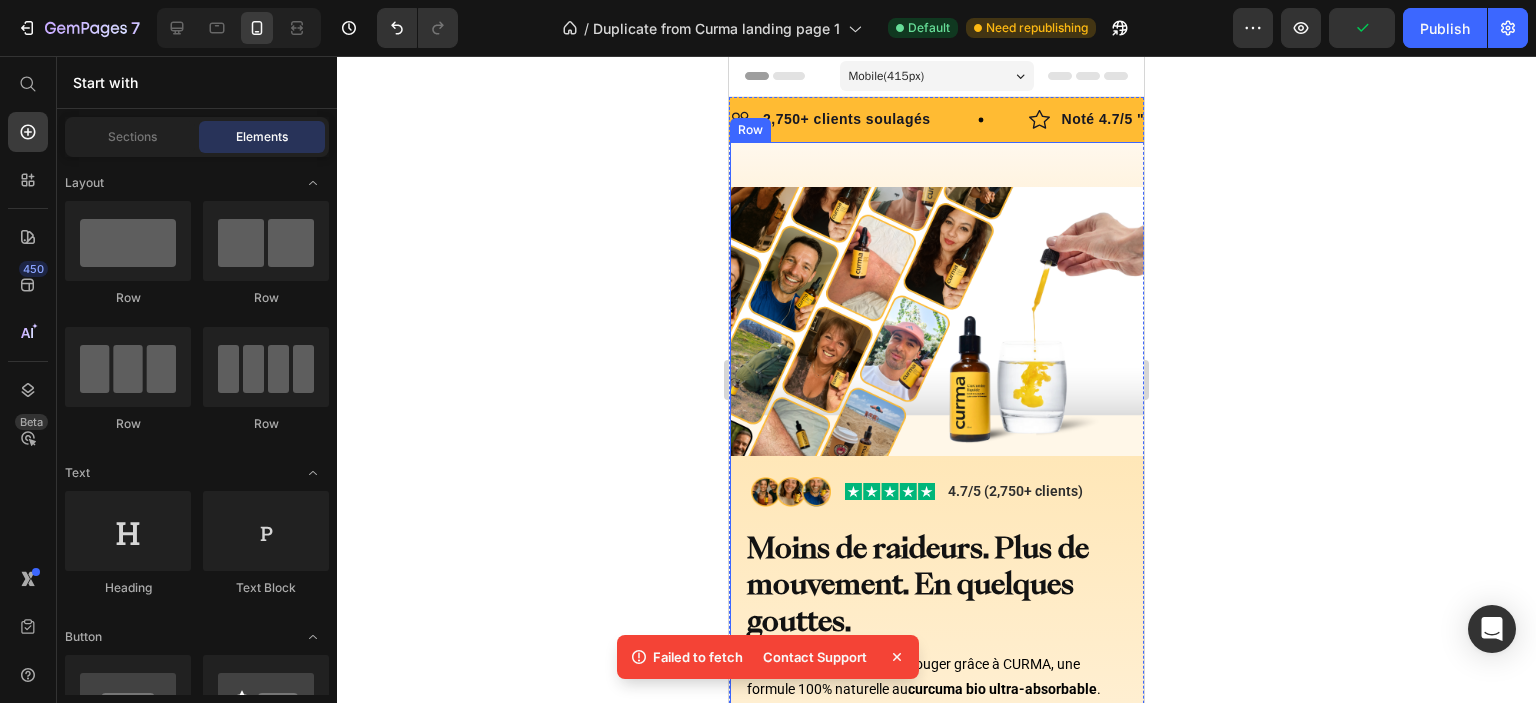 click on "Image Image 4.7/5 (2,750+ clients) Text Block Row Moins de raideurs. Plus de mouvement. En quelques gouttes. Heading Retrouvez votre liberté de bouger grâce à CURMA, une formule 100% naturelle au  curcuma bio ultra-absorbable . Text Block
Soulage l’inflammation à la source
Apaise les inconforts articulaires naturellement
1 ml par jour pour prendre soin de vous Item list
Soulager mes articulations Button
60 jours Satisfait ou Remboursé Item List
Livraison gratuite 48h Item List Row Row Image Row Row" at bounding box center [937, 567] 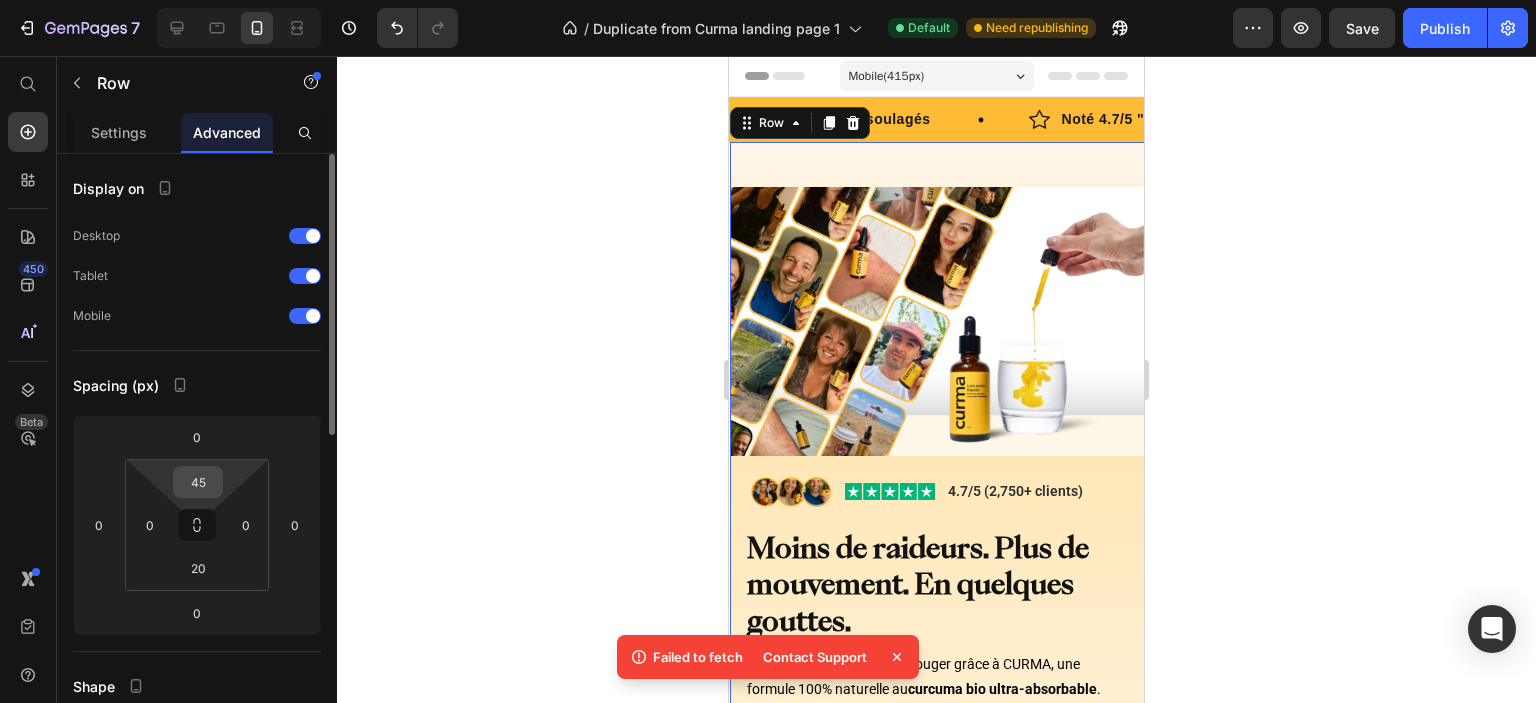click on "45" at bounding box center [198, 482] 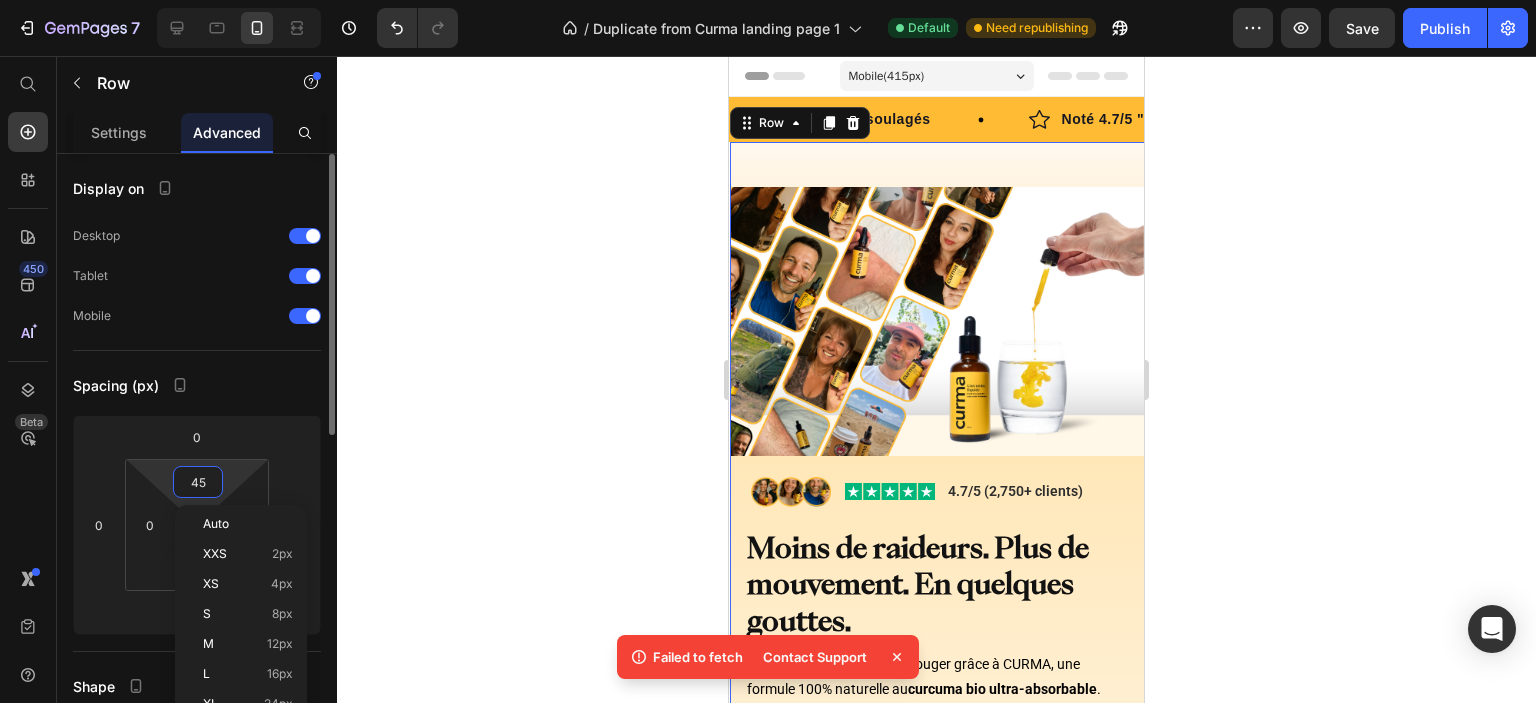 type on "0" 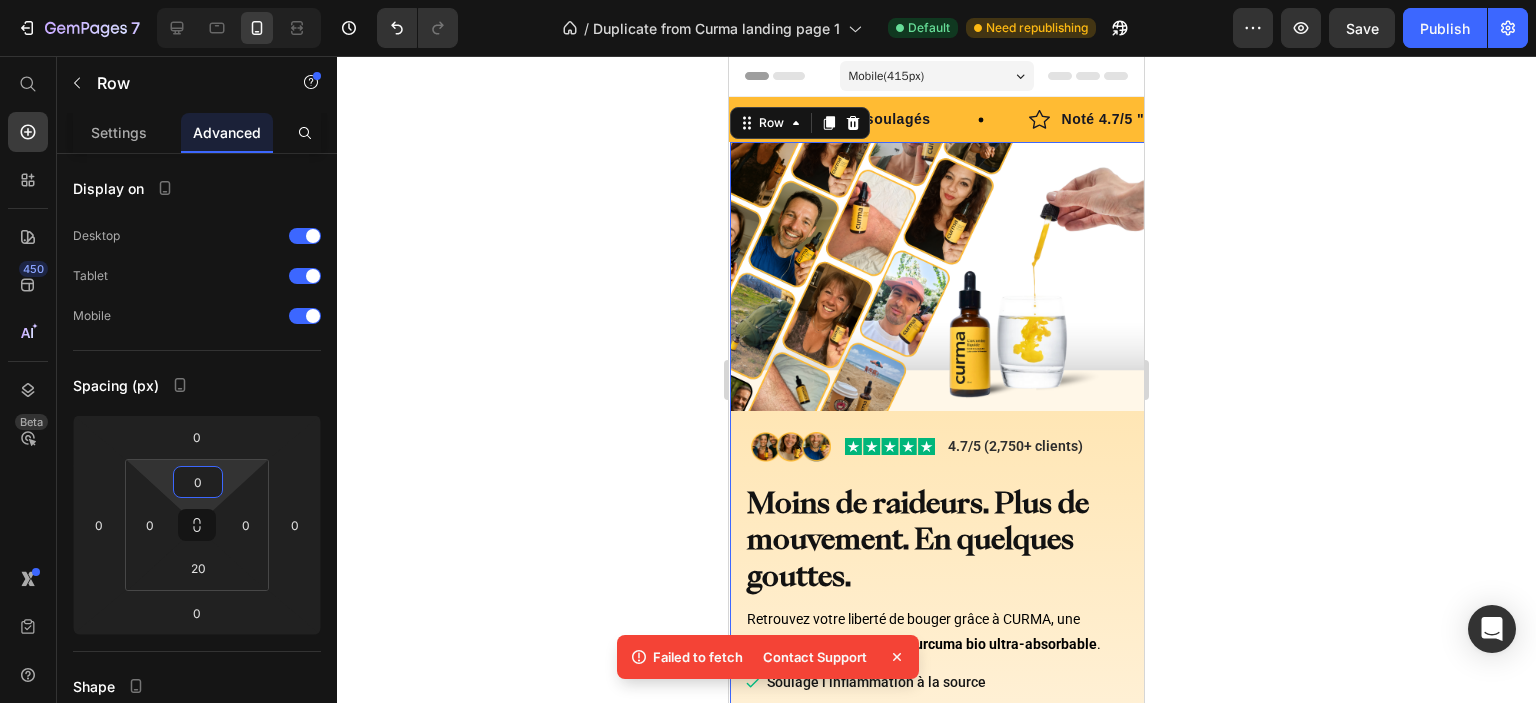 click 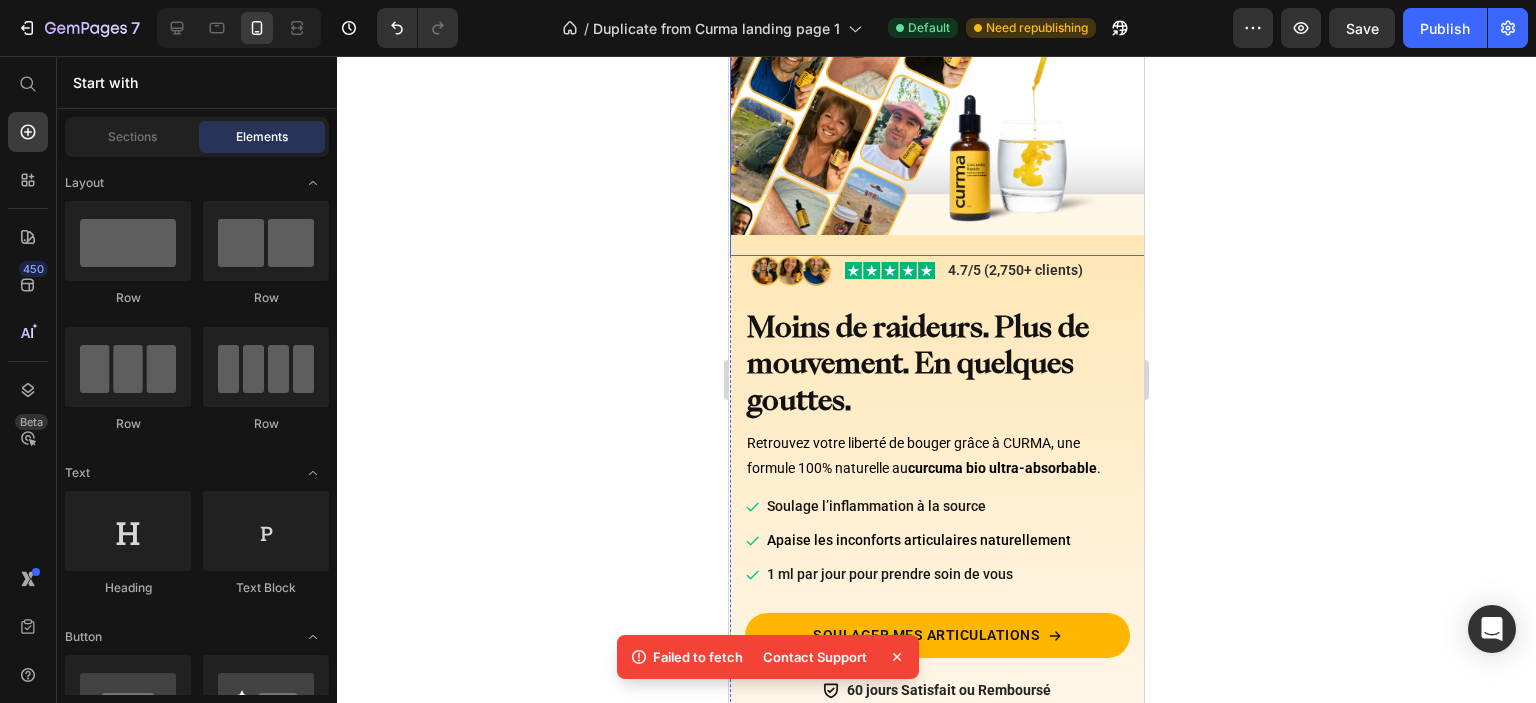 scroll, scrollTop: 200, scrollLeft: 0, axis: vertical 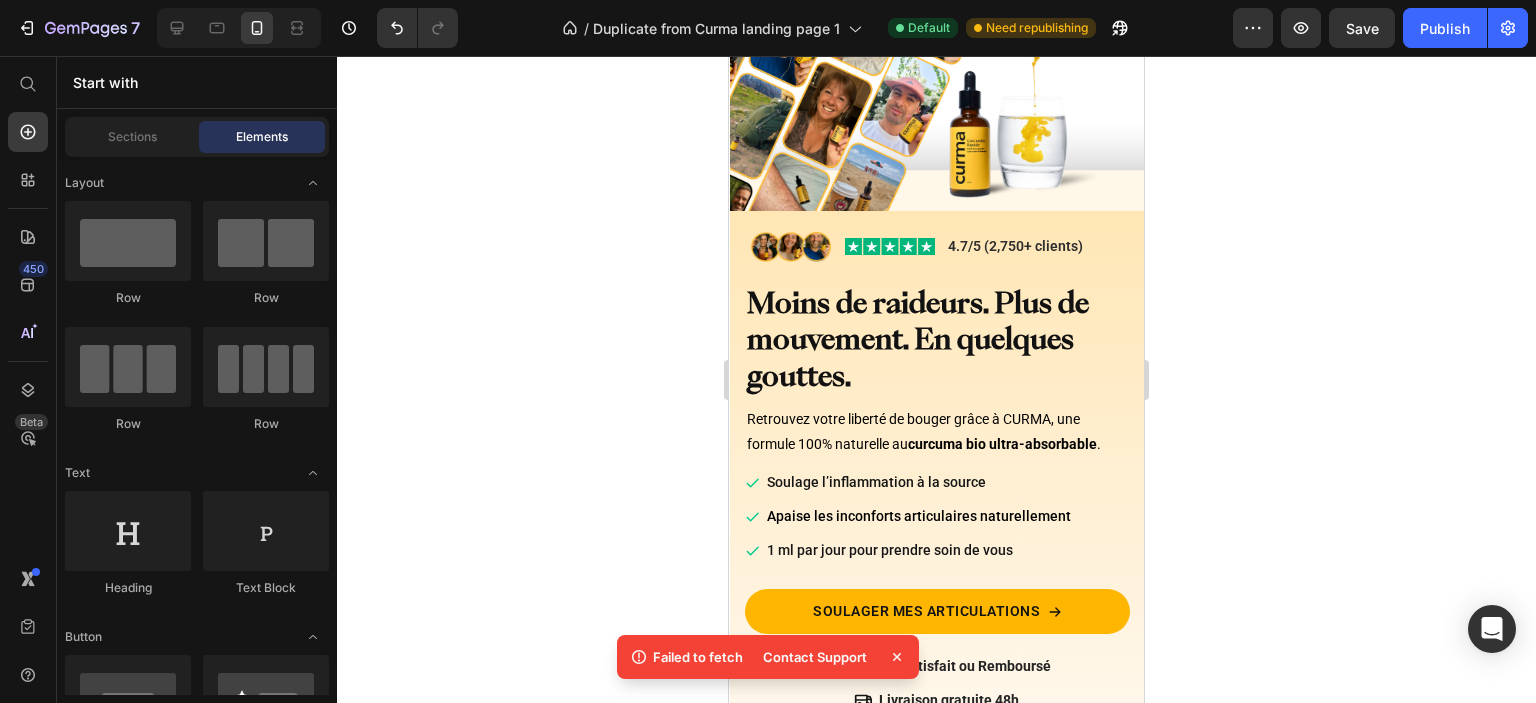 click 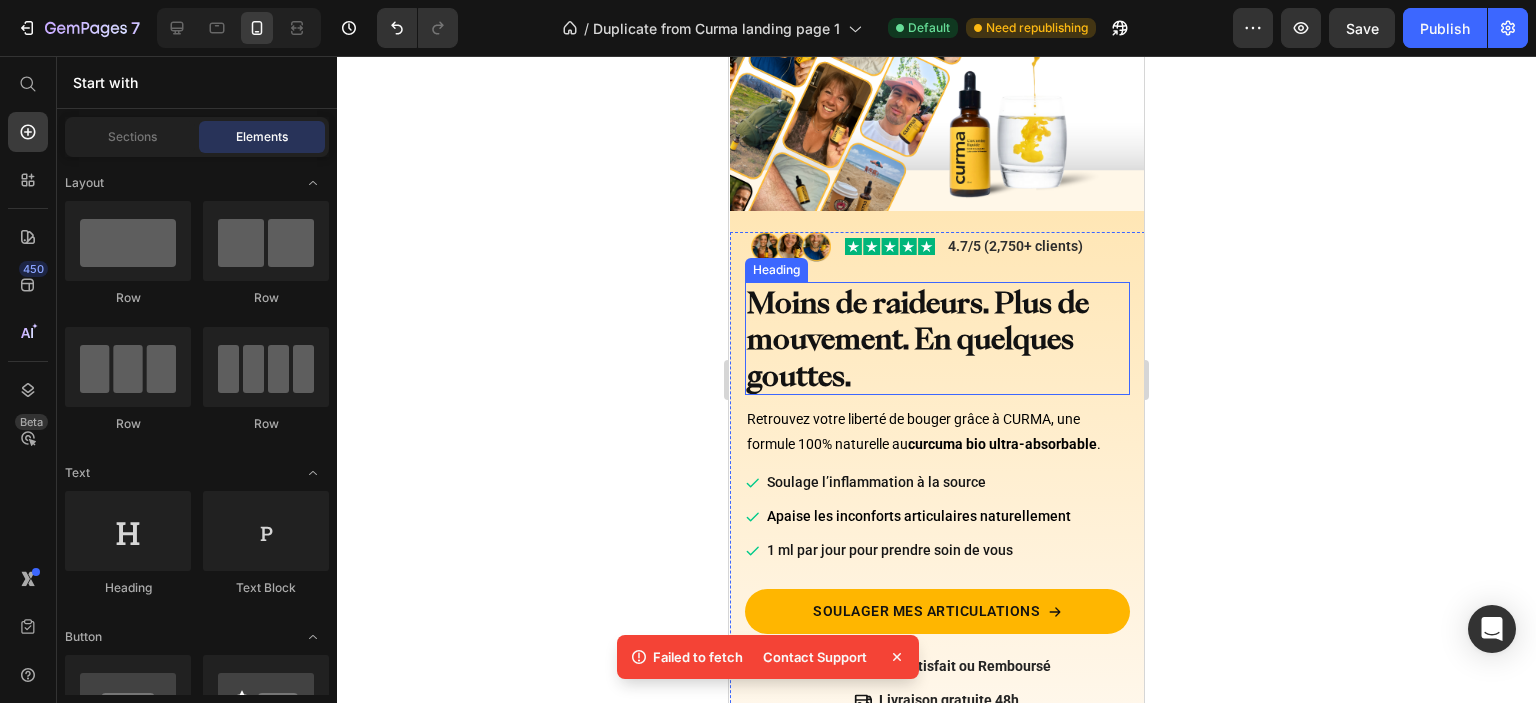 scroll, scrollTop: 0, scrollLeft: 0, axis: both 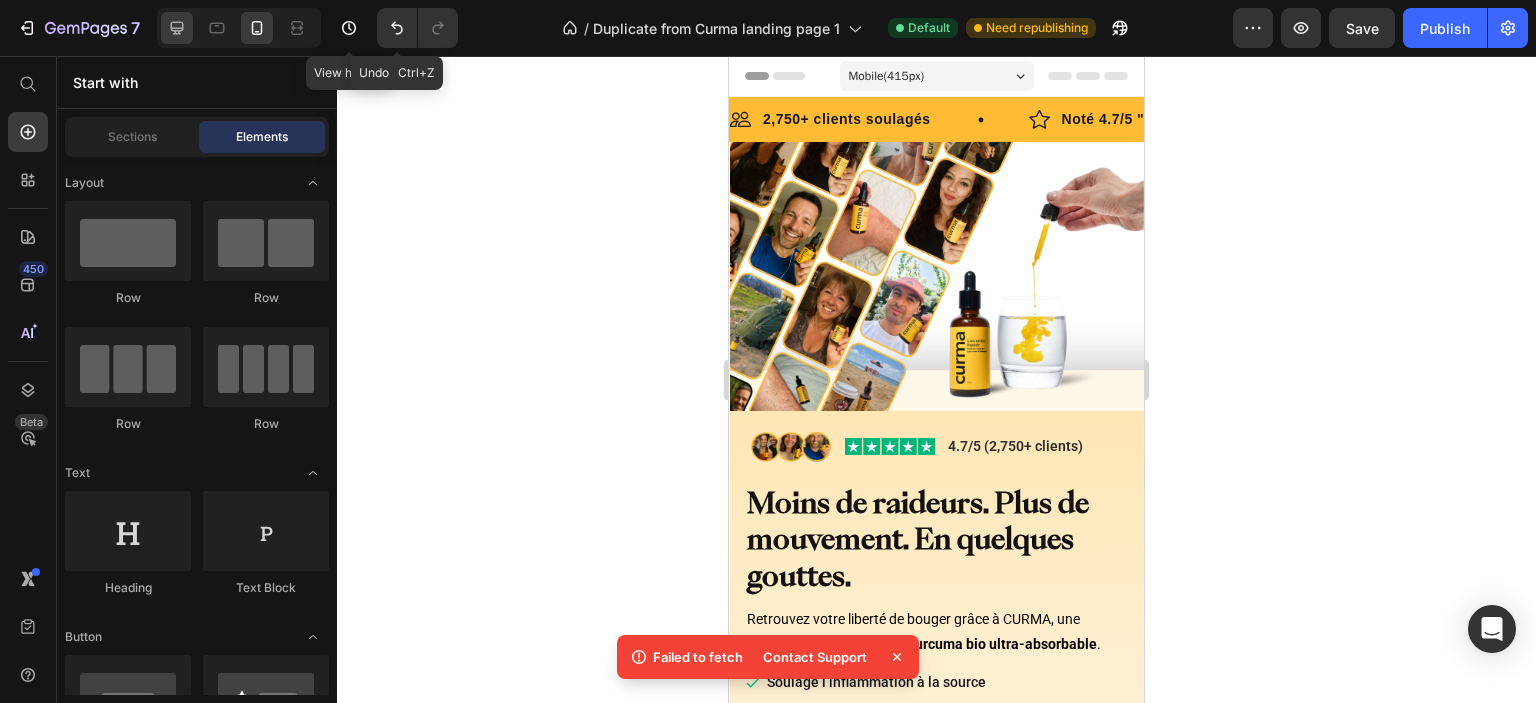 click 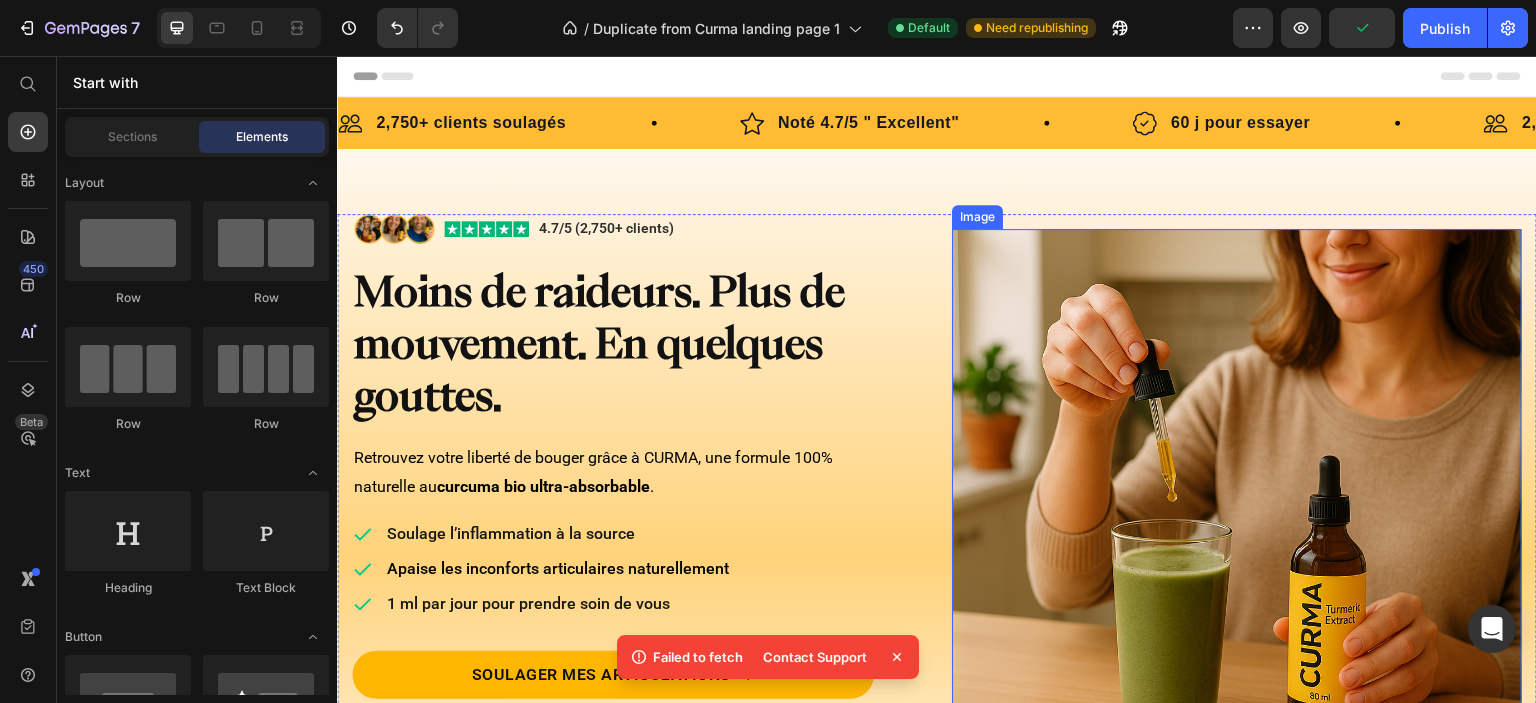 scroll, scrollTop: 300, scrollLeft: 0, axis: vertical 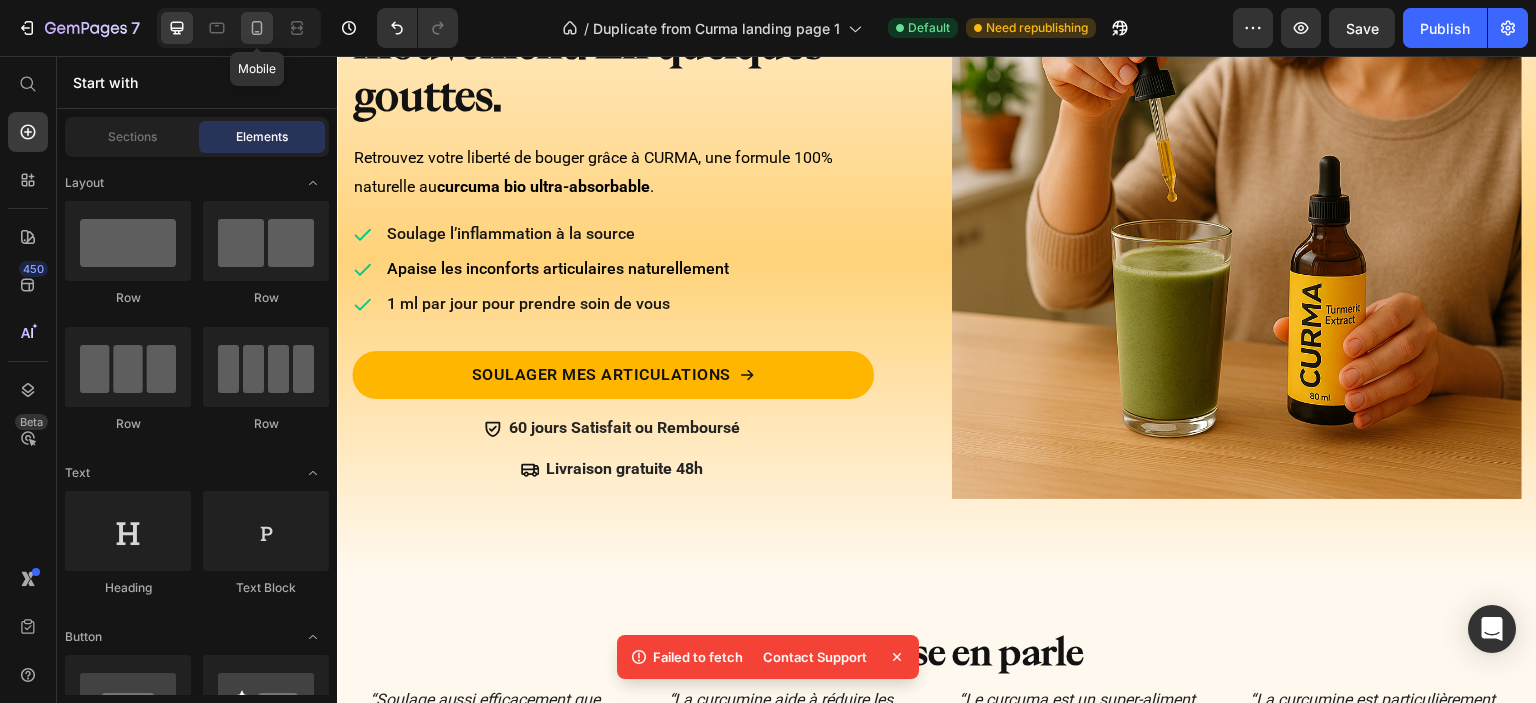 click 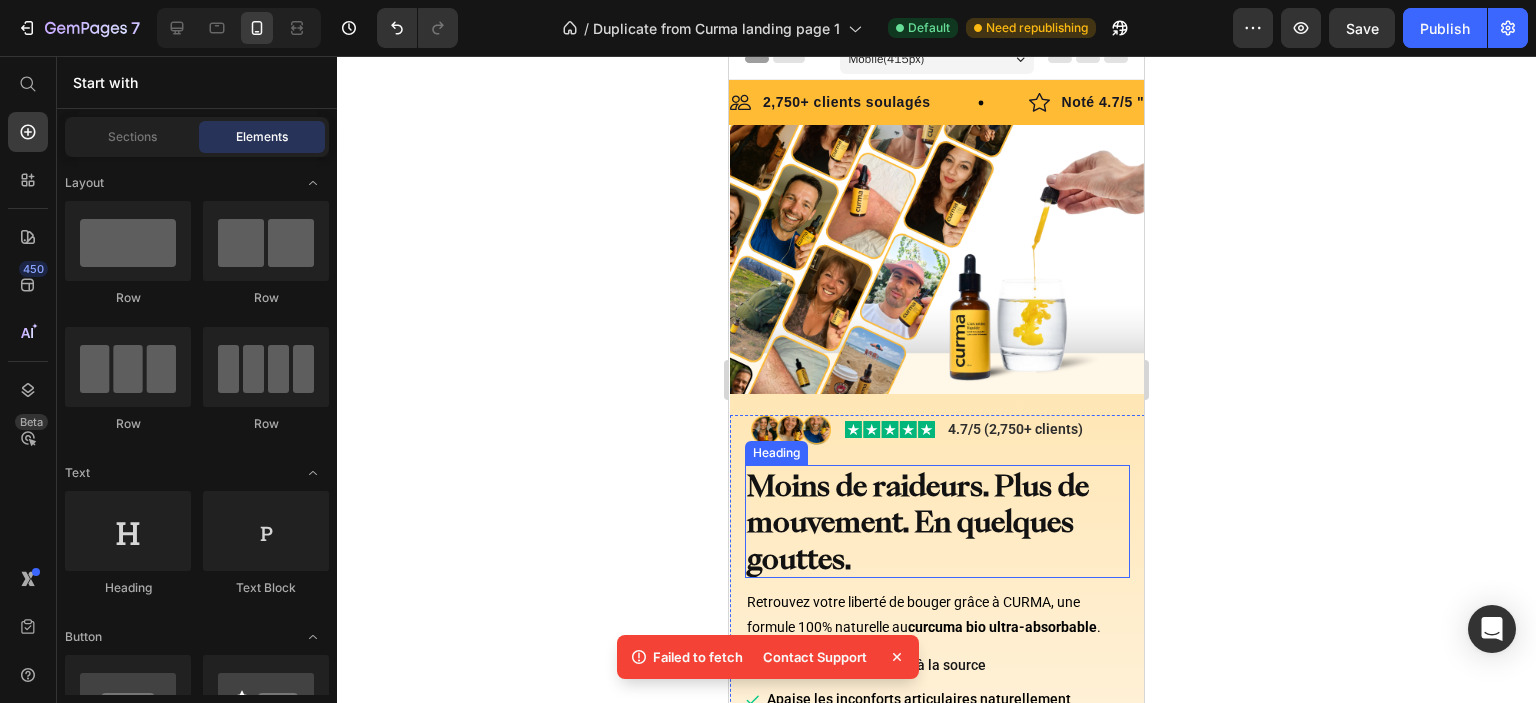 scroll, scrollTop: 0, scrollLeft: 0, axis: both 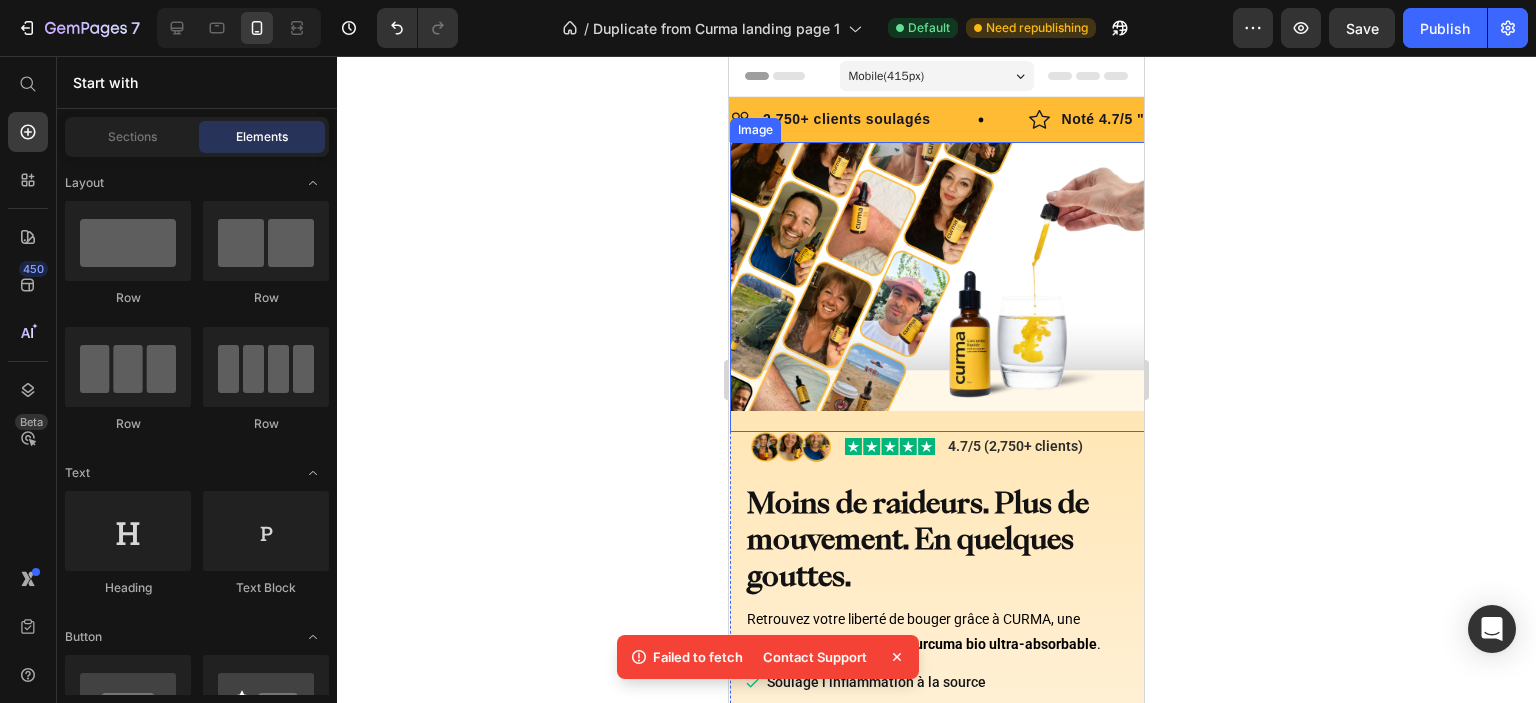 click at bounding box center [937, 287] 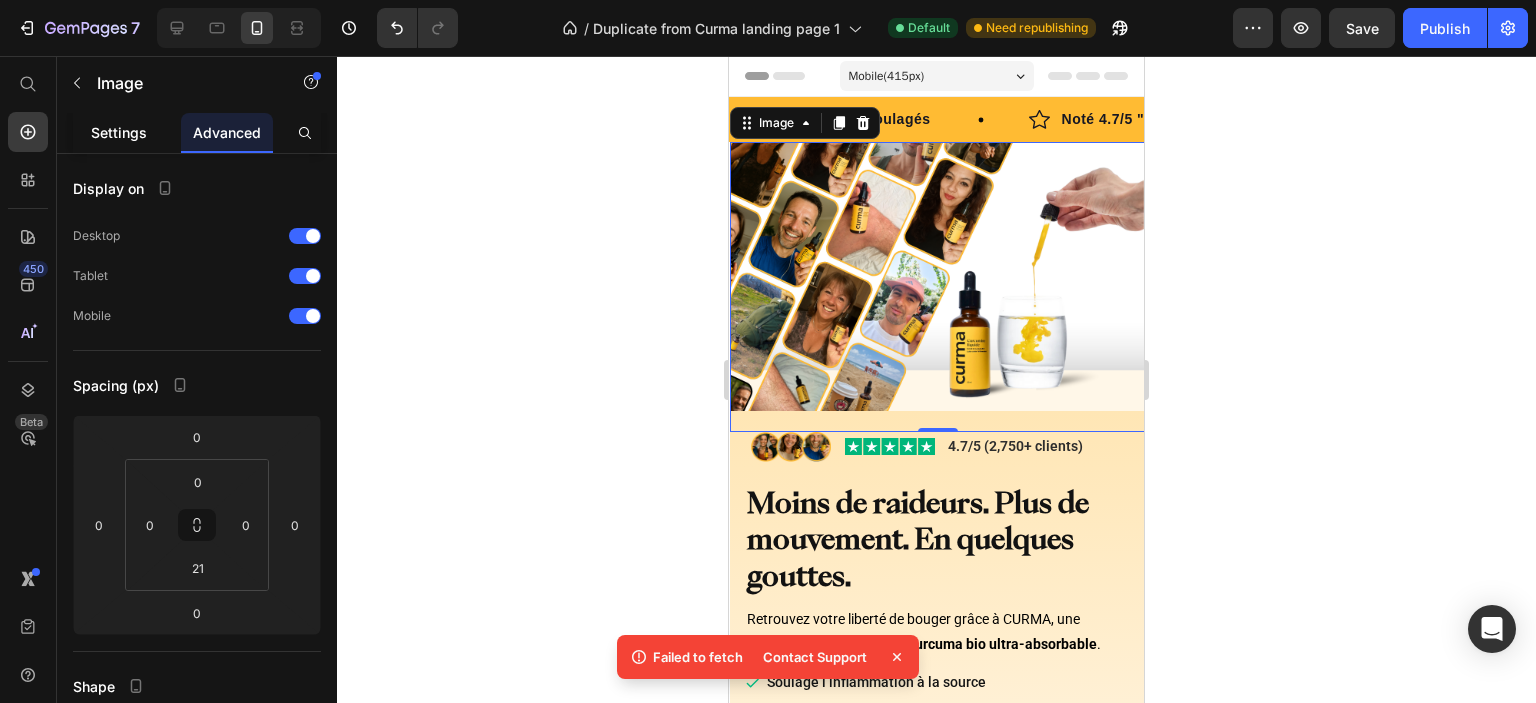 click on "Settings" at bounding box center (119, 132) 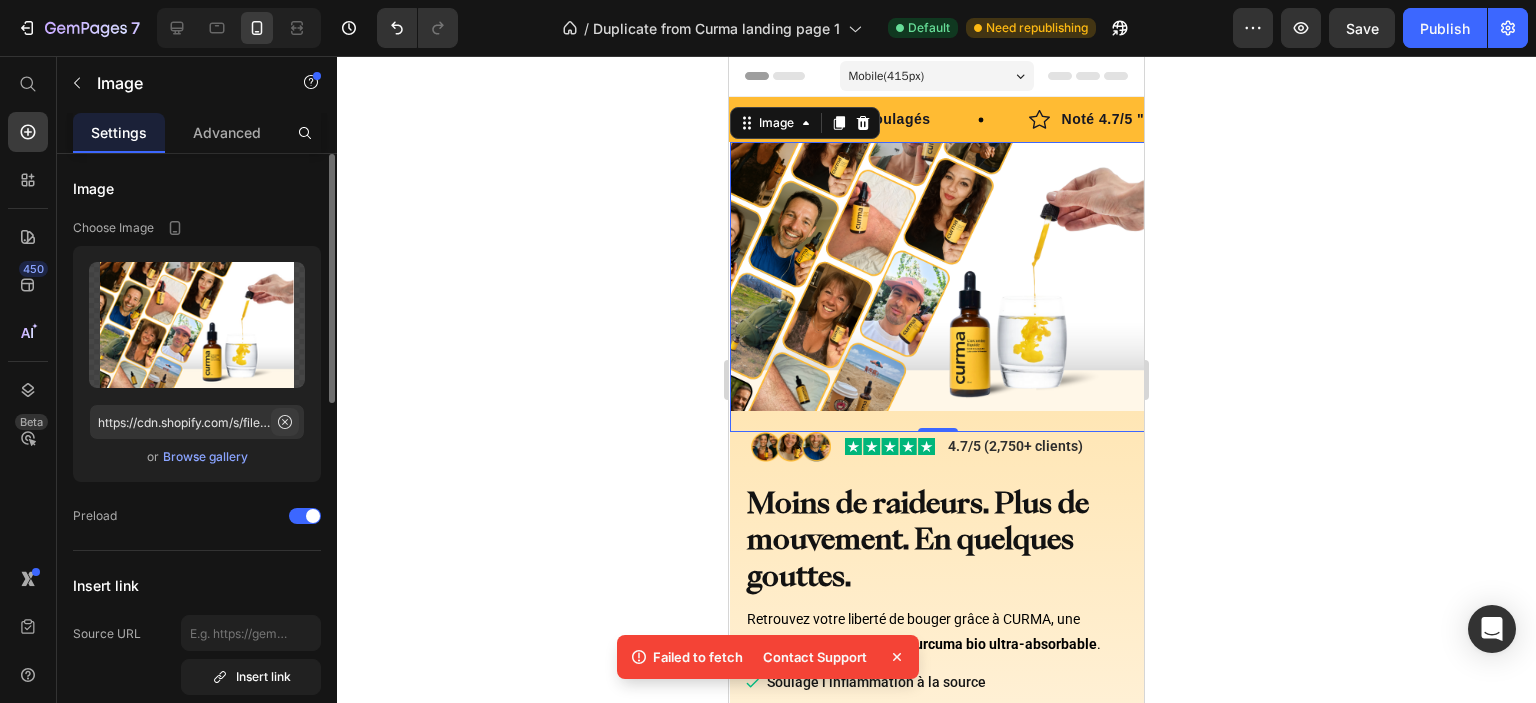 click 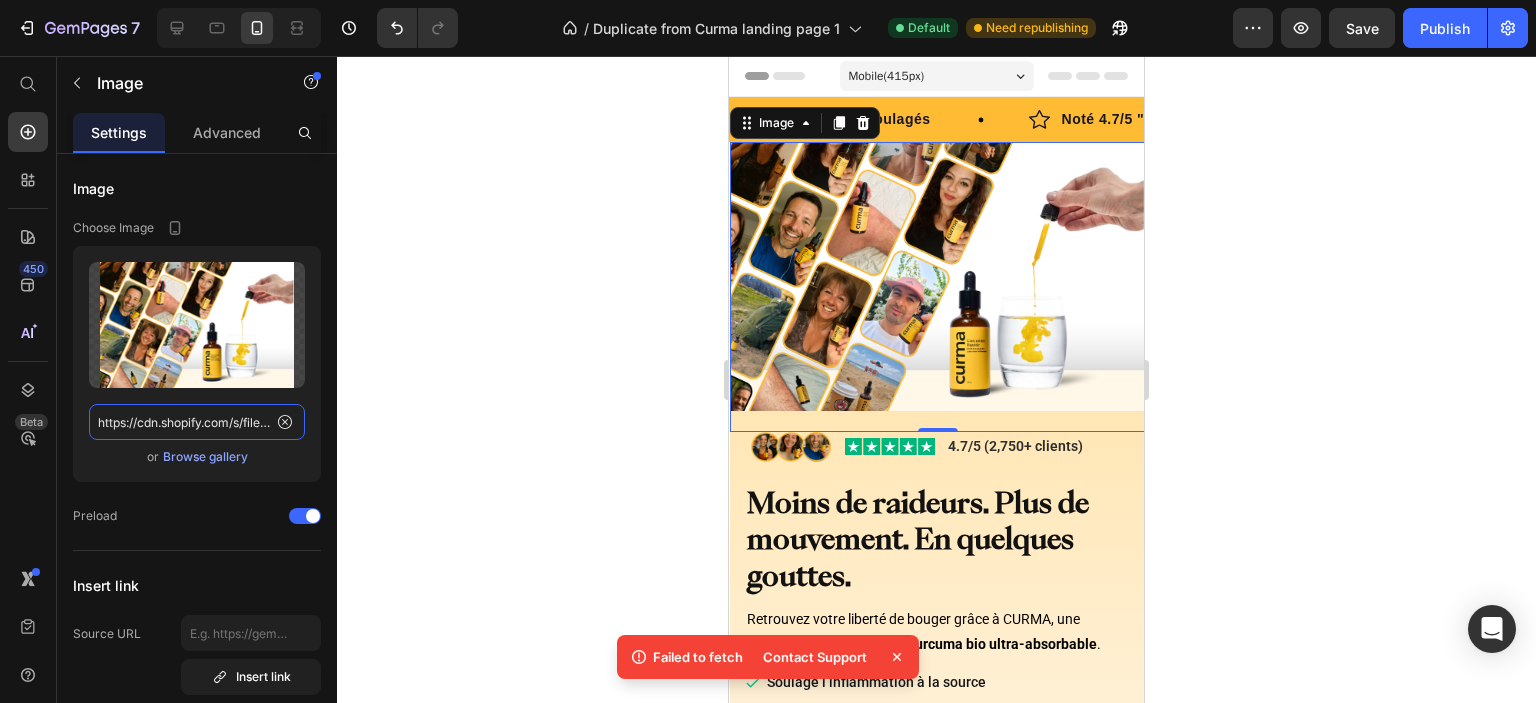 type 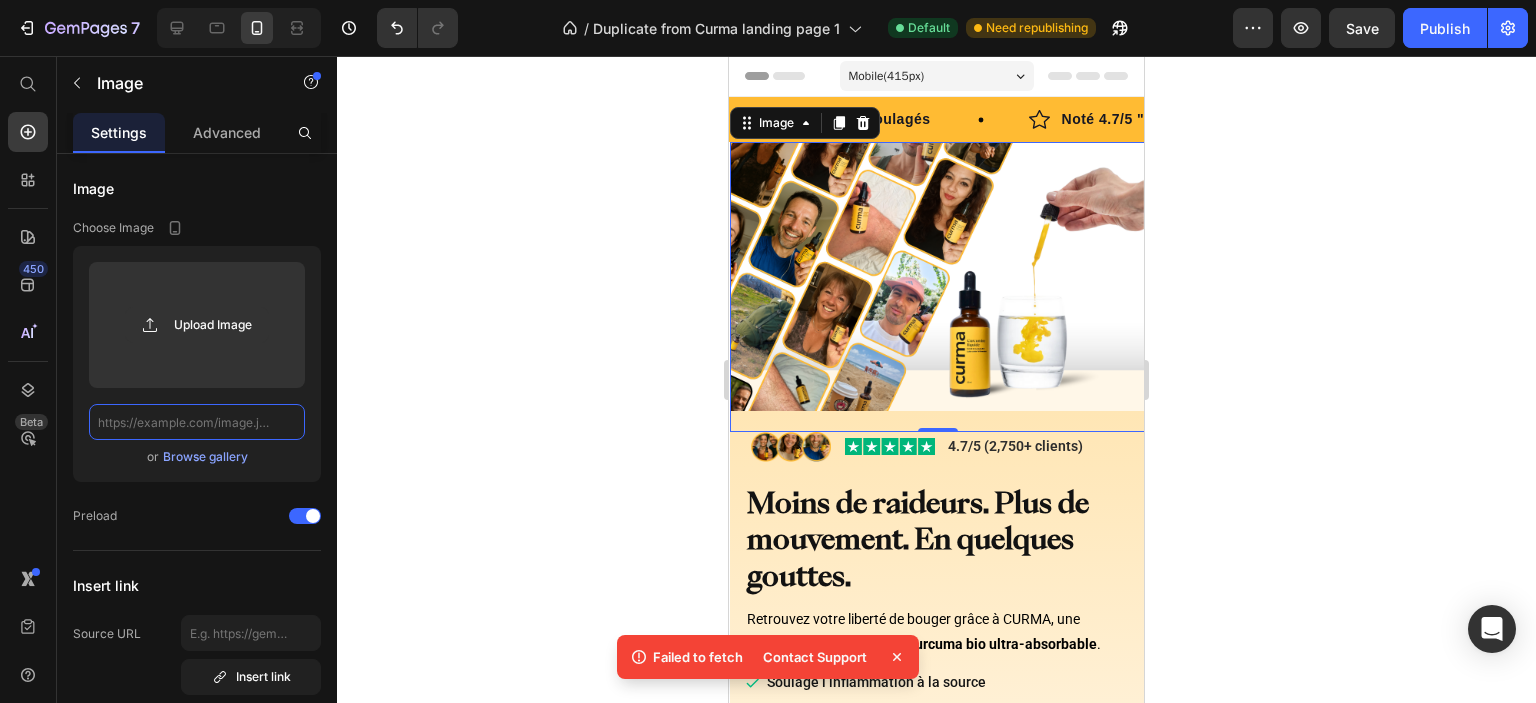 scroll, scrollTop: 0, scrollLeft: 0, axis: both 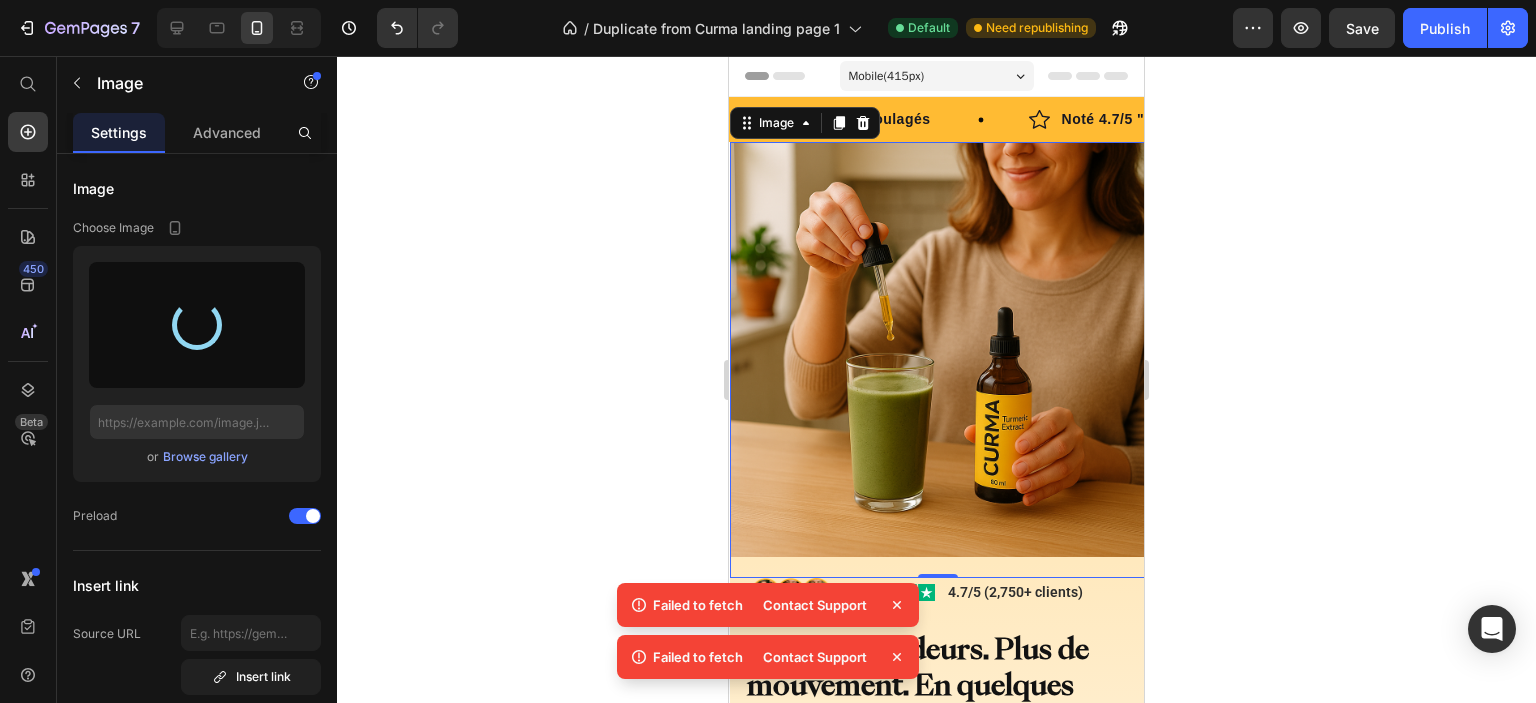 click 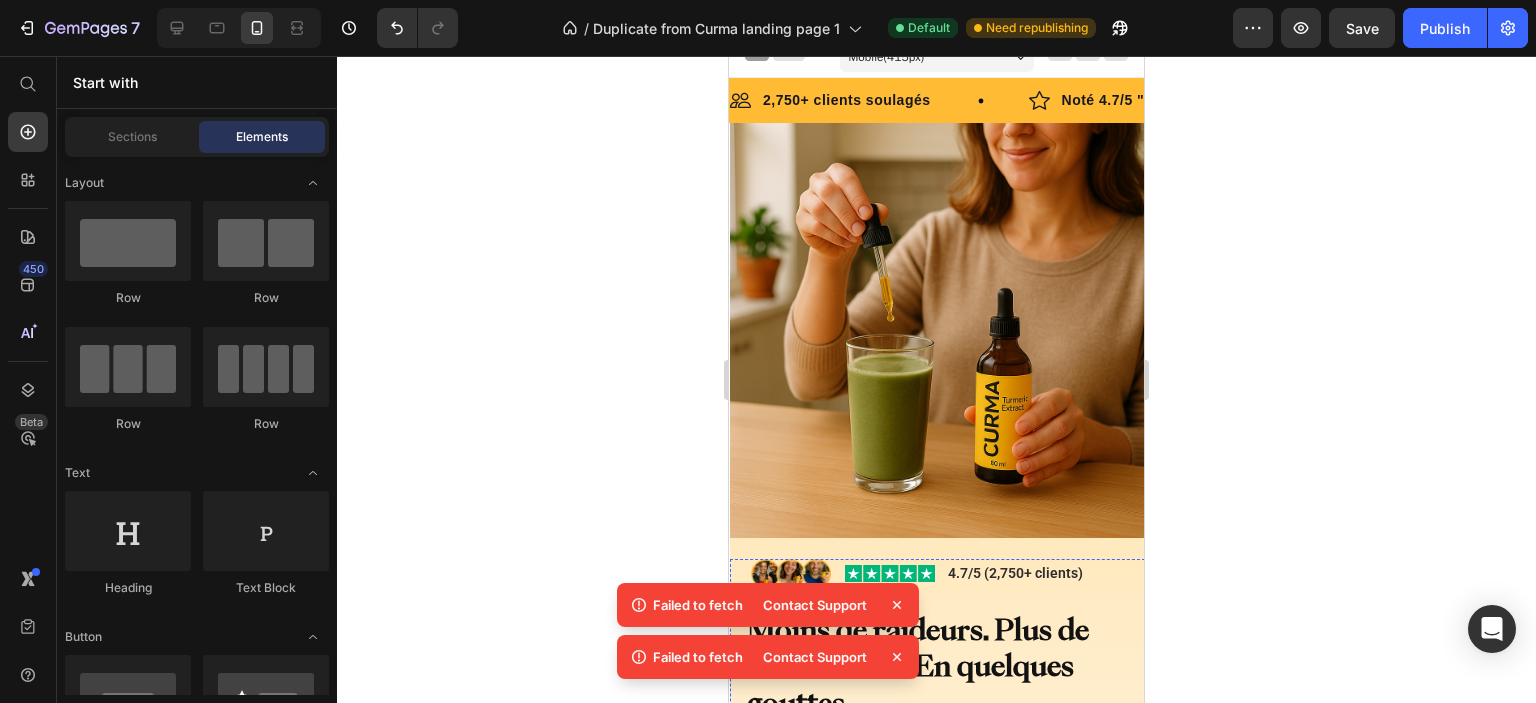 scroll, scrollTop: 0, scrollLeft: 0, axis: both 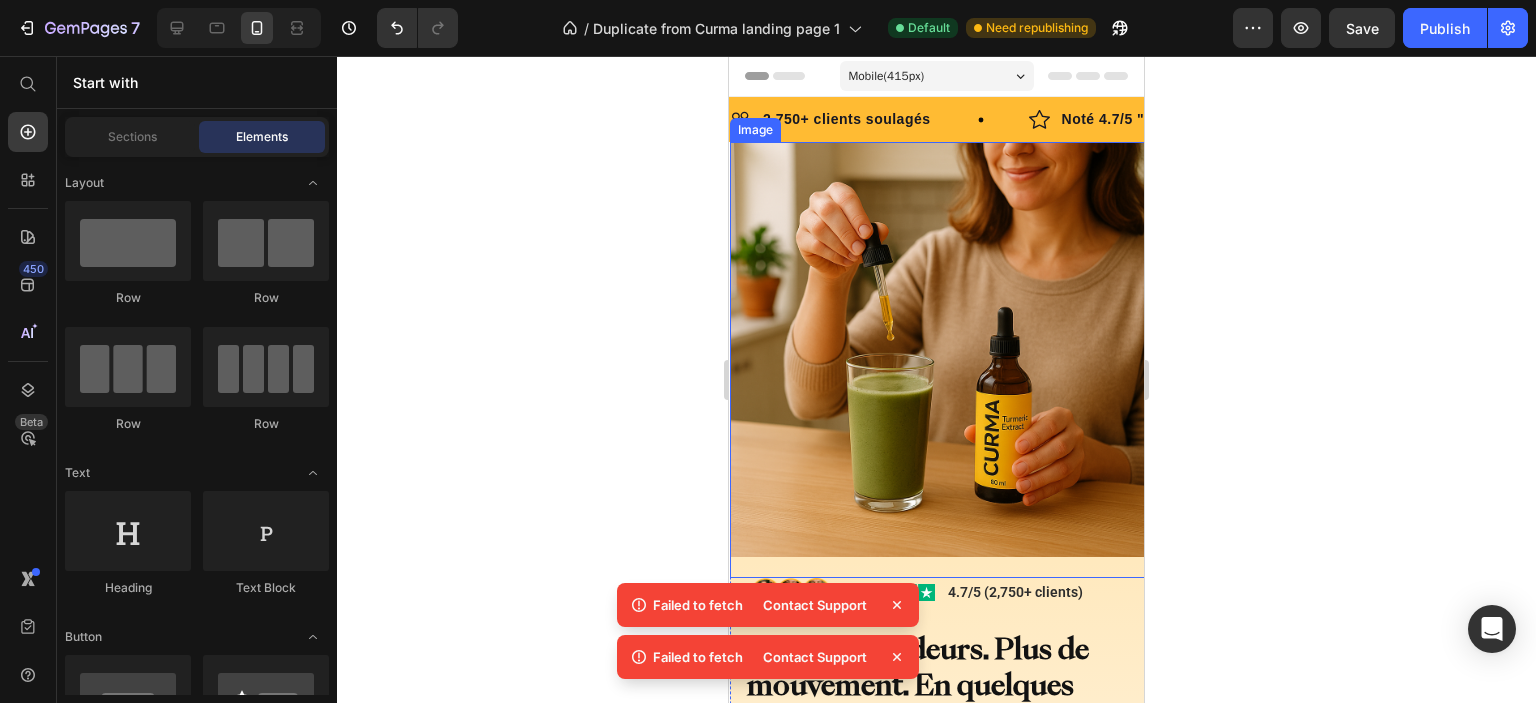 click at bounding box center [937, 360] 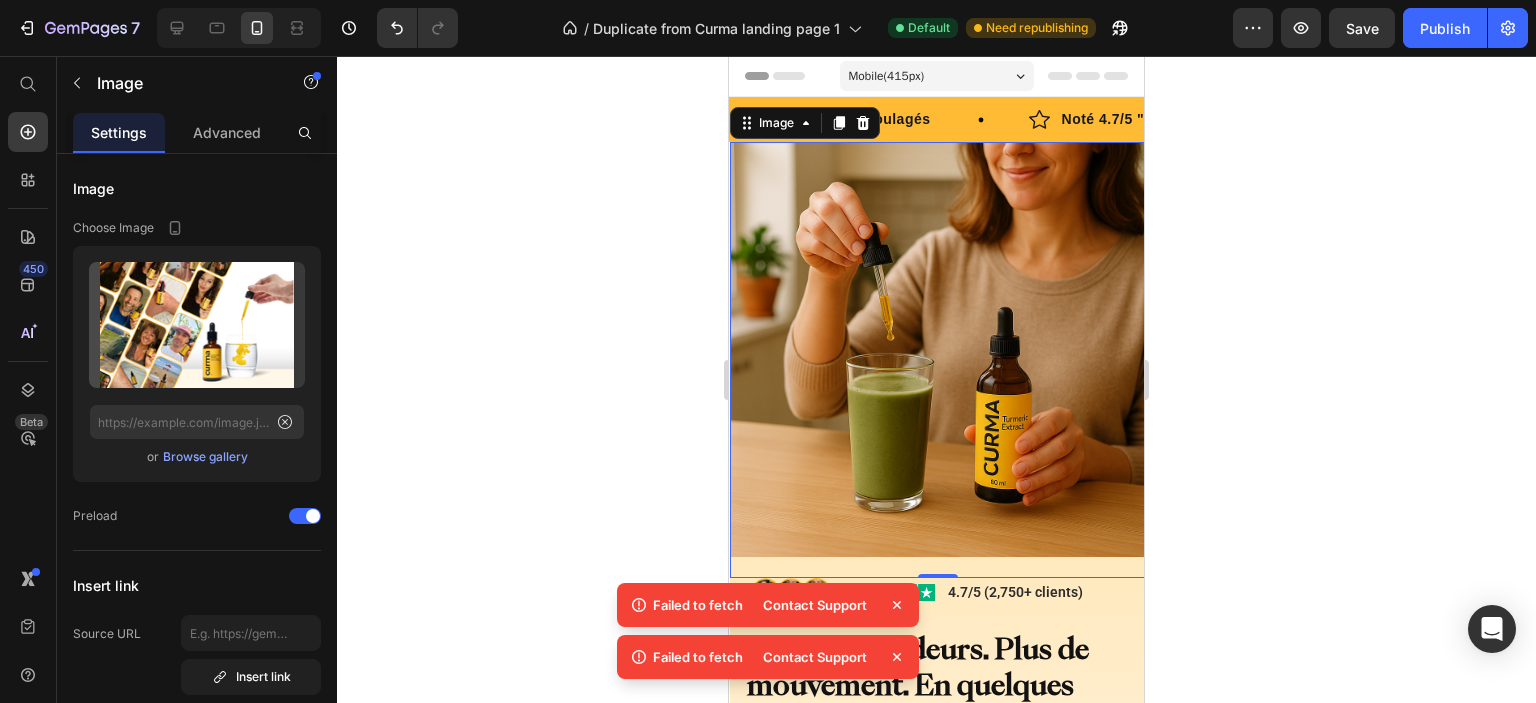 type on "https://cdn.shopify.com/s/files/1/0952/8295/4565/files/gempages_568175473012507585-b21ac44f-84d0-43ae-8af6-2465348b2911.png" 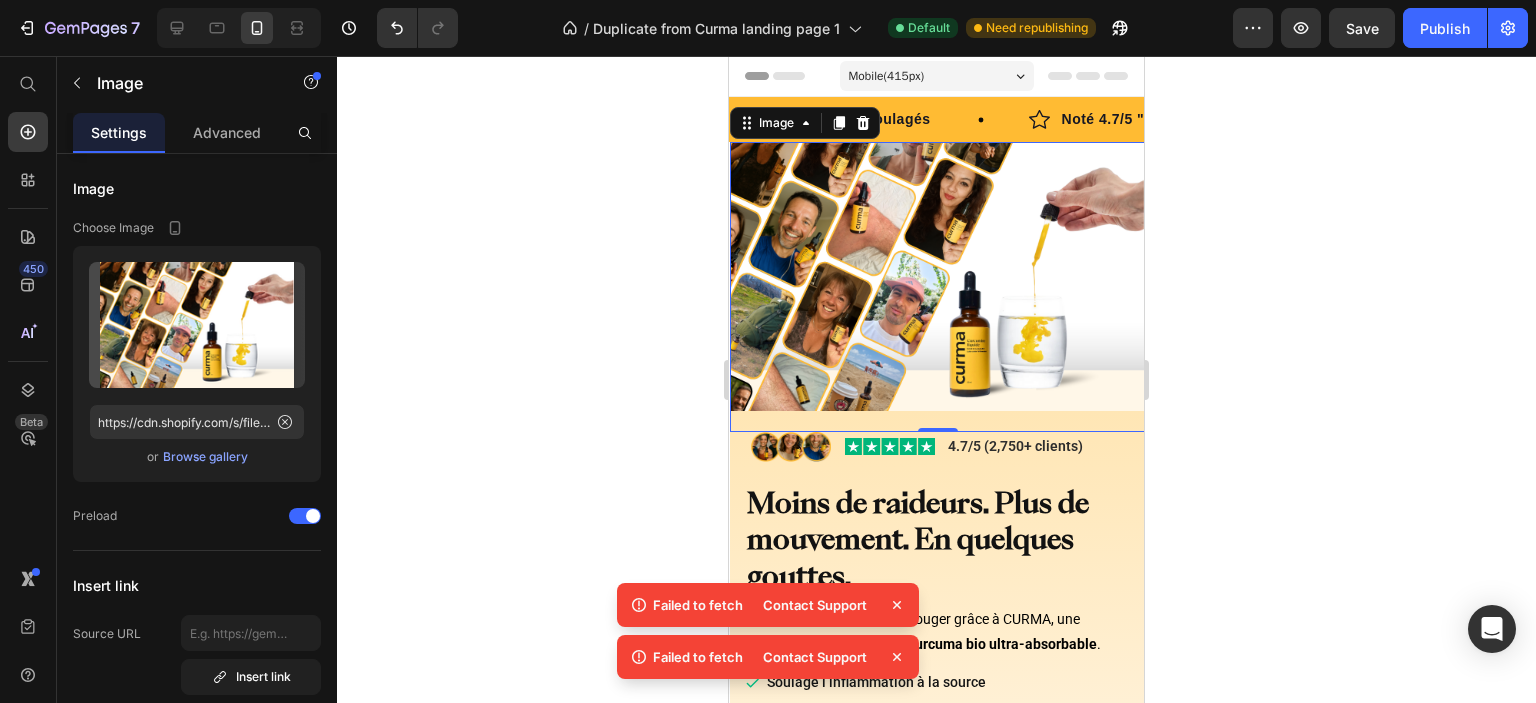drag, startPoint x: 894, startPoint y: 604, endPoint x: 899, endPoint y: 613, distance: 10.29563 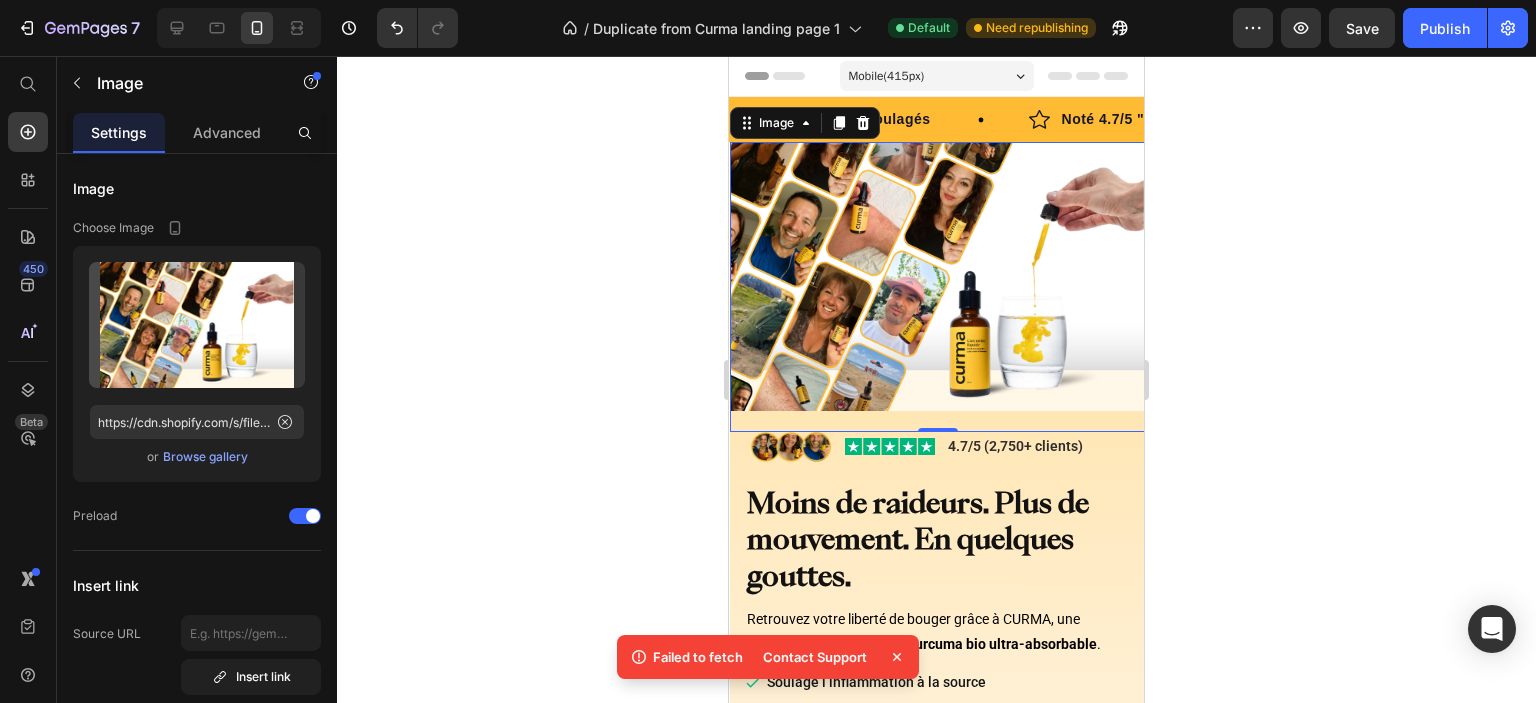 click 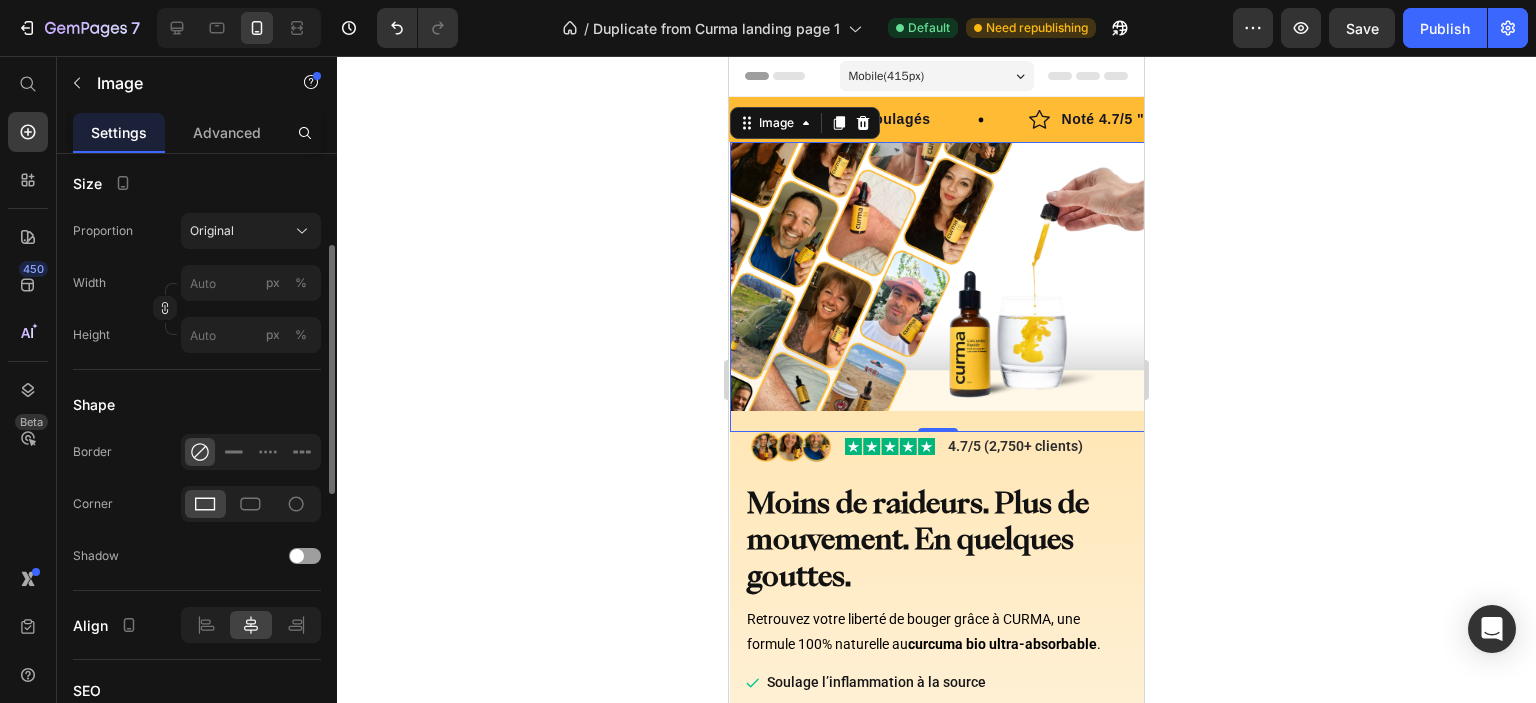 scroll, scrollTop: 463, scrollLeft: 0, axis: vertical 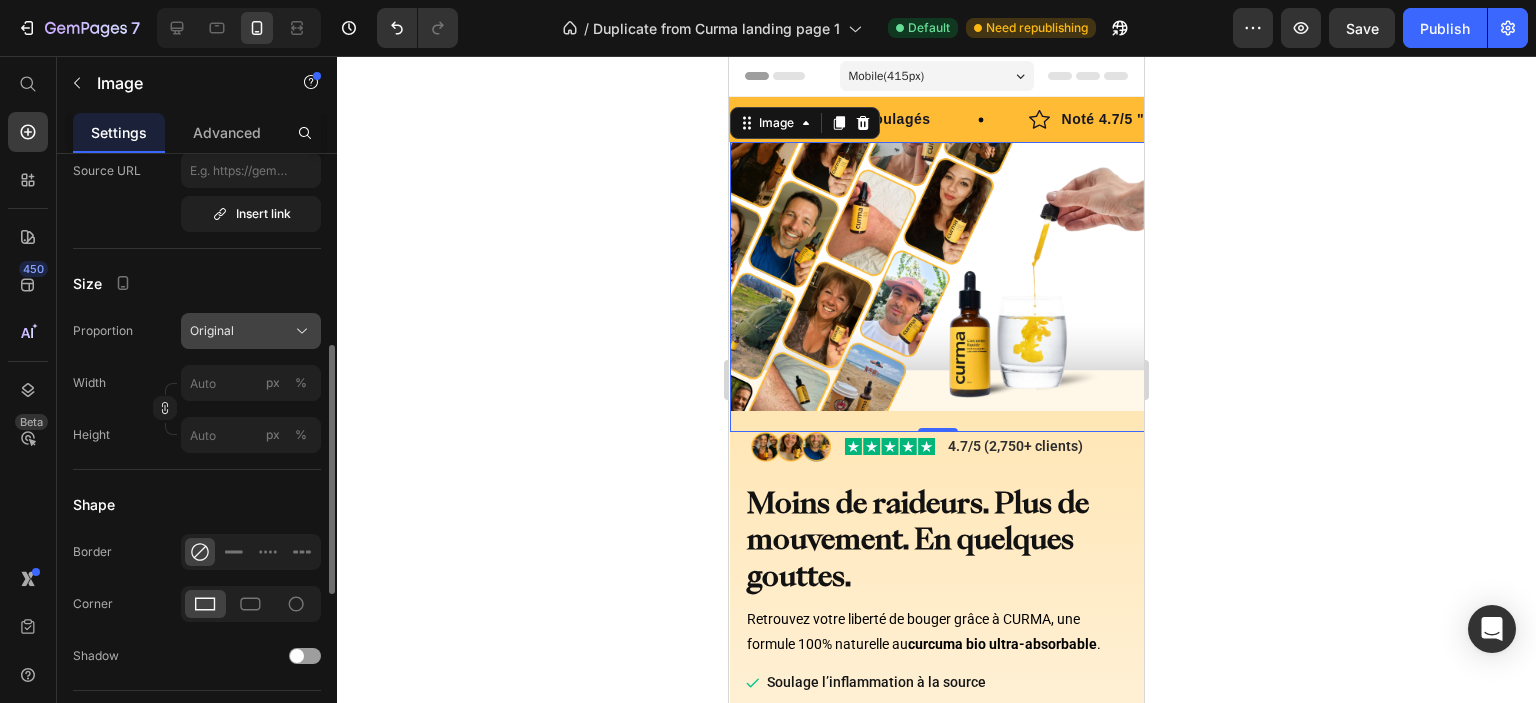 click on "Original" at bounding box center (251, 331) 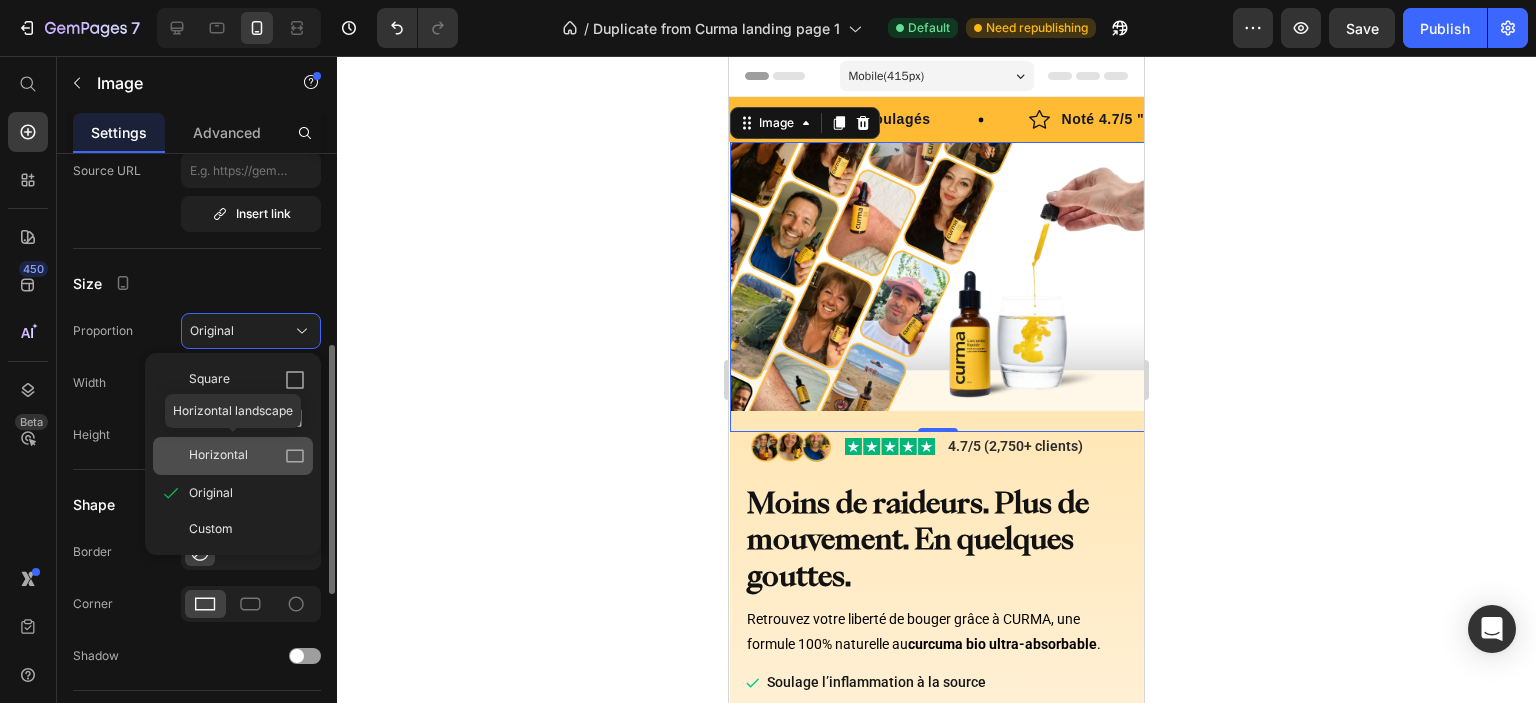 click on "Horizontal" at bounding box center [247, 456] 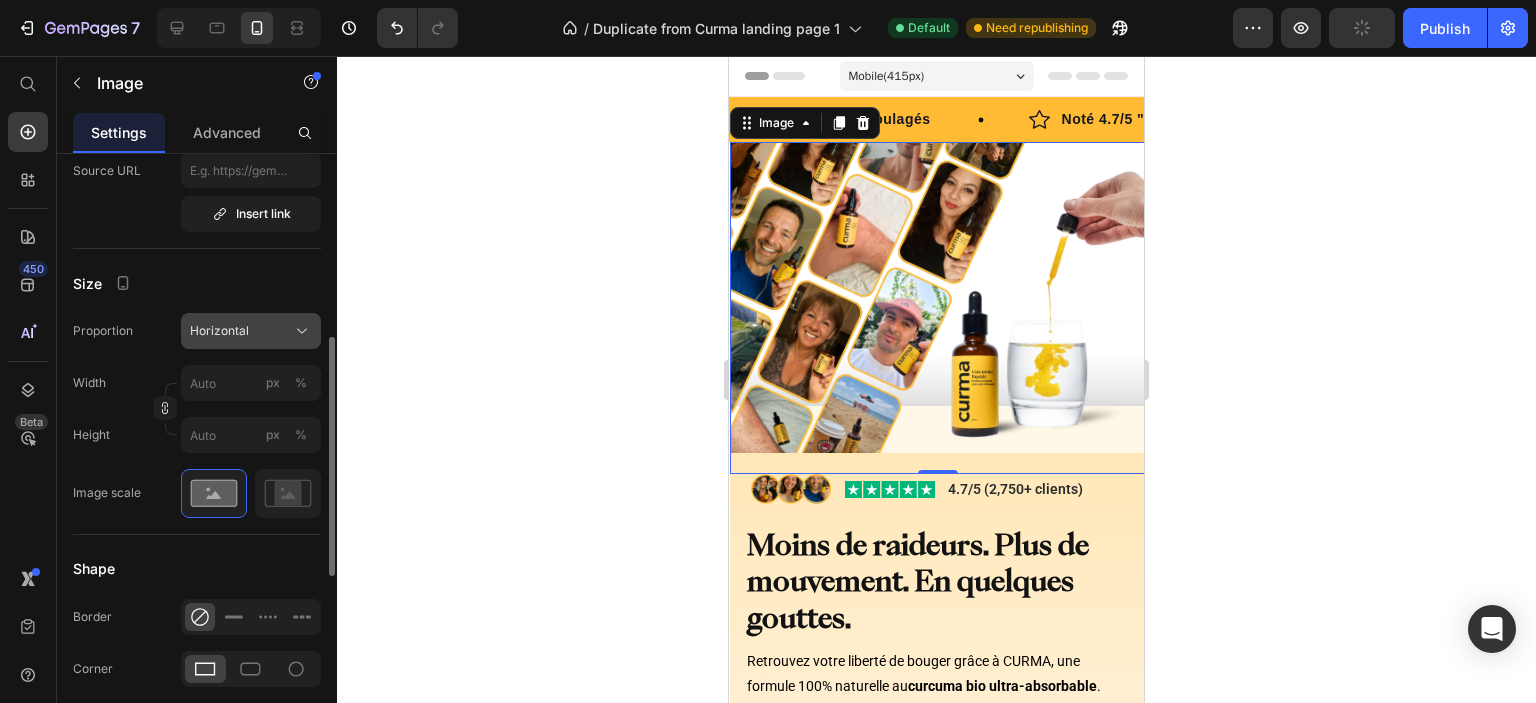 click on "Horizontal" 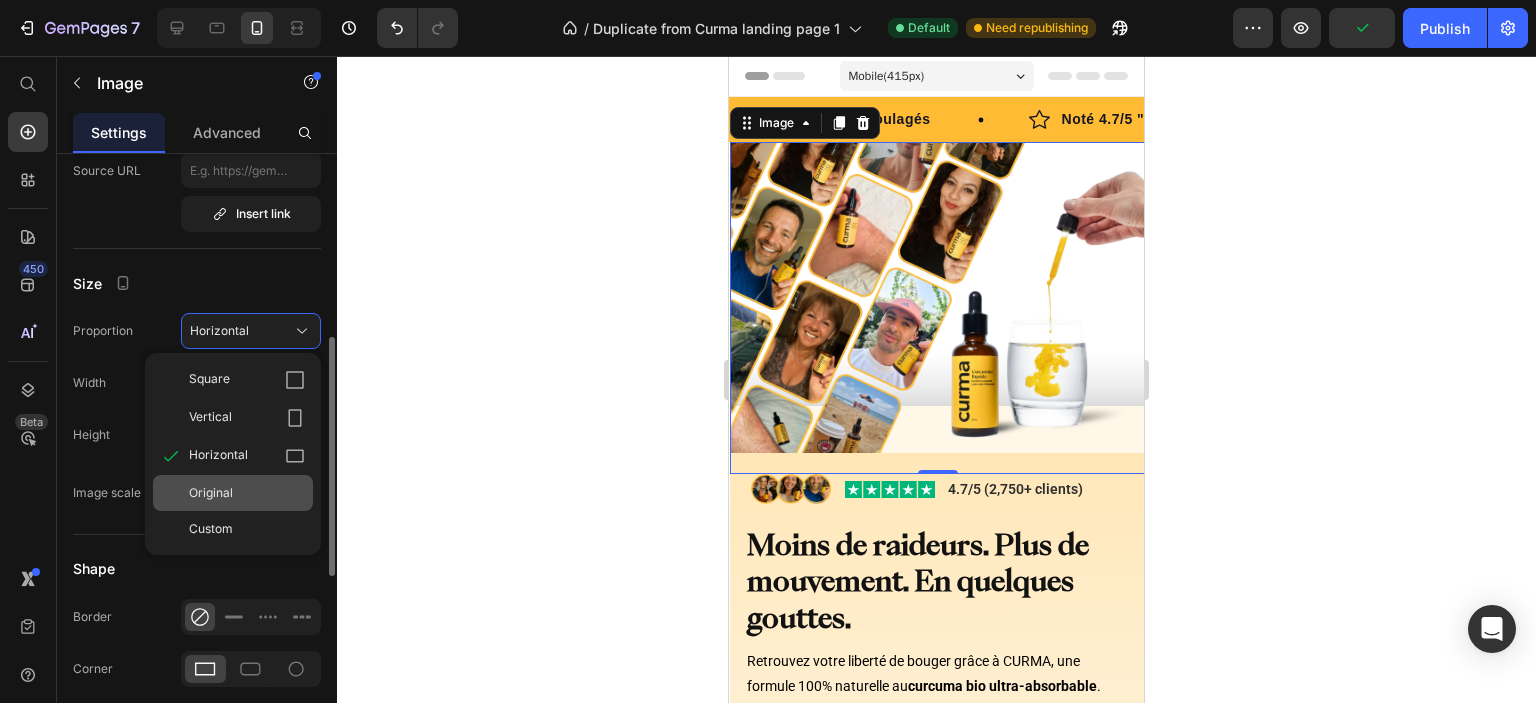 click on "Original" at bounding box center (247, 493) 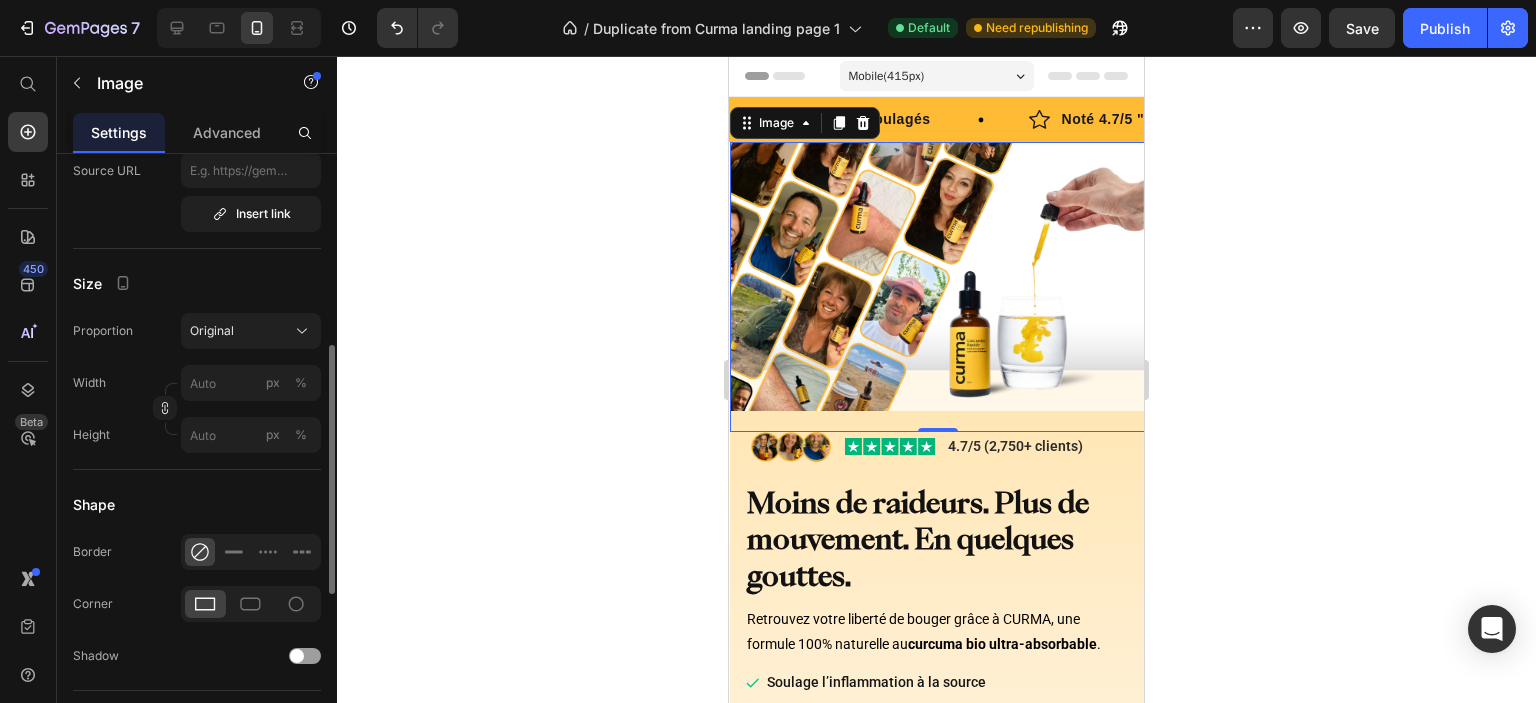 click 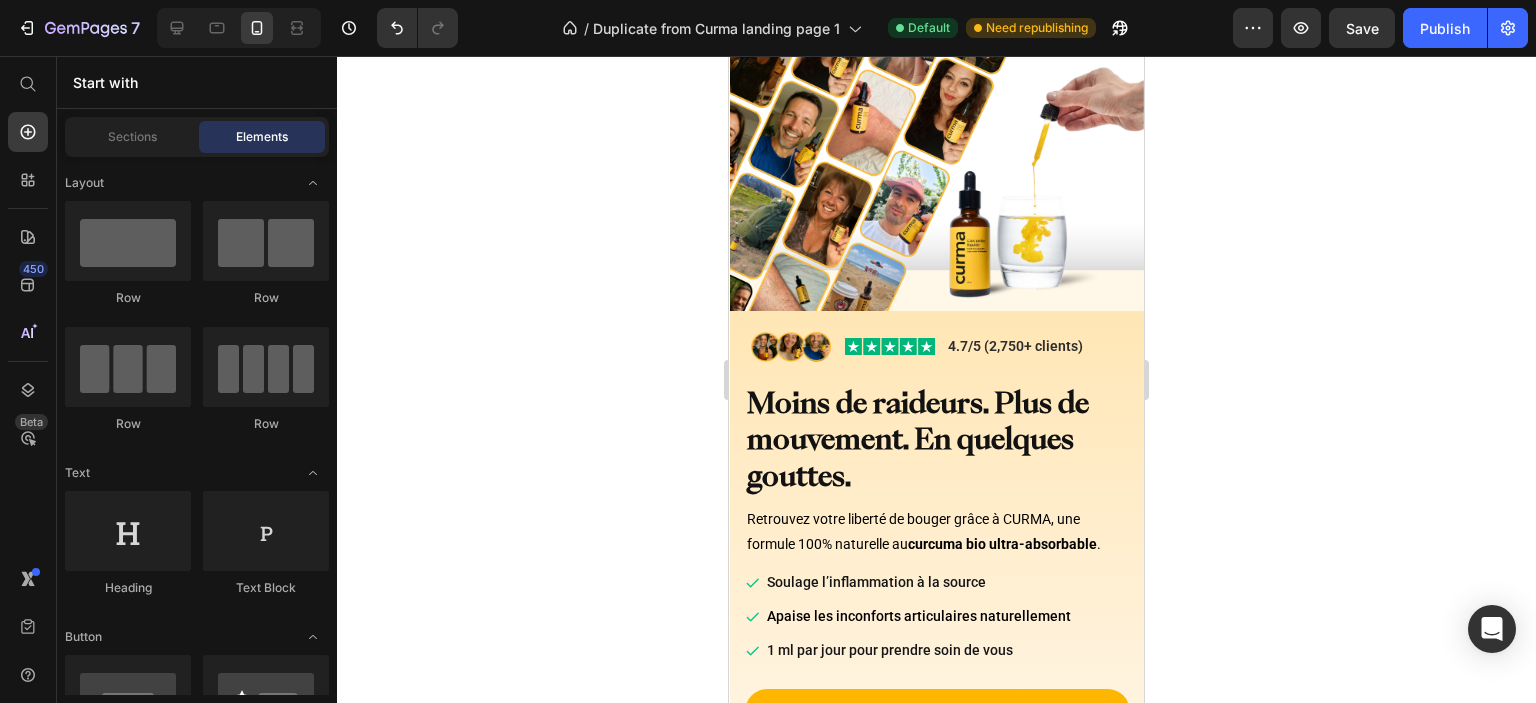 scroll, scrollTop: 0, scrollLeft: 0, axis: both 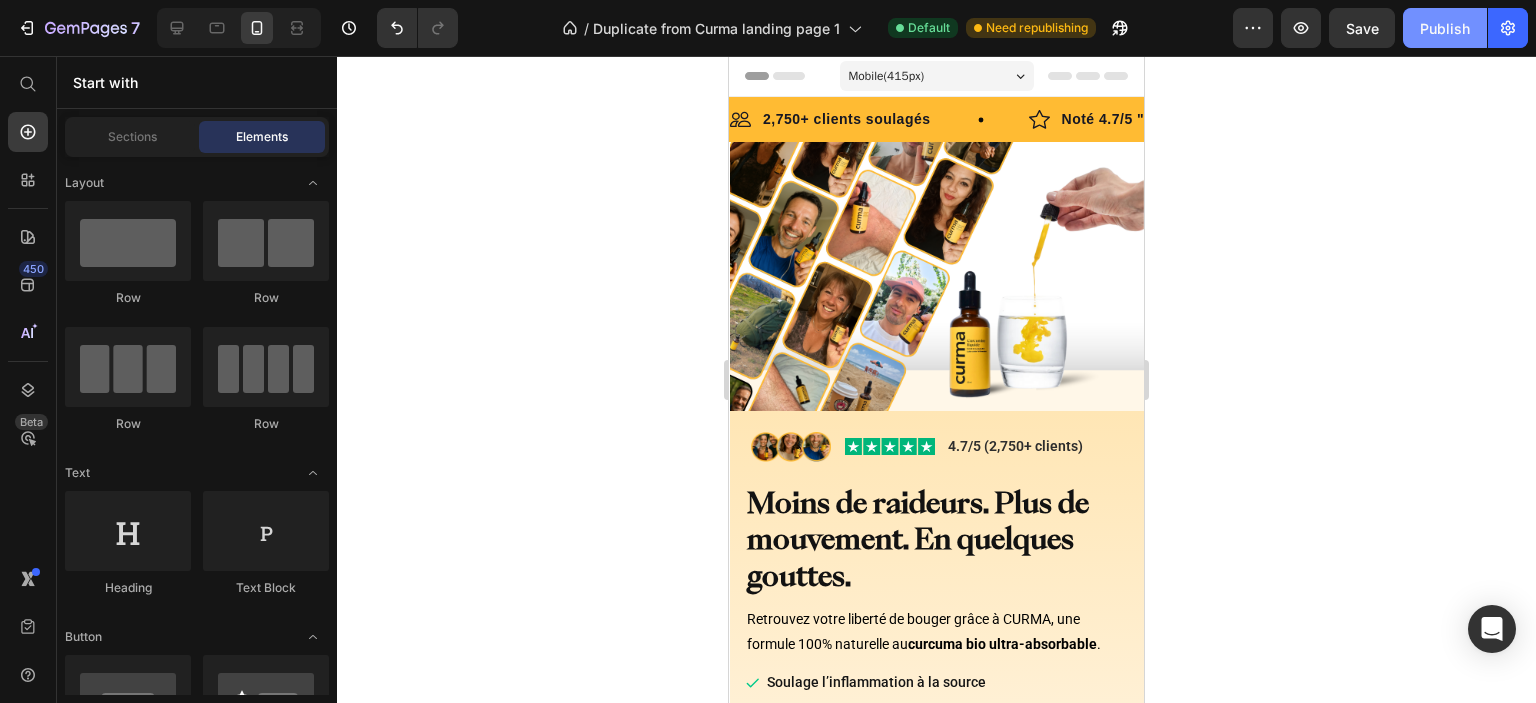 click on "Publish" at bounding box center (1445, 28) 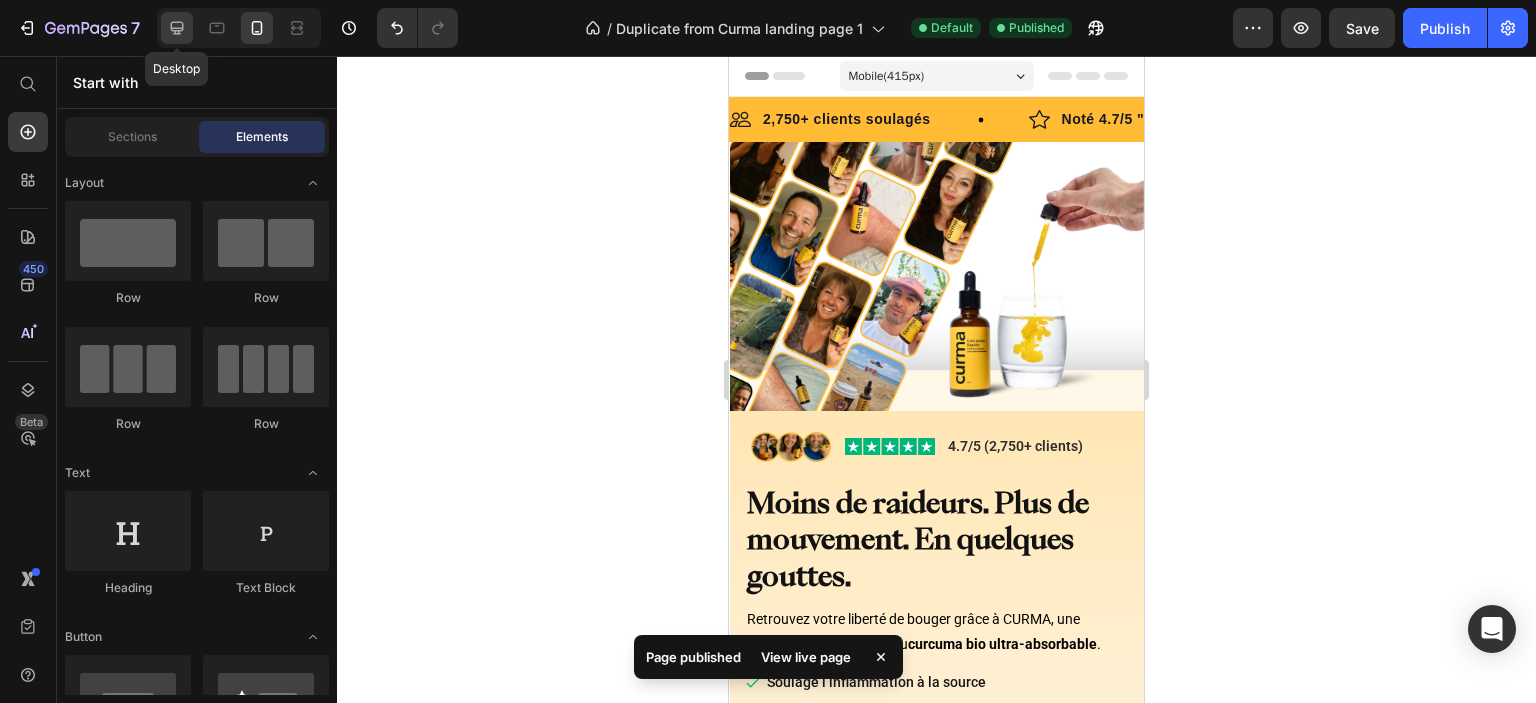 click 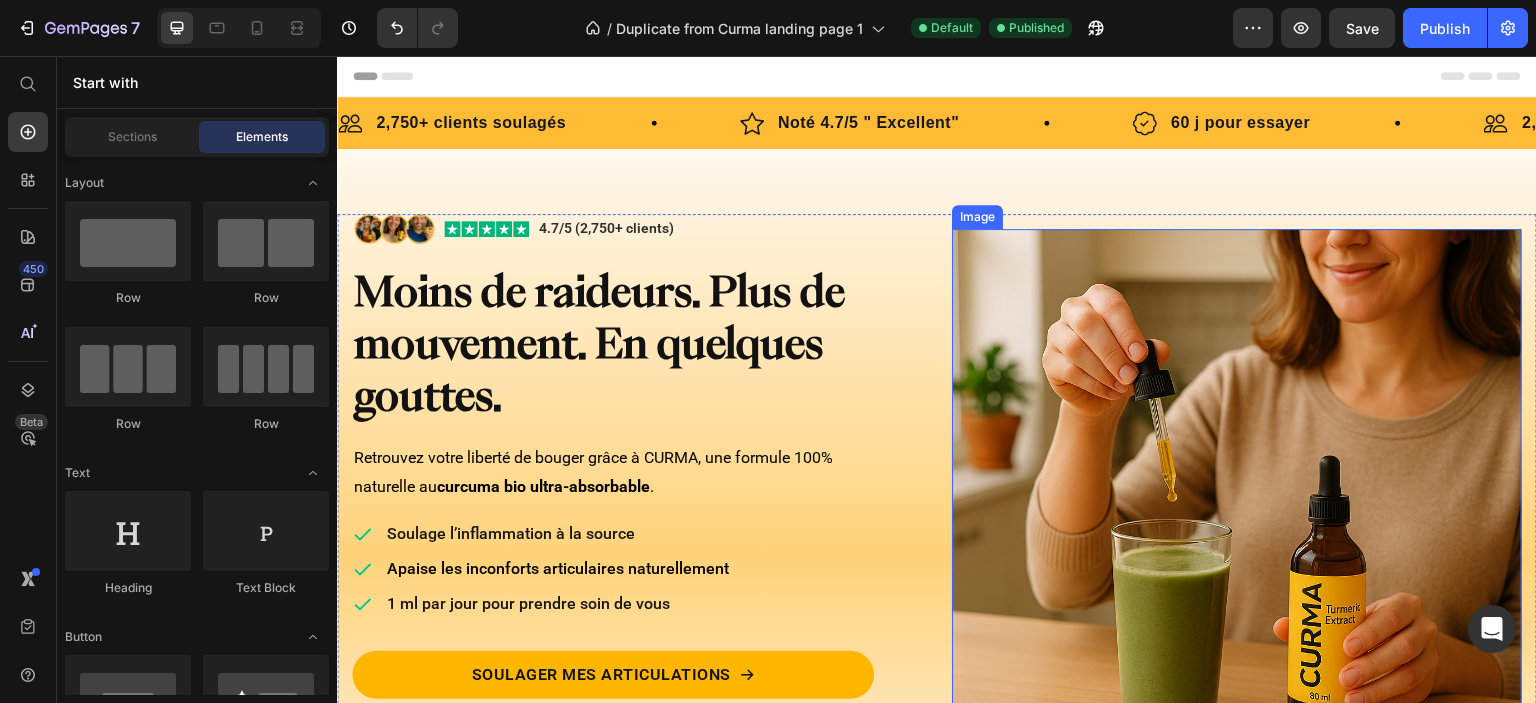 click at bounding box center (1237, 514) 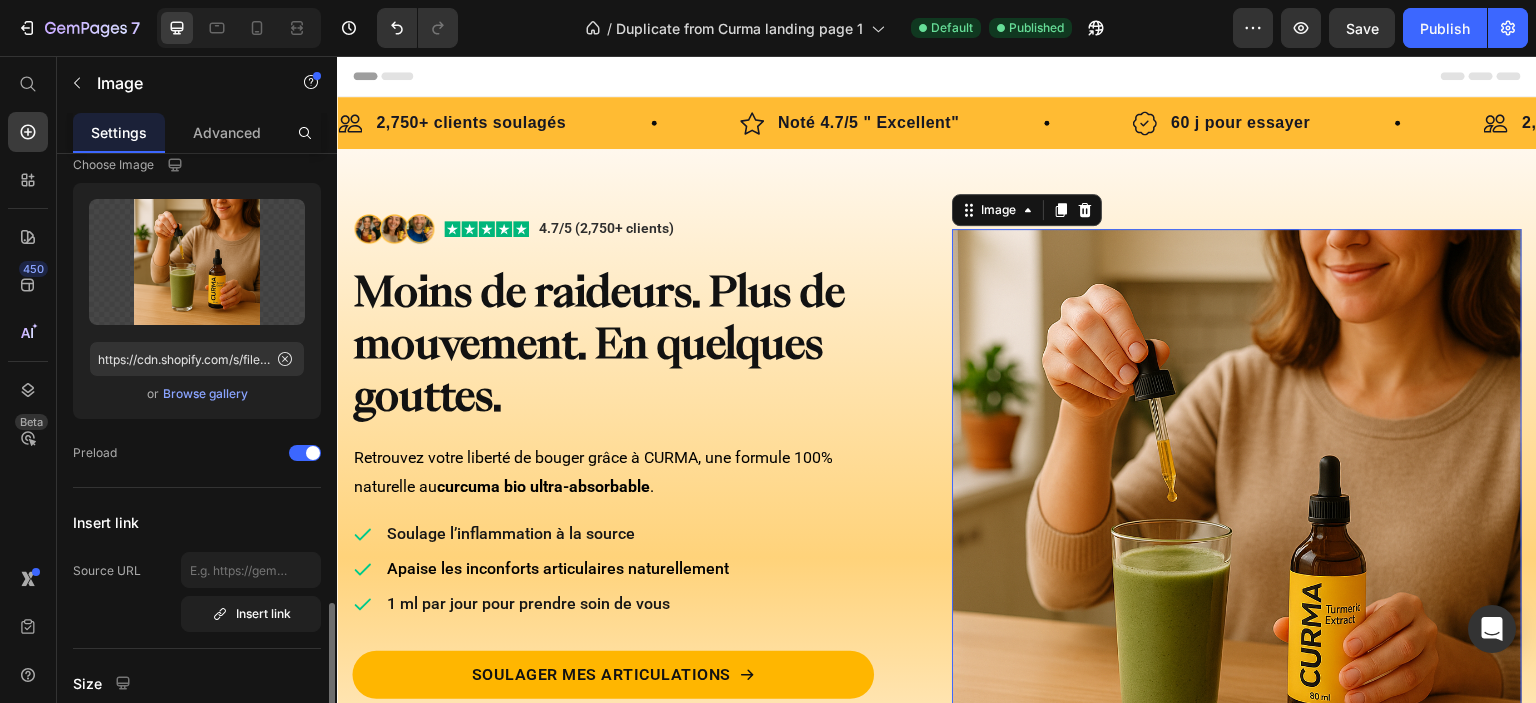 scroll, scrollTop: 0, scrollLeft: 0, axis: both 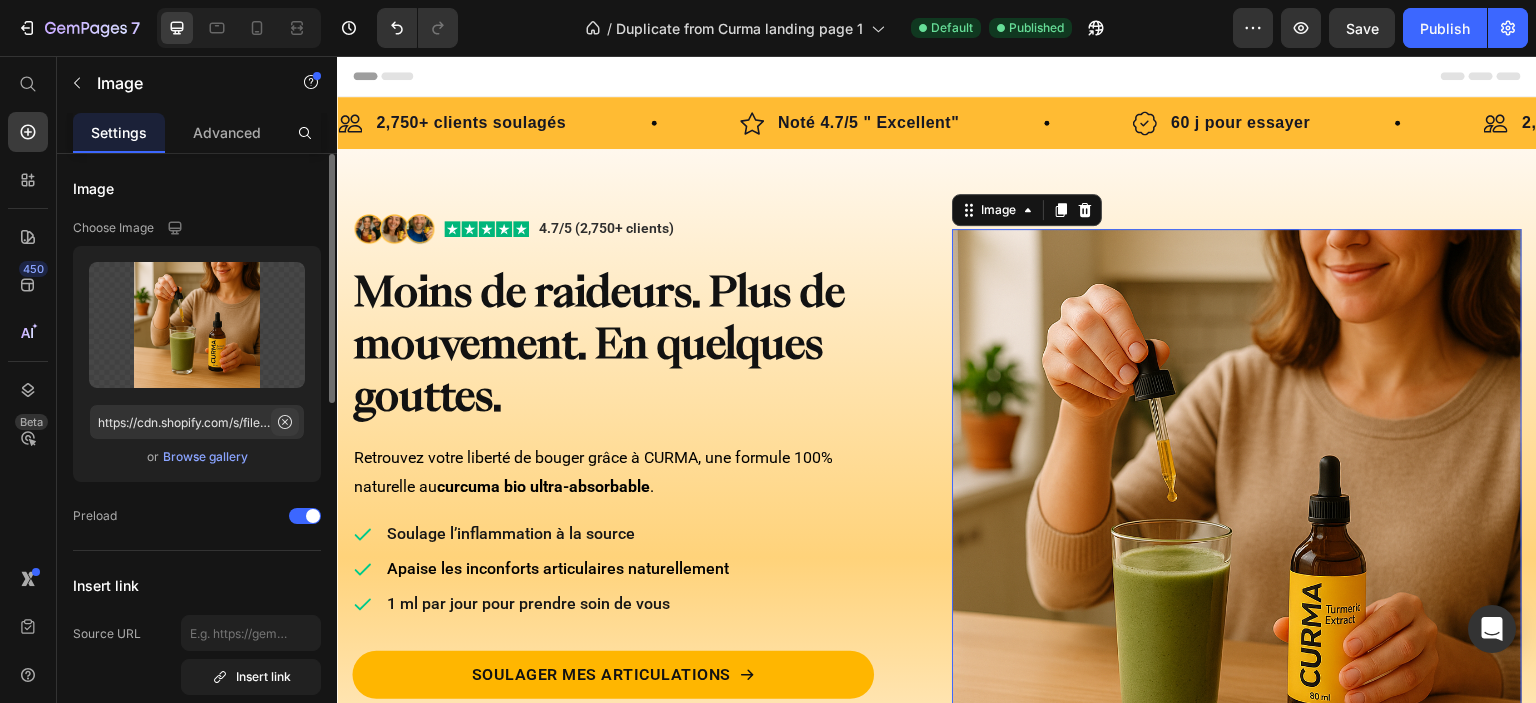 click 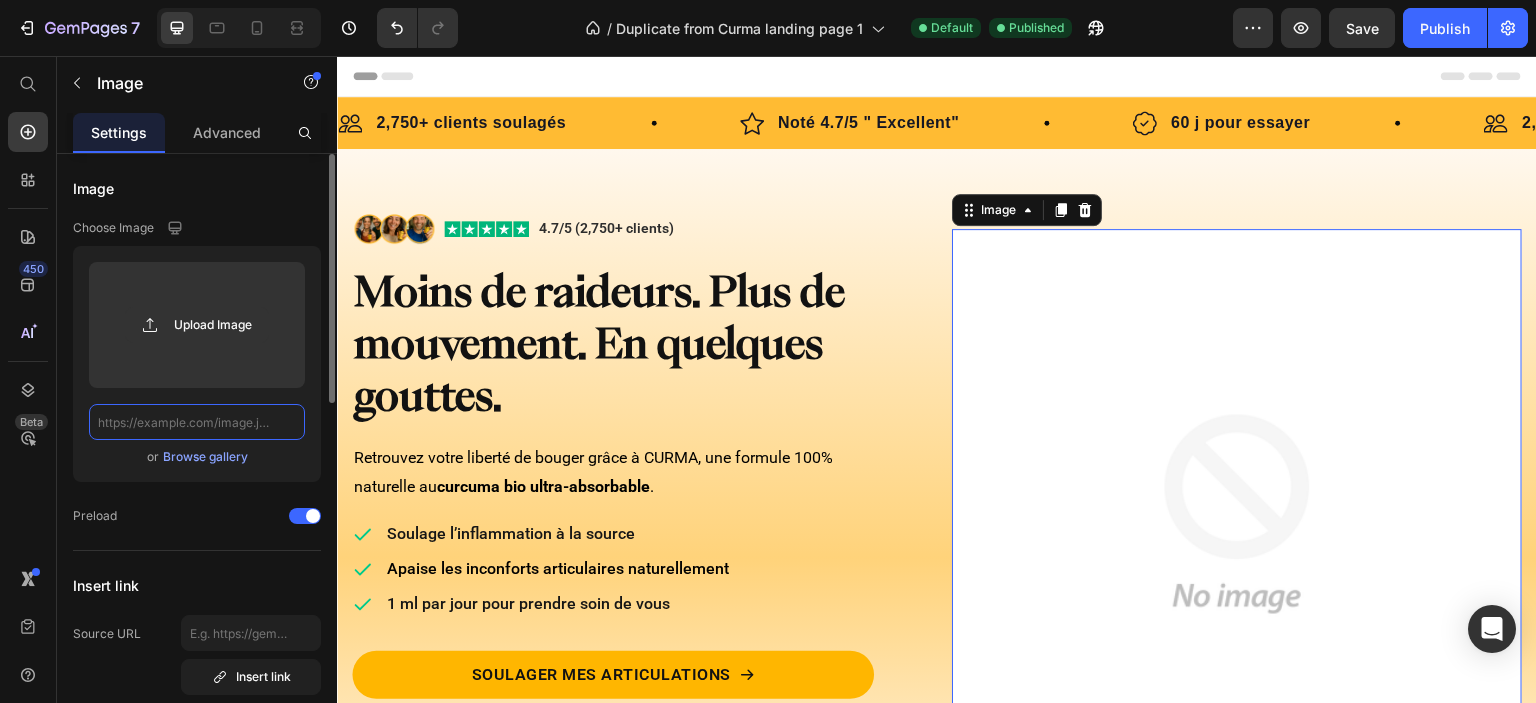 scroll, scrollTop: 0, scrollLeft: 0, axis: both 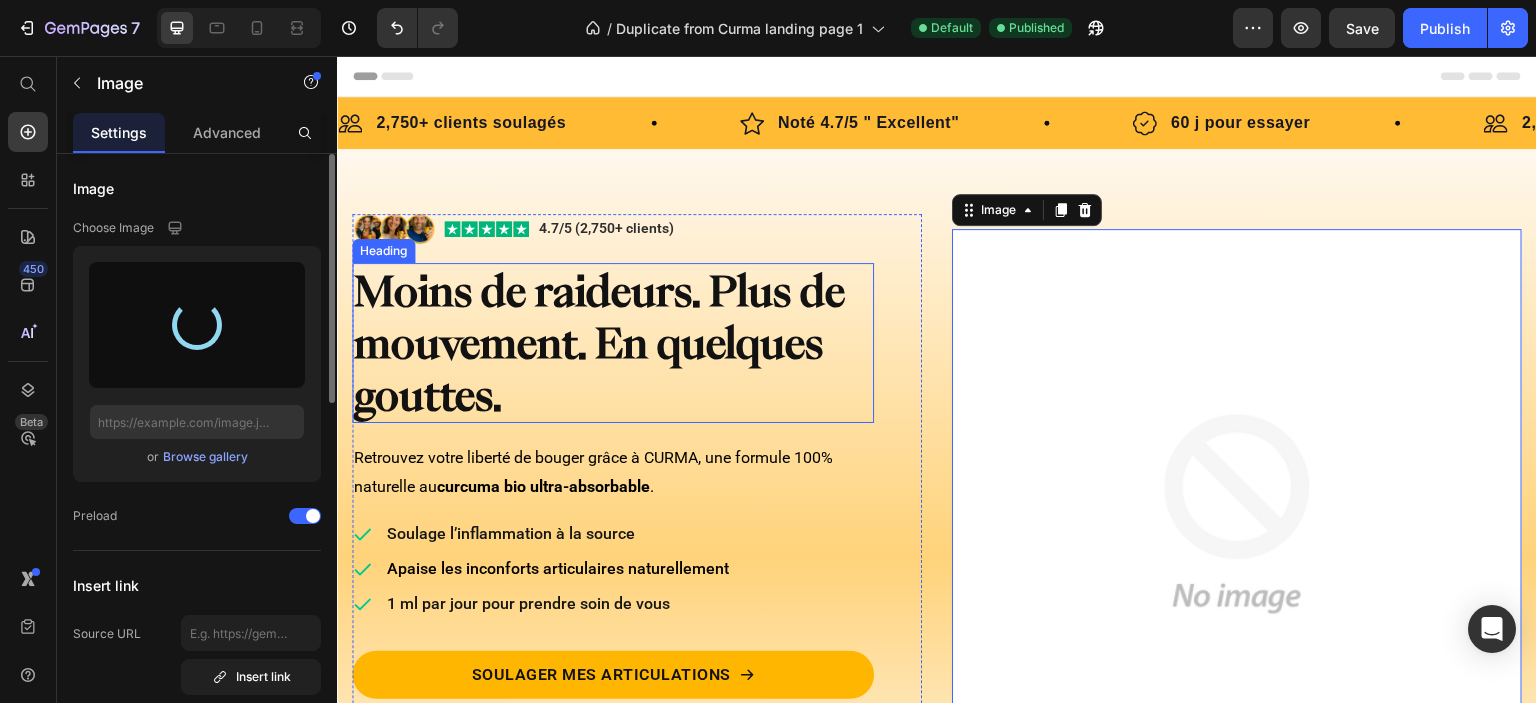 type on "https://cdn.shopify.com/s/files/1/0952/8295/4565/files/gempages_568175473012507585-7d280914-123a-463f-8545-78be8ff5d987.jpg" 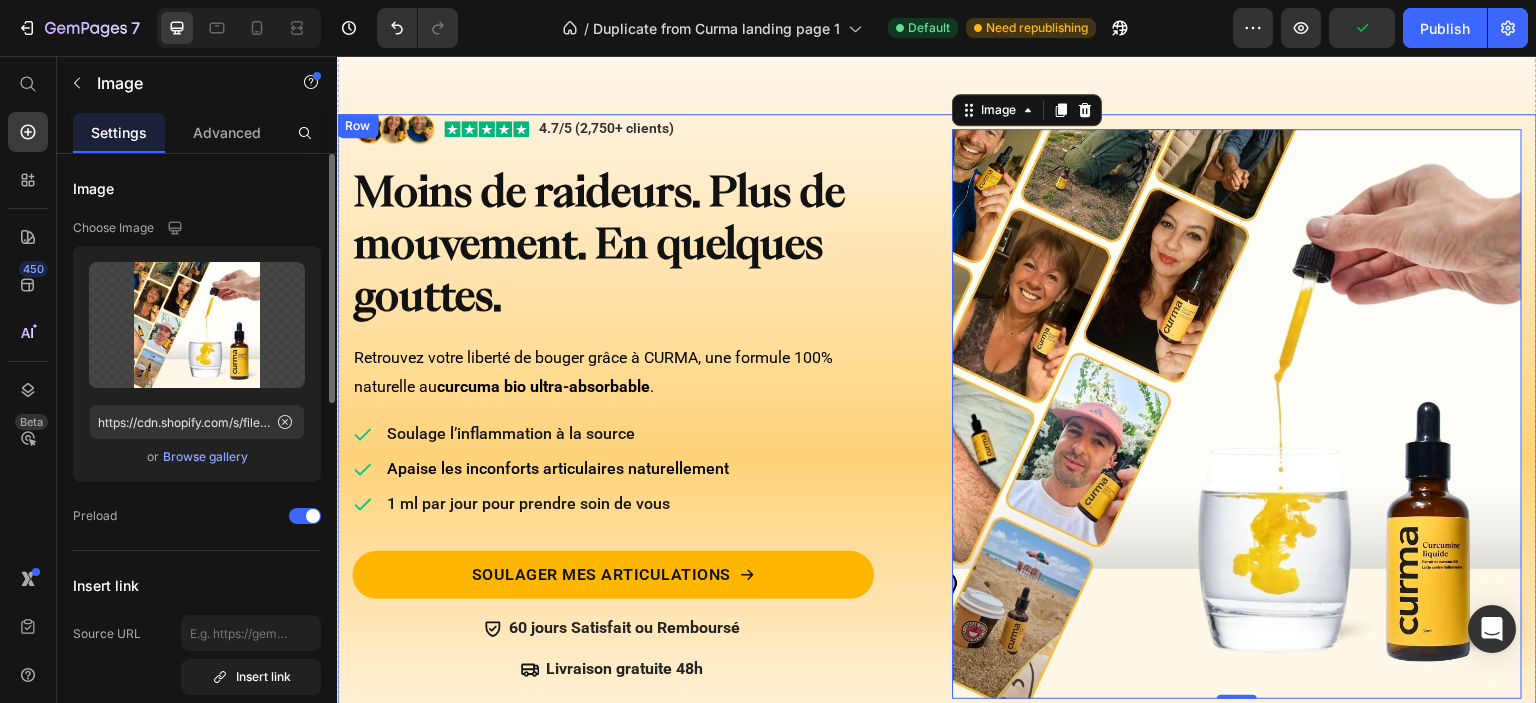 scroll, scrollTop: 200, scrollLeft: 0, axis: vertical 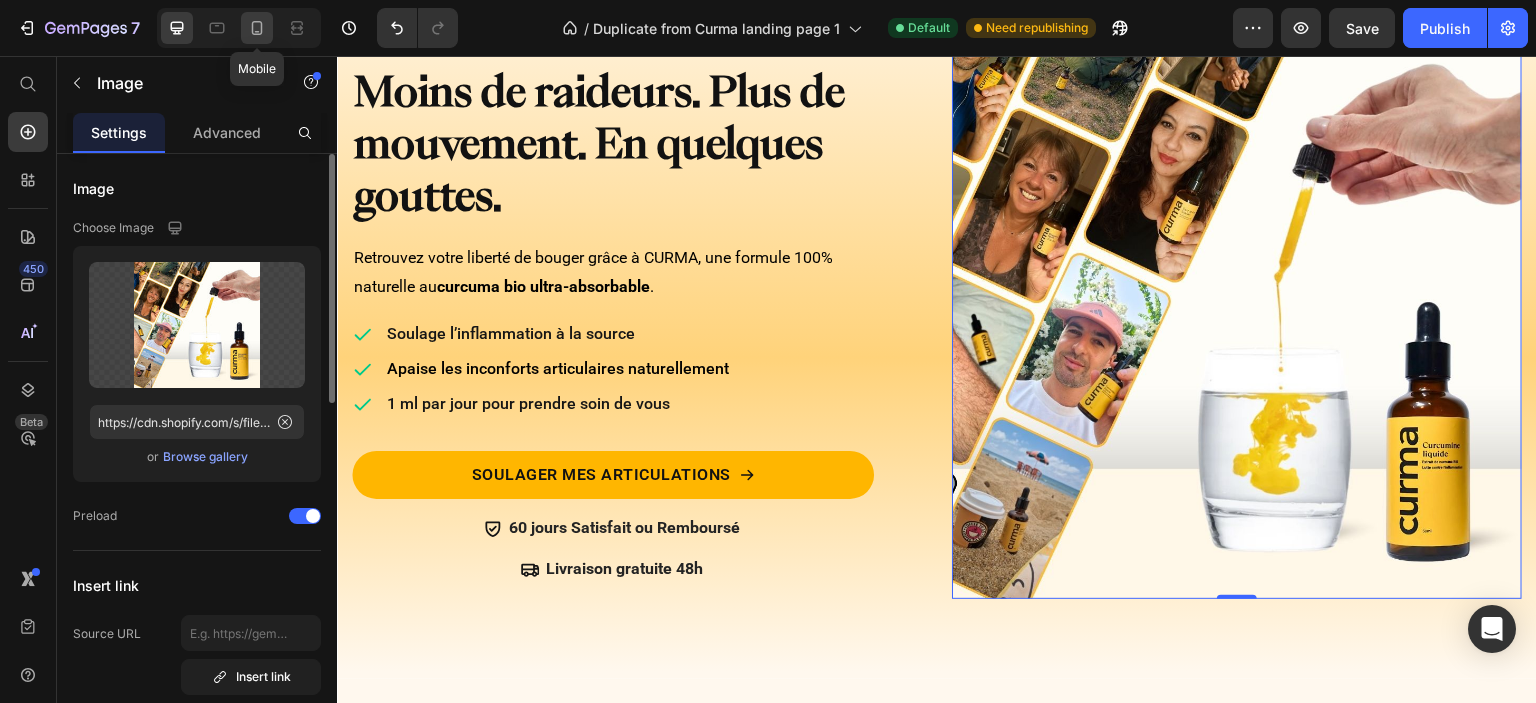 click 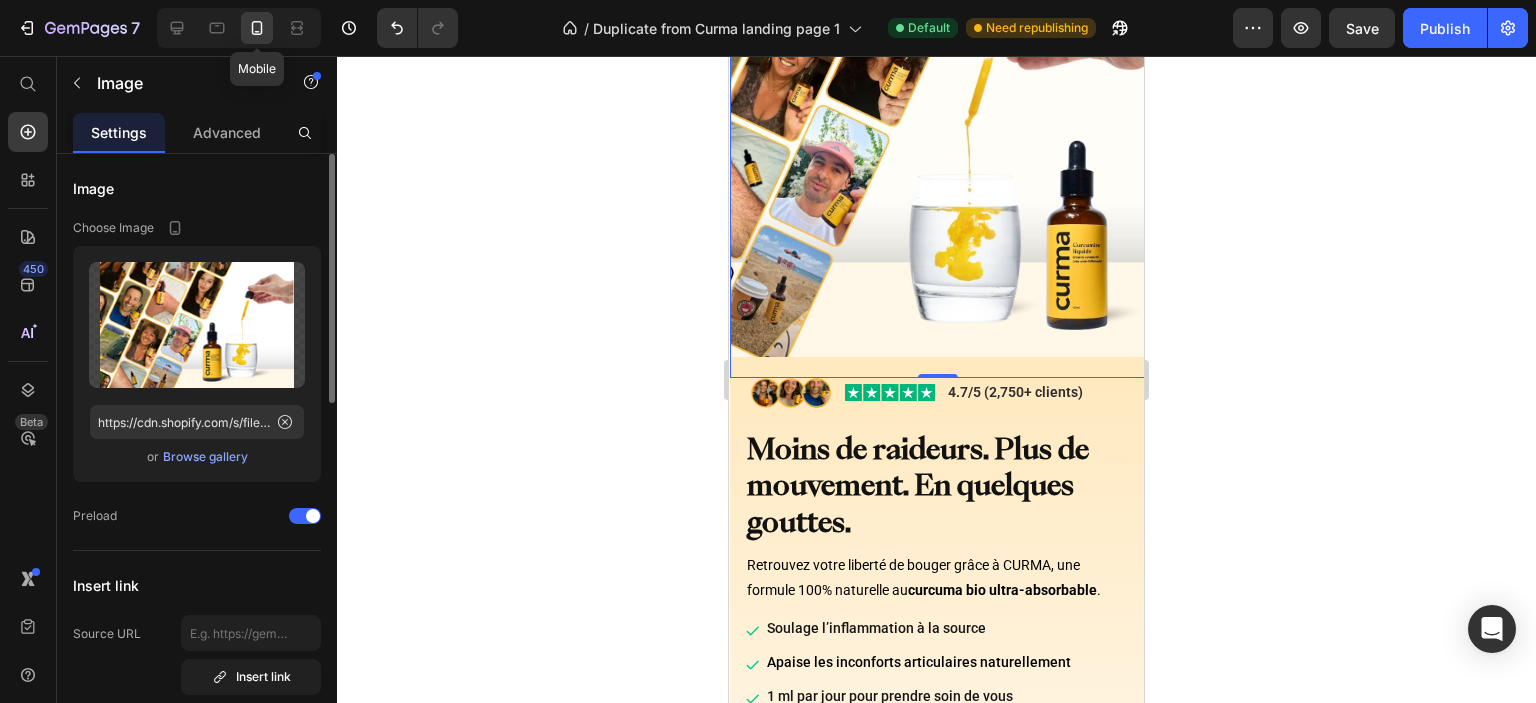 scroll, scrollTop: 16, scrollLeft: 0, axis: vertical 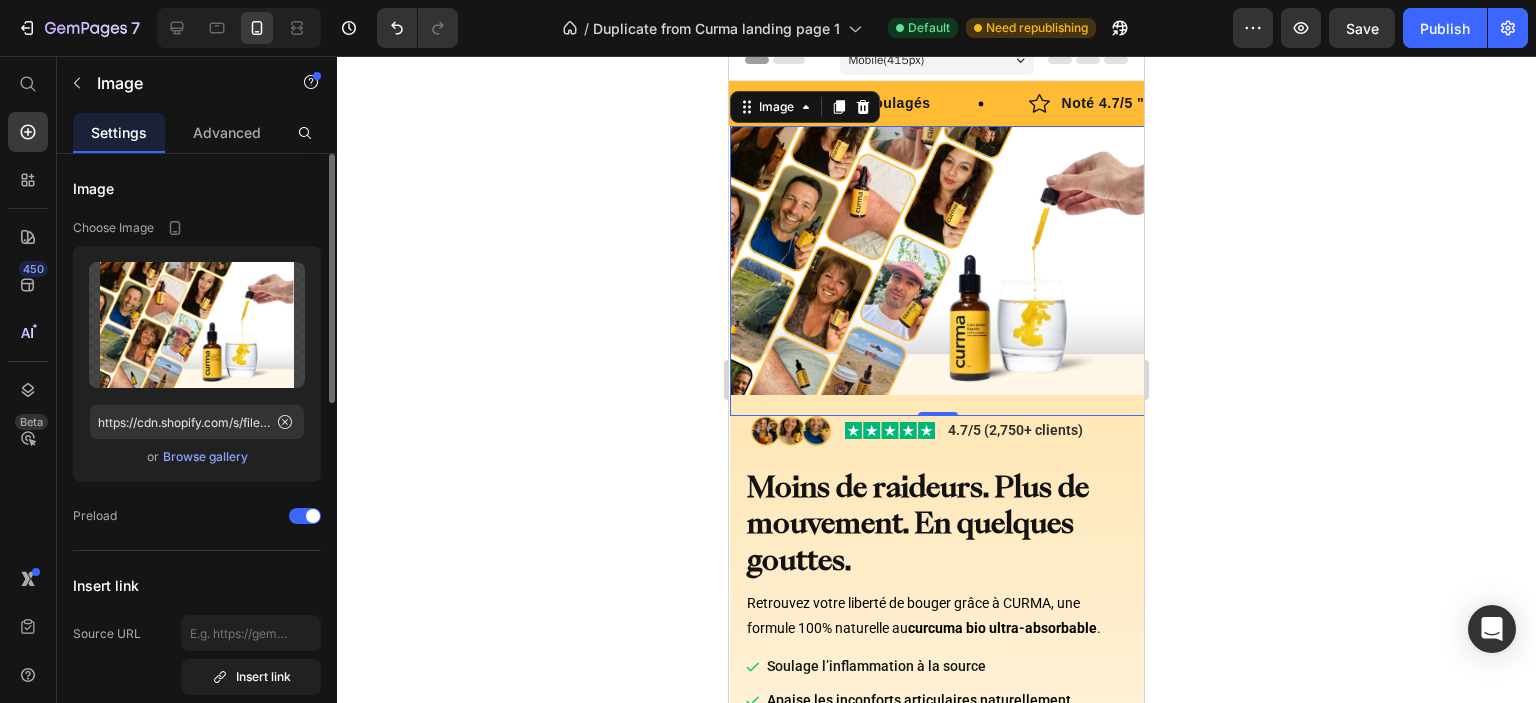 click 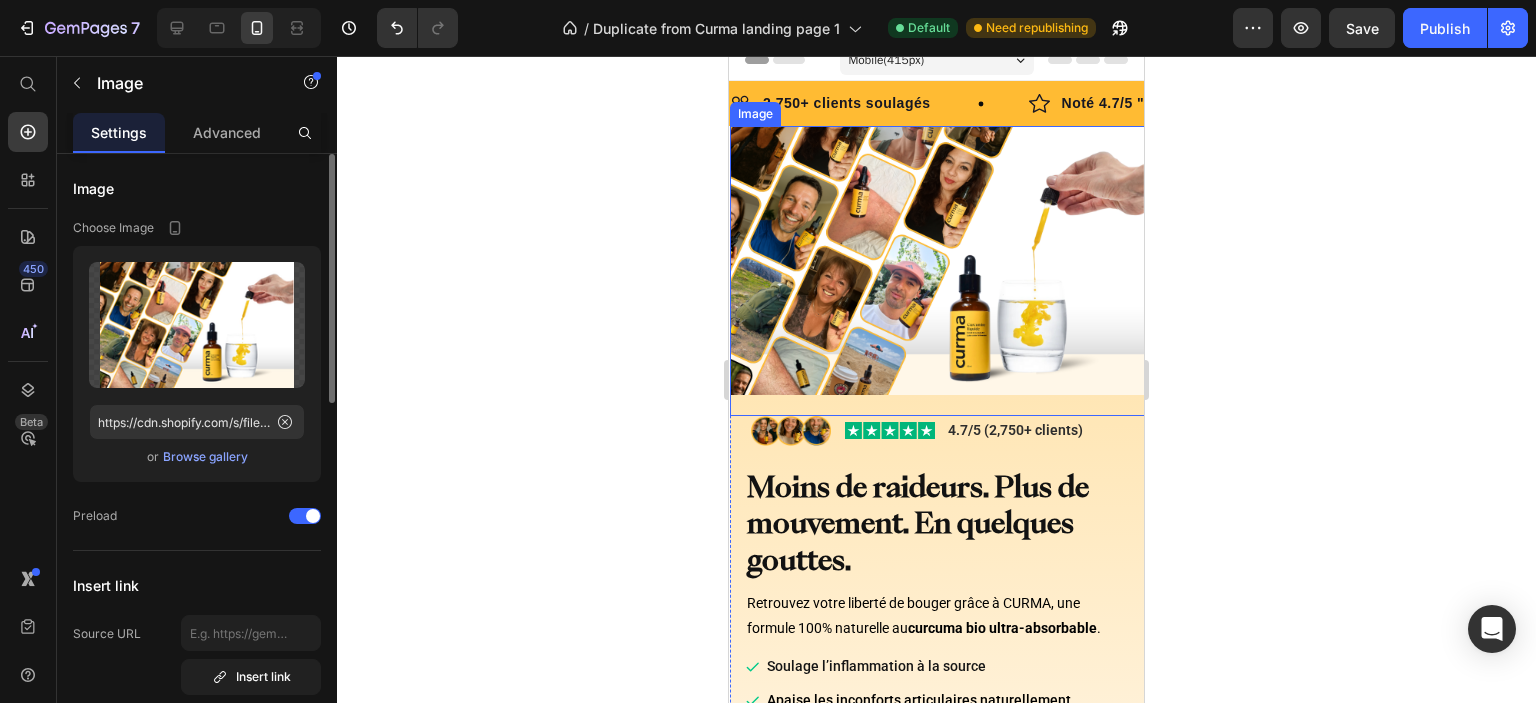 click at bounding box center [937, 271] 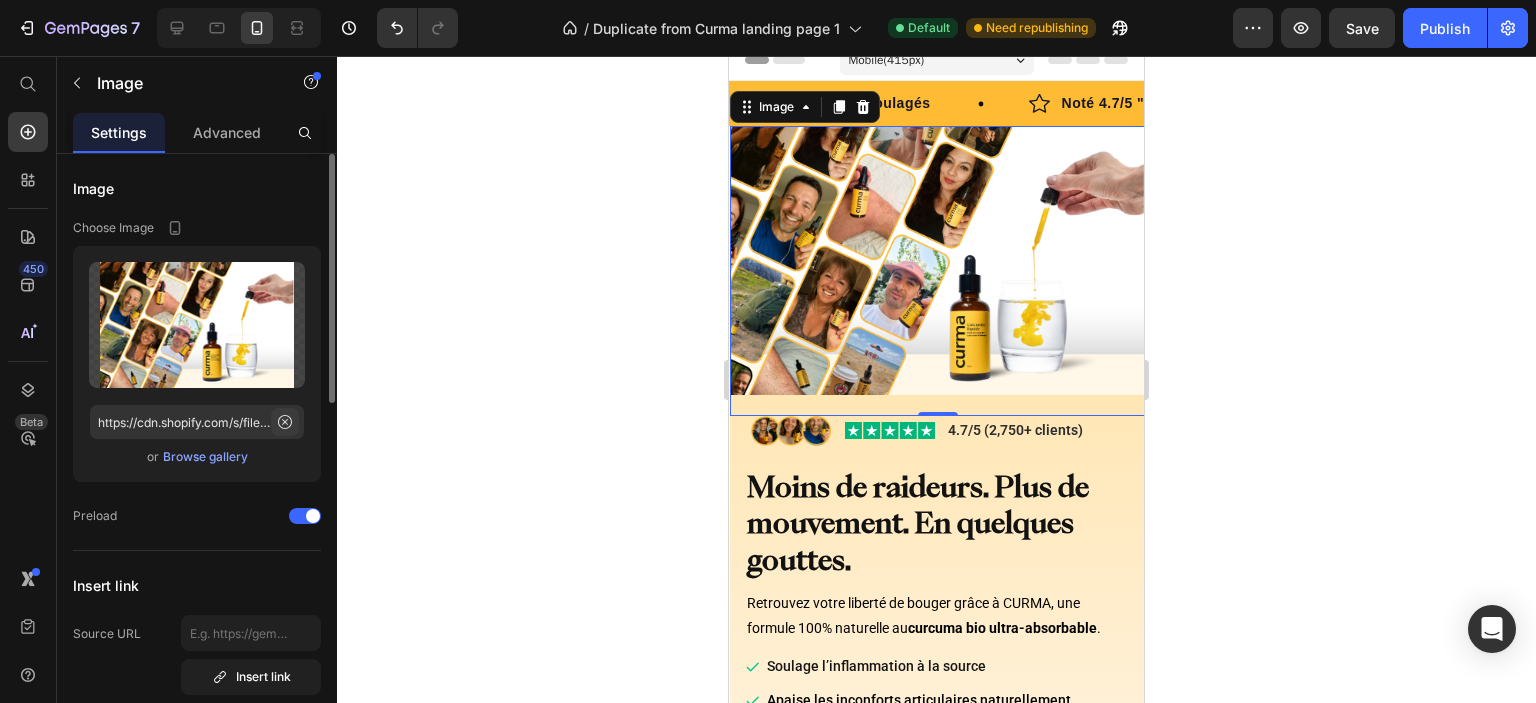 click 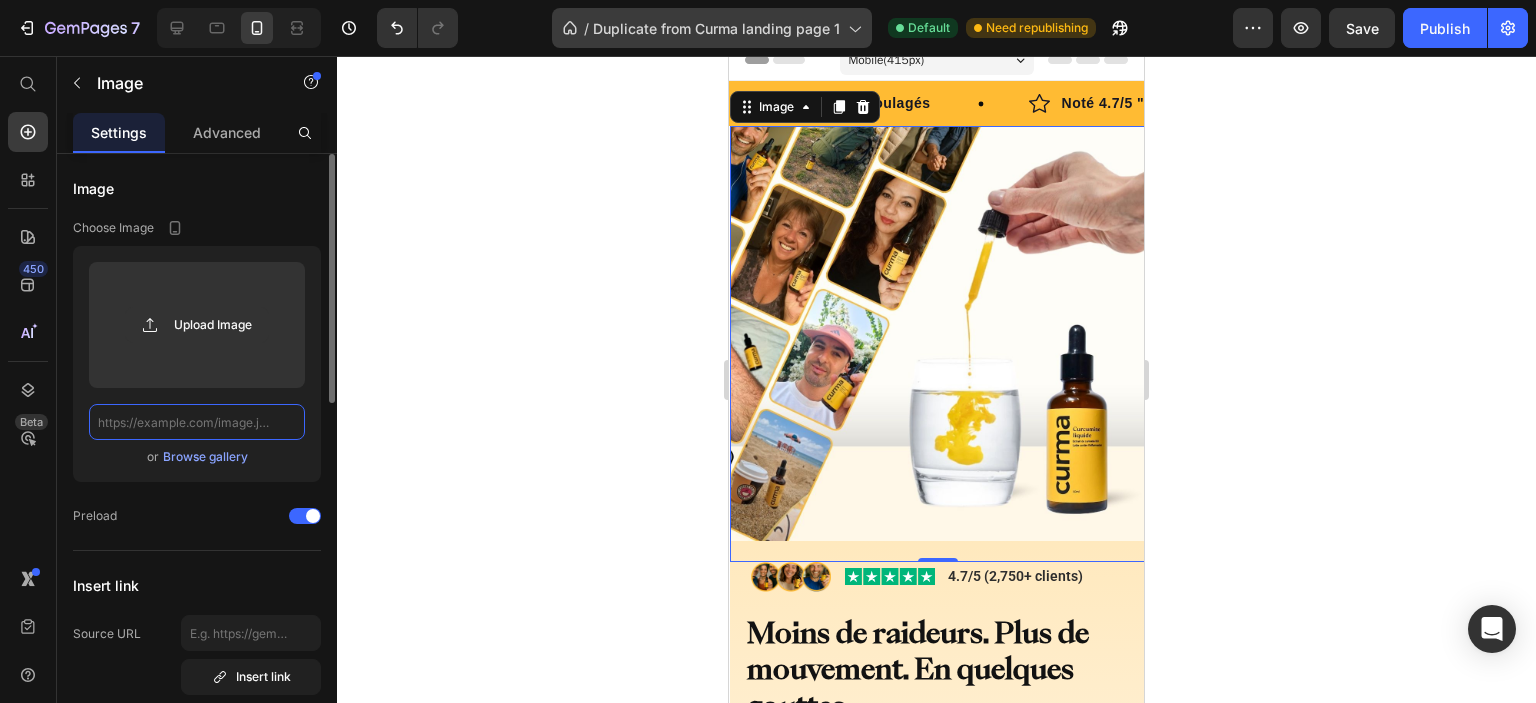 scroll, scrollTop: 0, scrollLeft: 0, axis: both 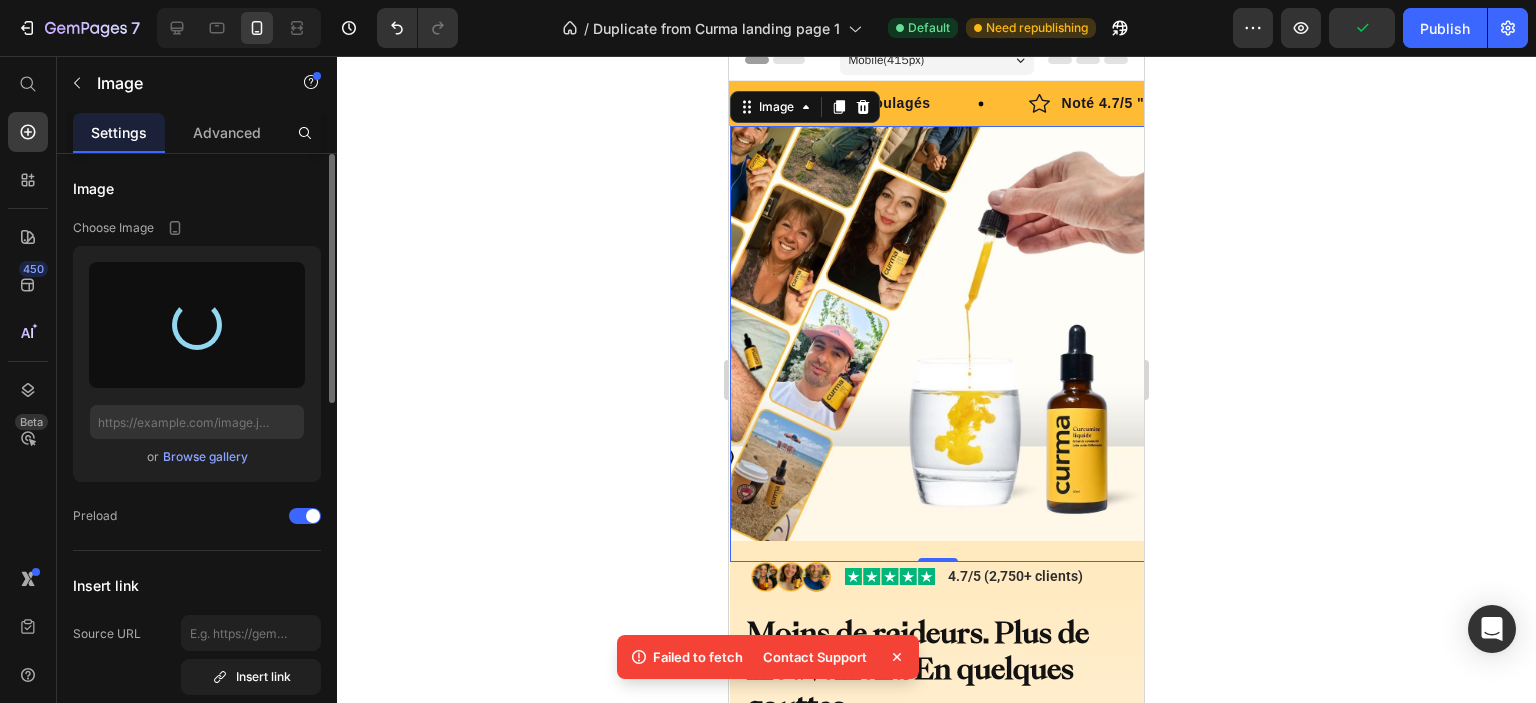 type on "https://cdn.shopify.com/s/files/1/0952/8295/4565/files/gempages_568175473012507585-4d315354-1252-48e6-a6e4-5279417f2b5d.jpg" 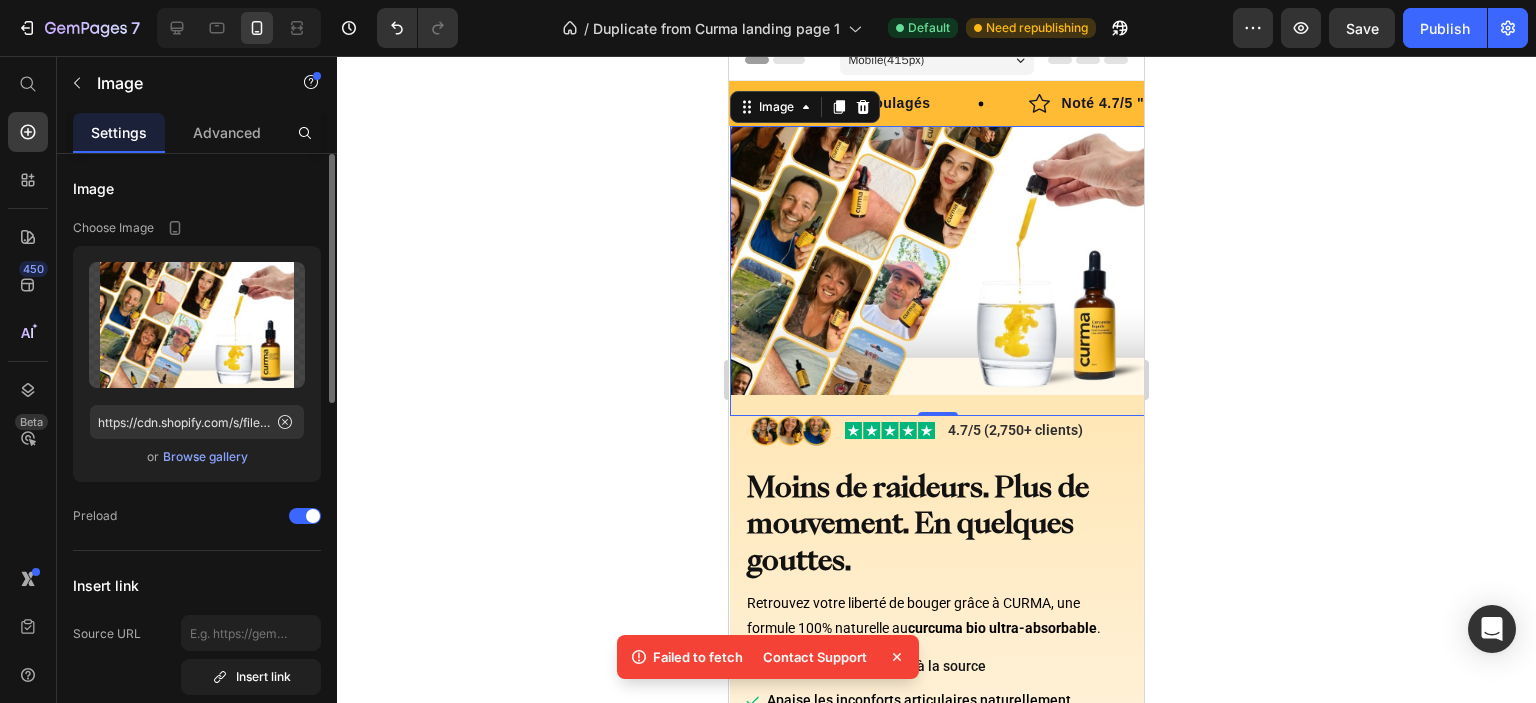 click 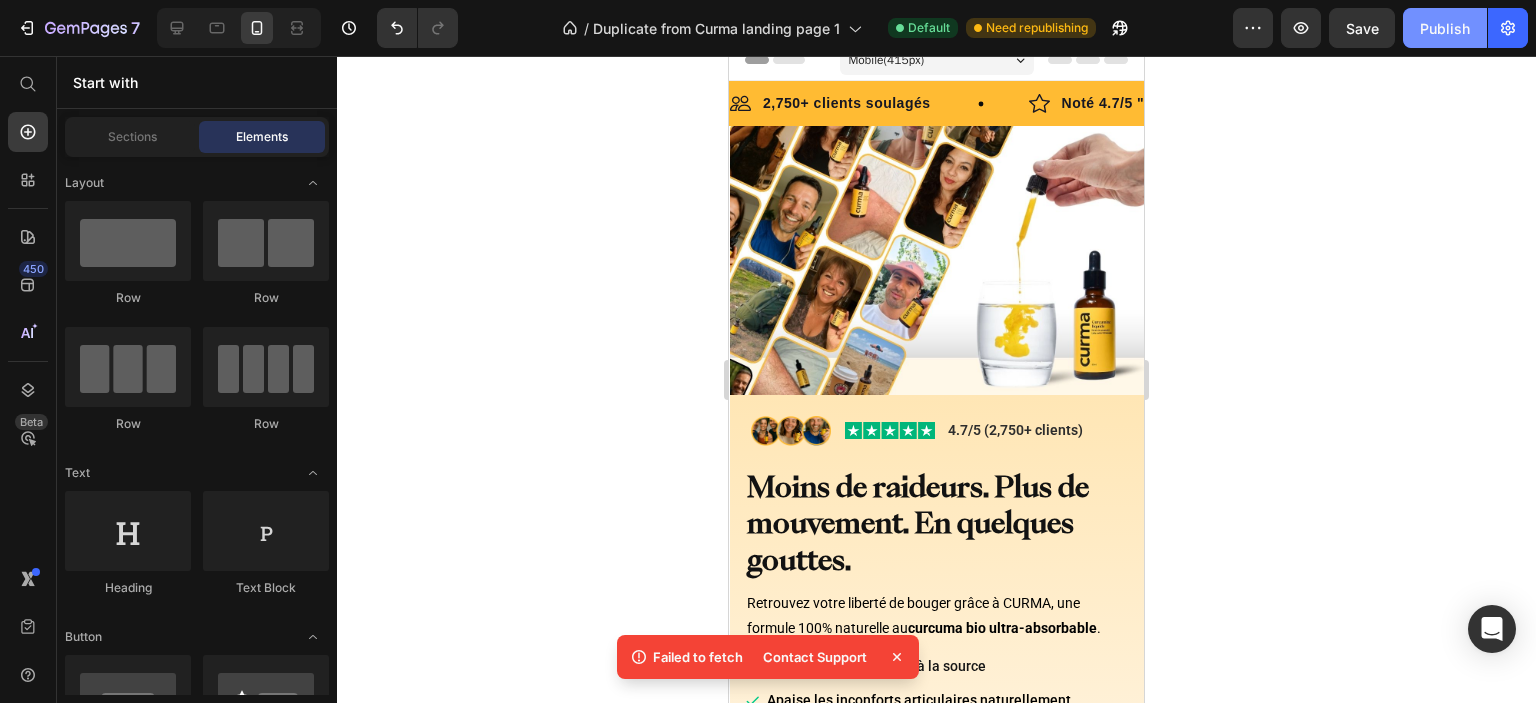 click on "Publish" at bounding box center (1445, 28) 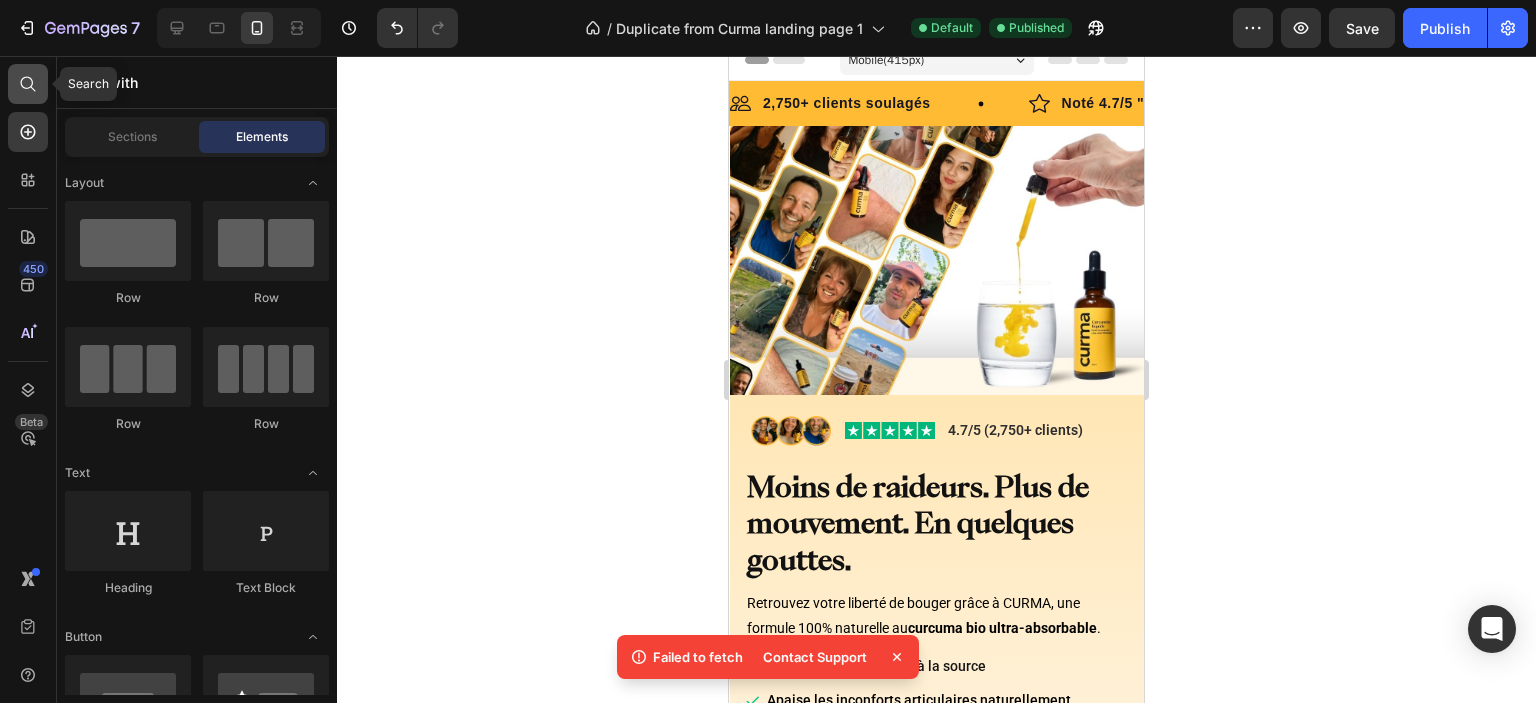 click 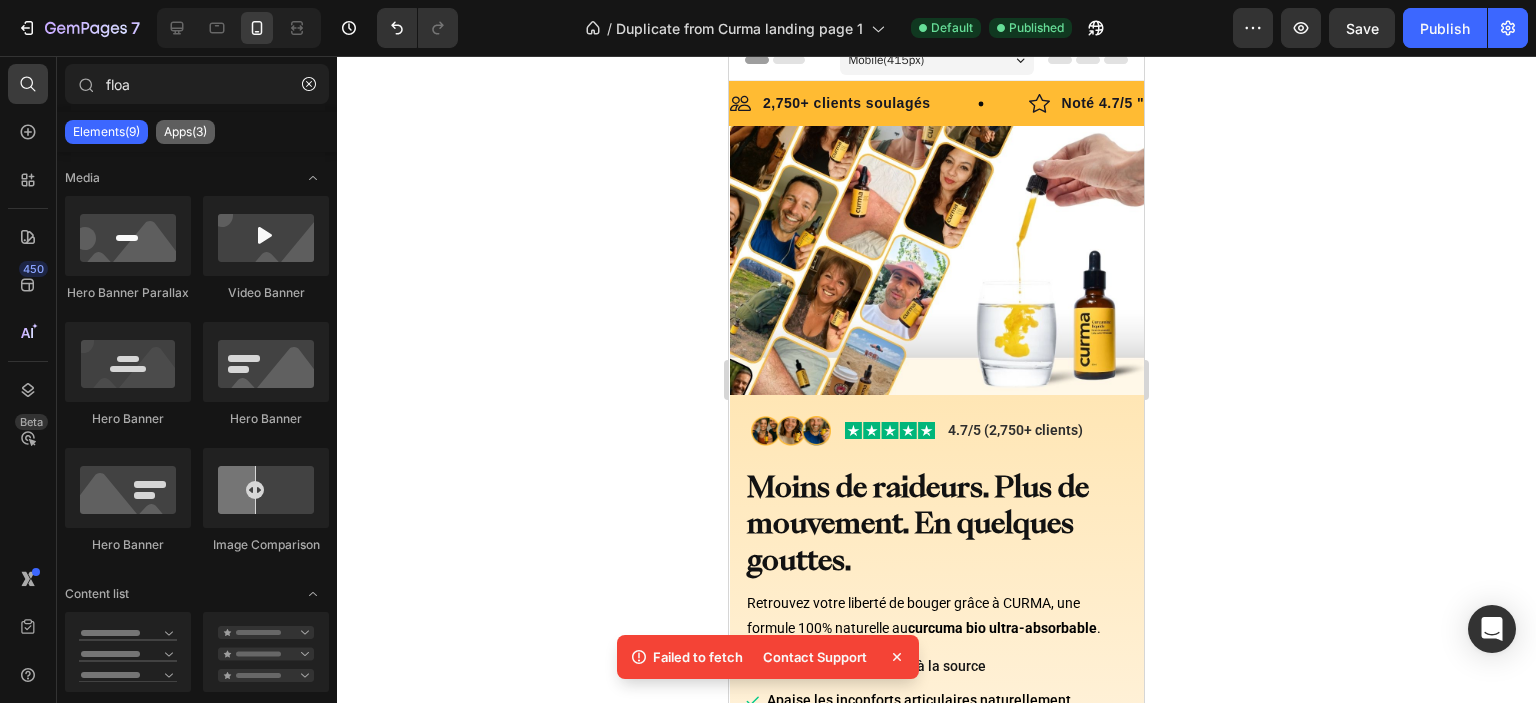 click on "Apps(3)" at bounding box center (185, 132) 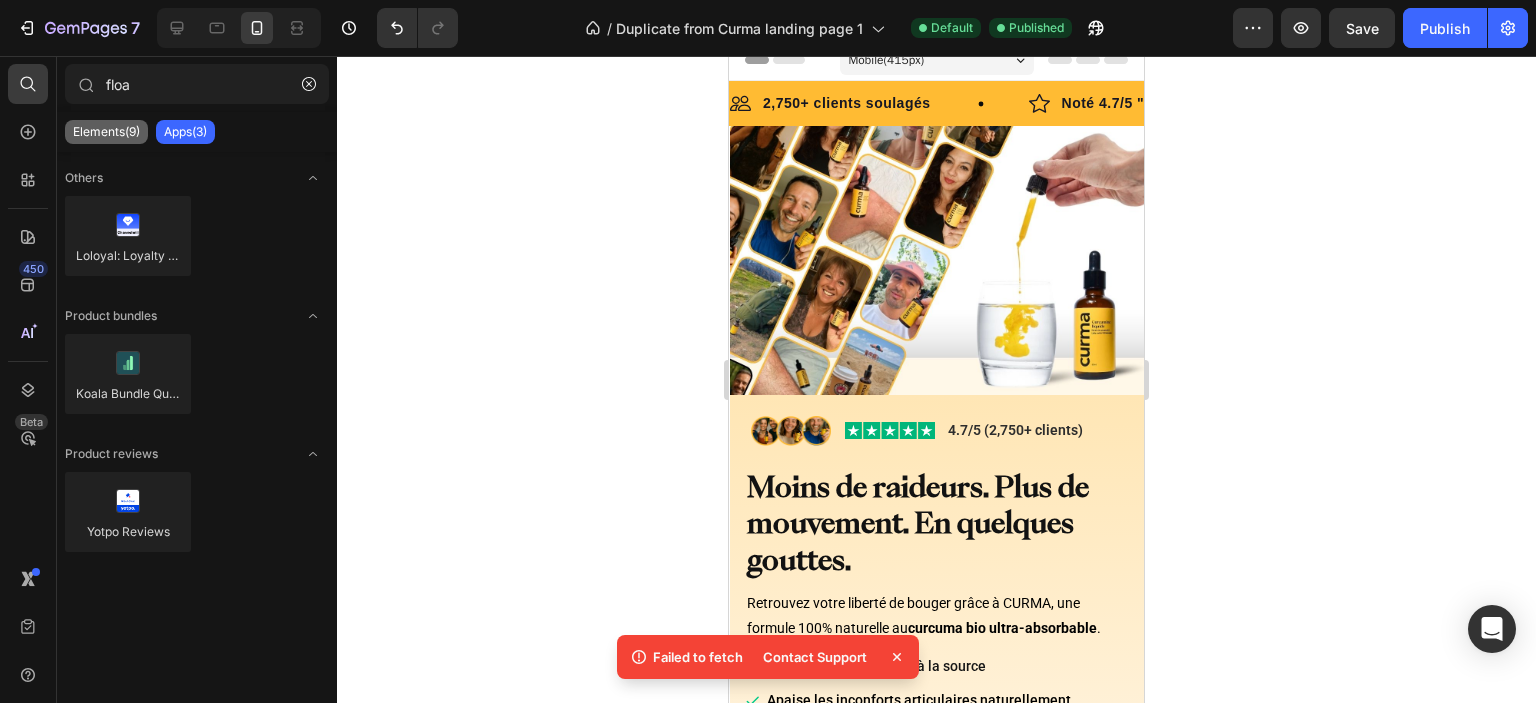 click on "Elements(9)" at bounding box center [106, 132] 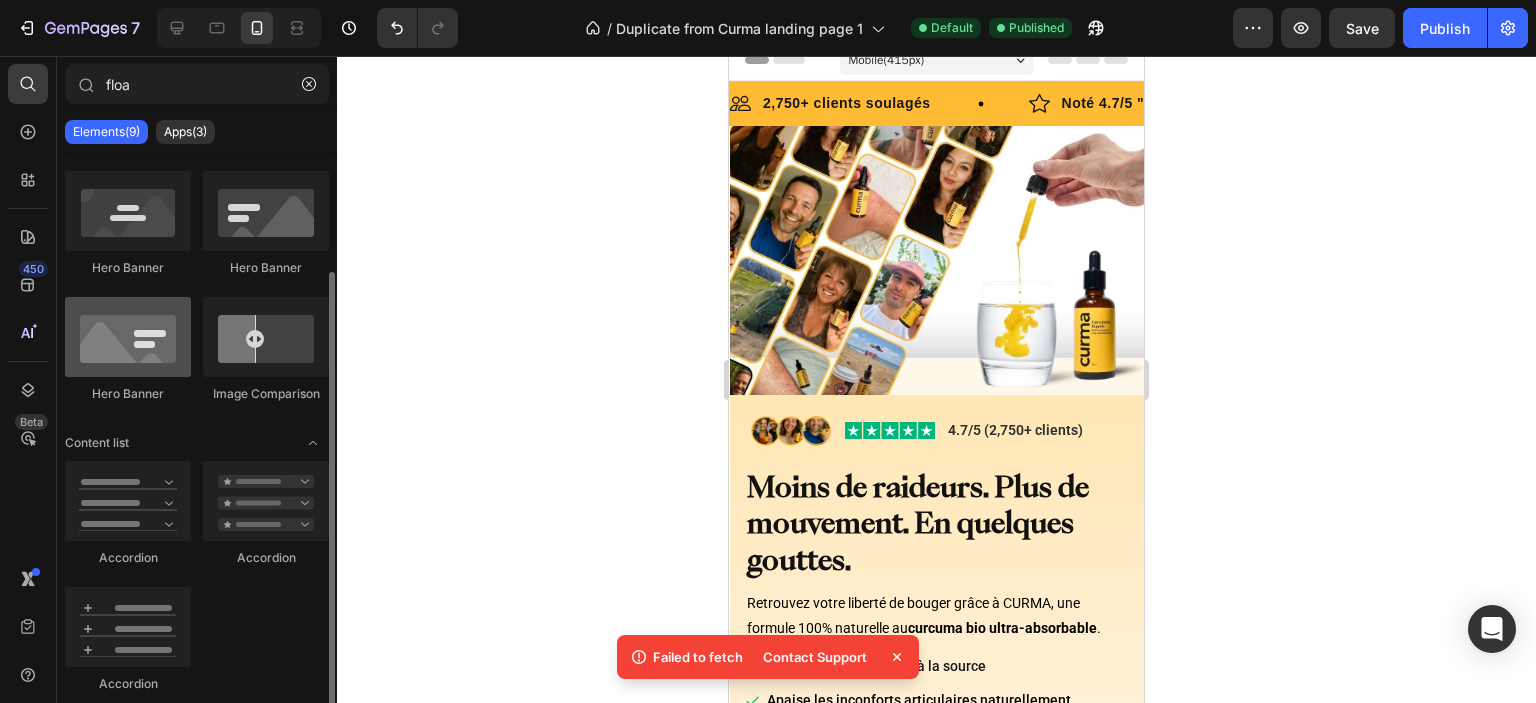 scroll, scrollTop: 0, scrollLeft: 0, axis: both 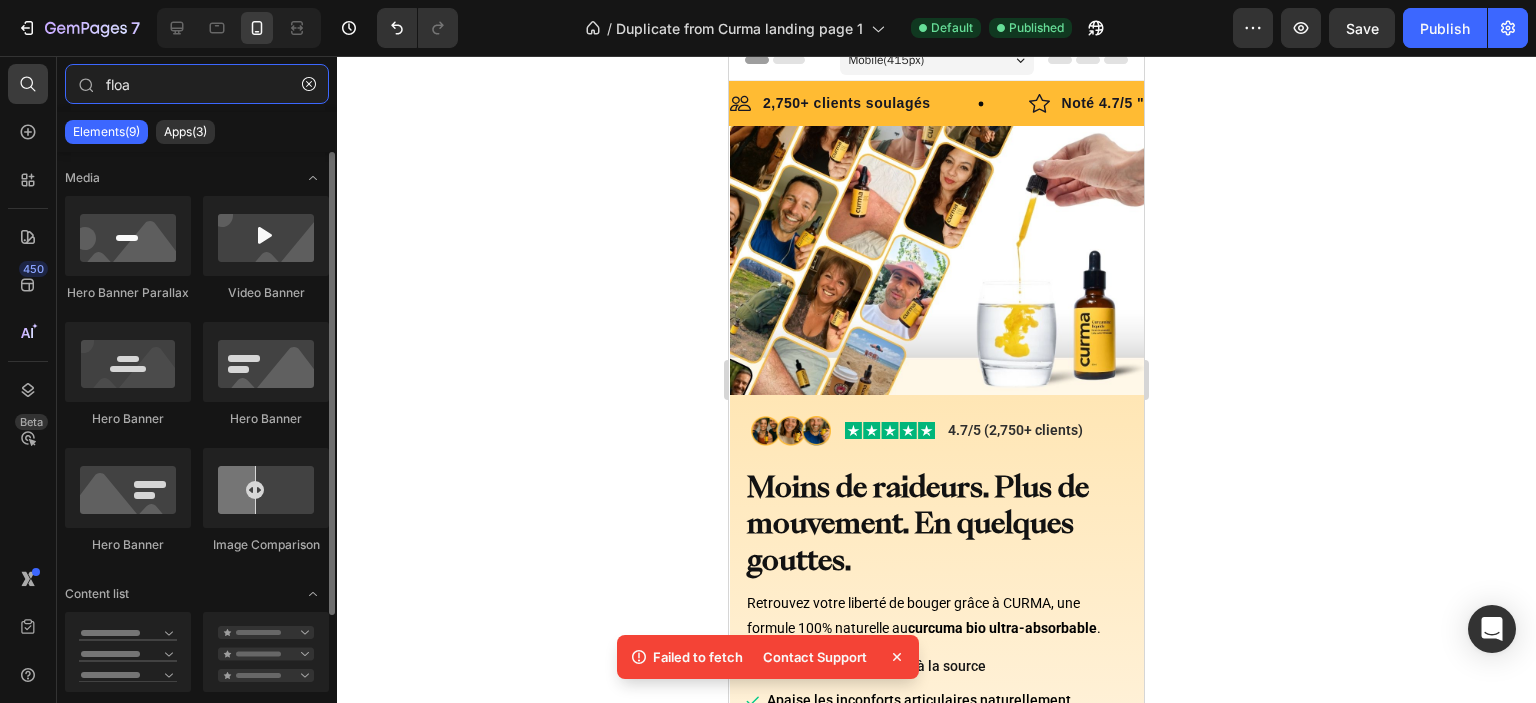 drag, startPoint x: 165, startPoint y: 83, endPoint x: 0, endPoint y: 91, distance: 165.19383 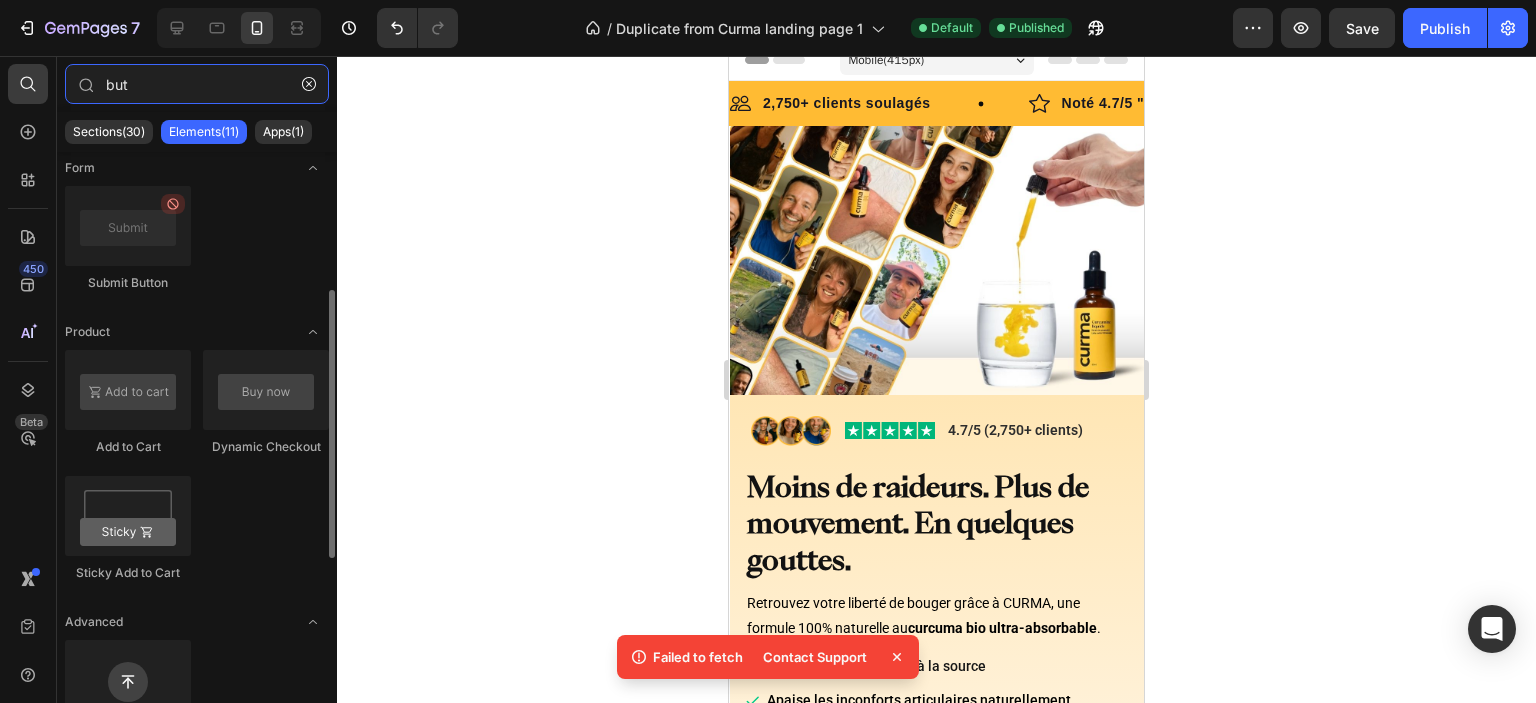 scroll, scrollTop: 400, scrollLeft: 0, axis: vertical 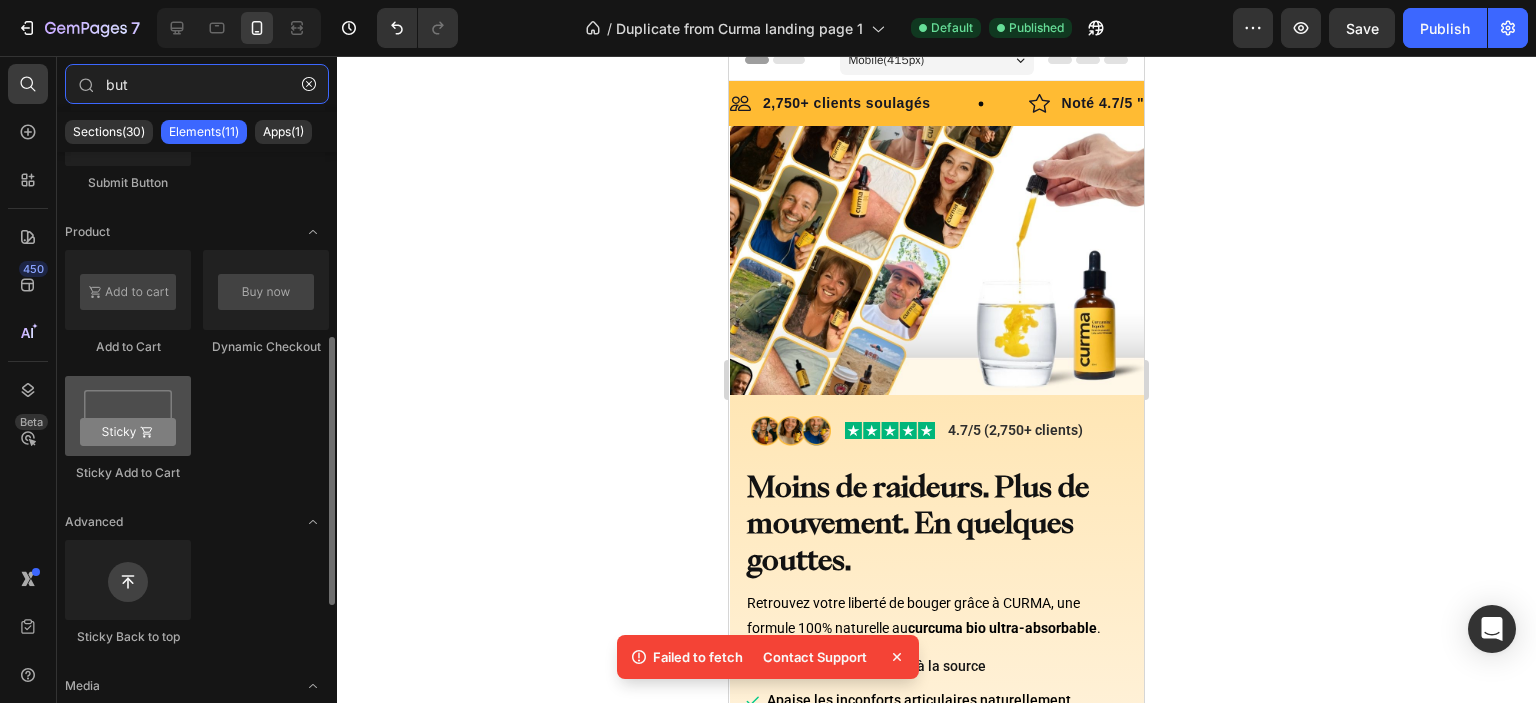 type on "but" 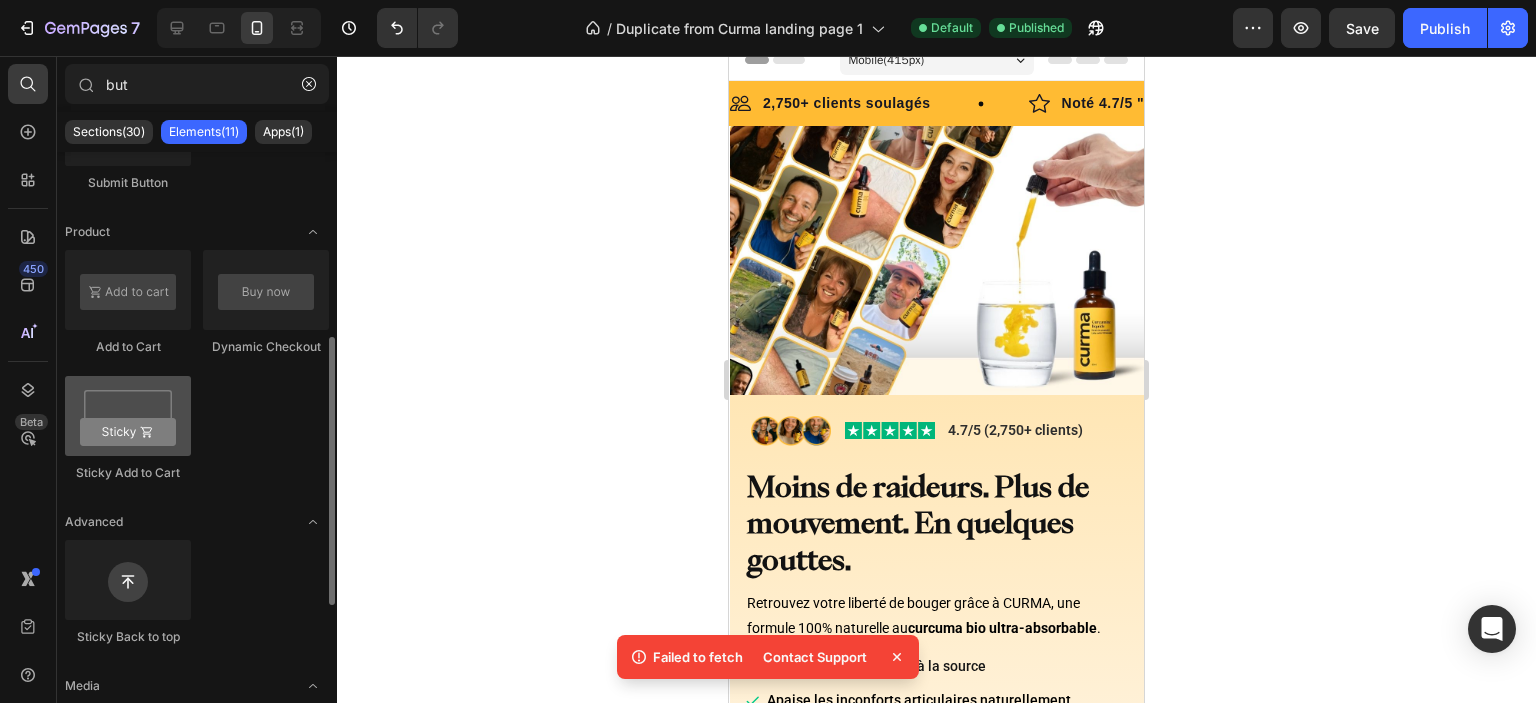 click at bounding box center [128, 416] 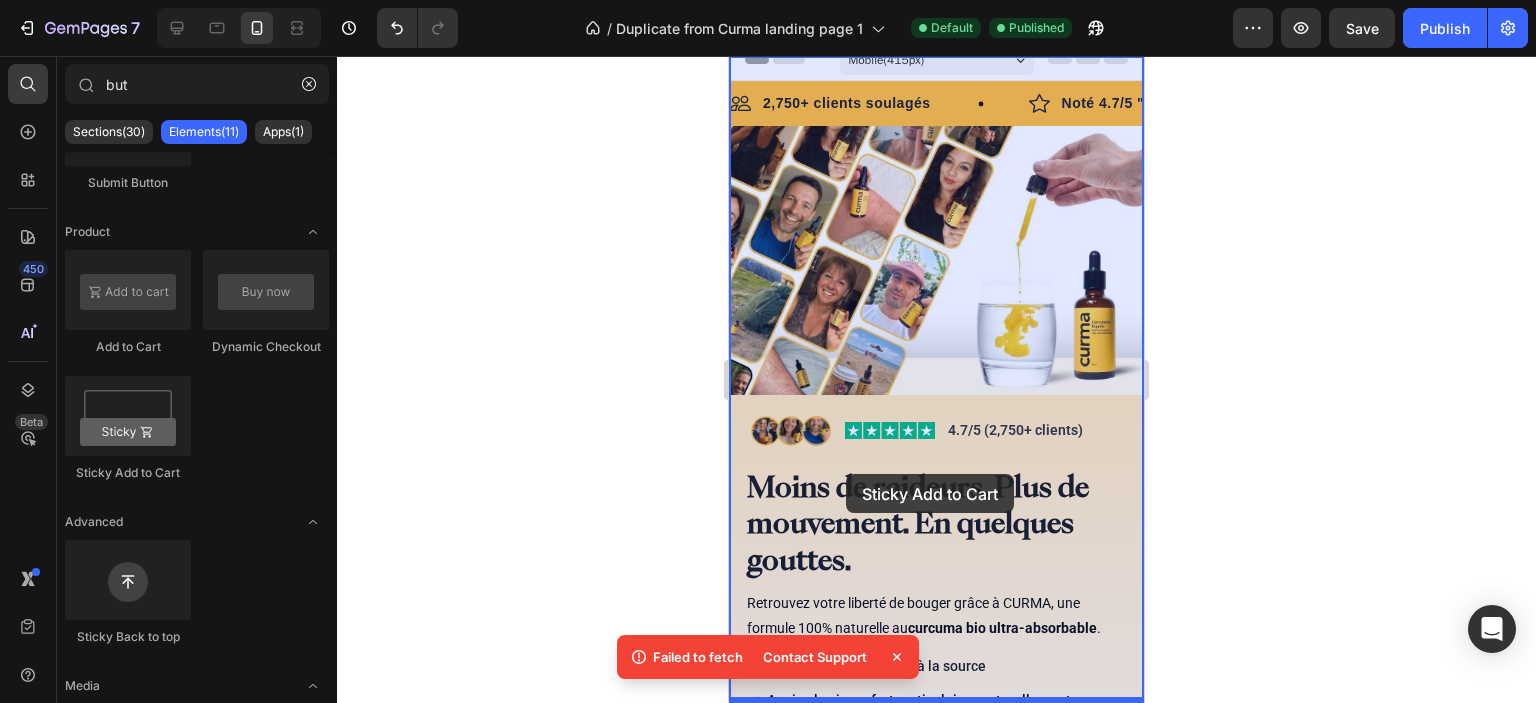 drag, startPoint x: 861, startPoint y: 498, endPoint x: 846, endPoint y: 474, distance: 28.301943 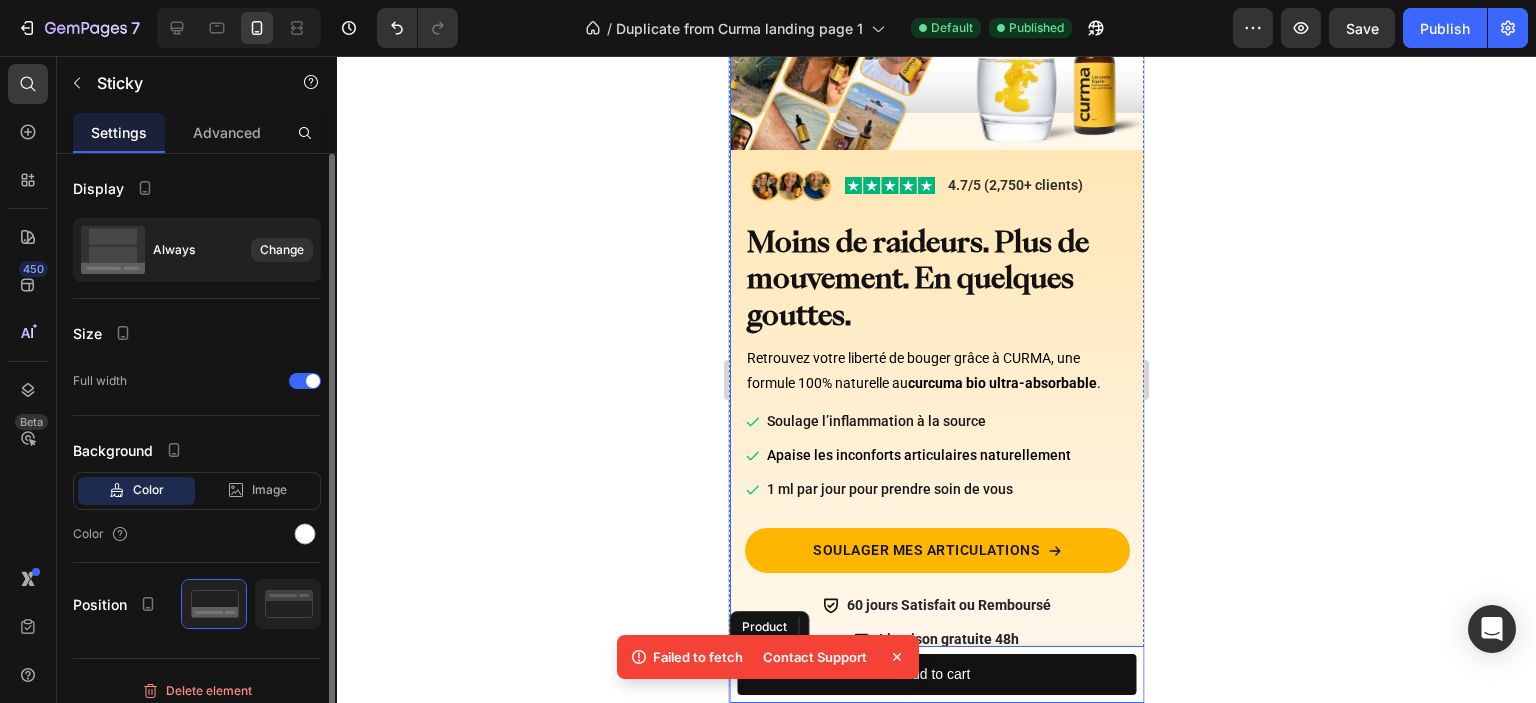 scroll, scrollTop: 316, scrollLeft: 0, axis: vertical 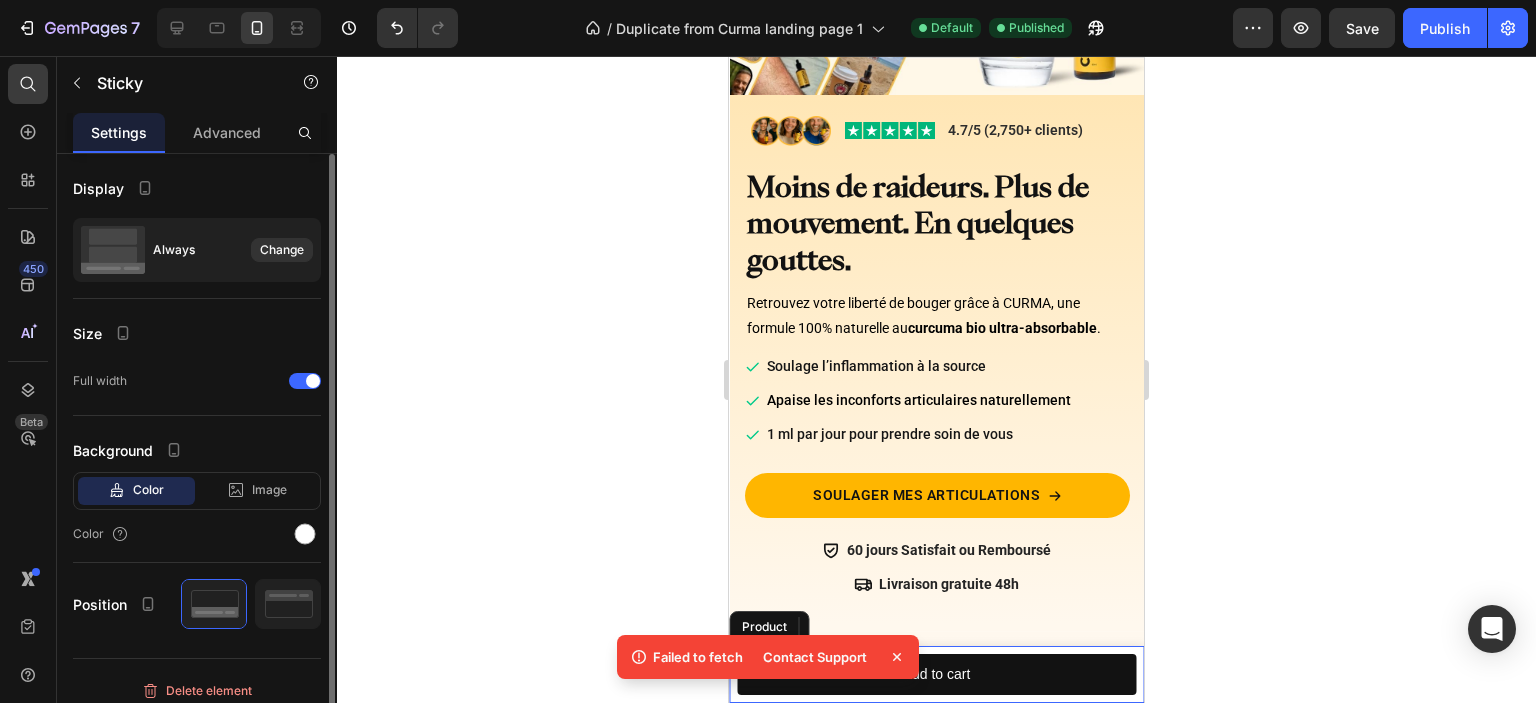 click 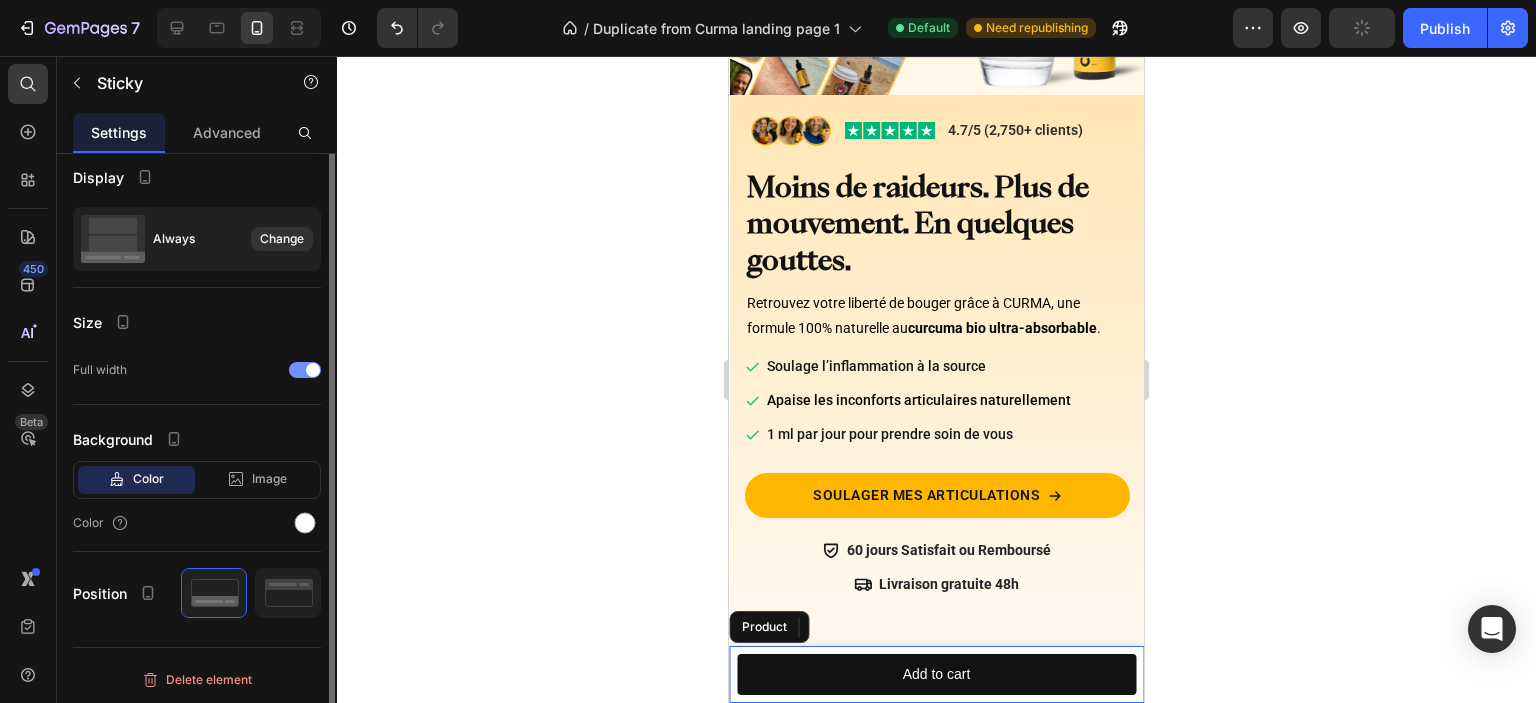 scroll, scrollTop: 0, scrollLeft: 0, axis: both 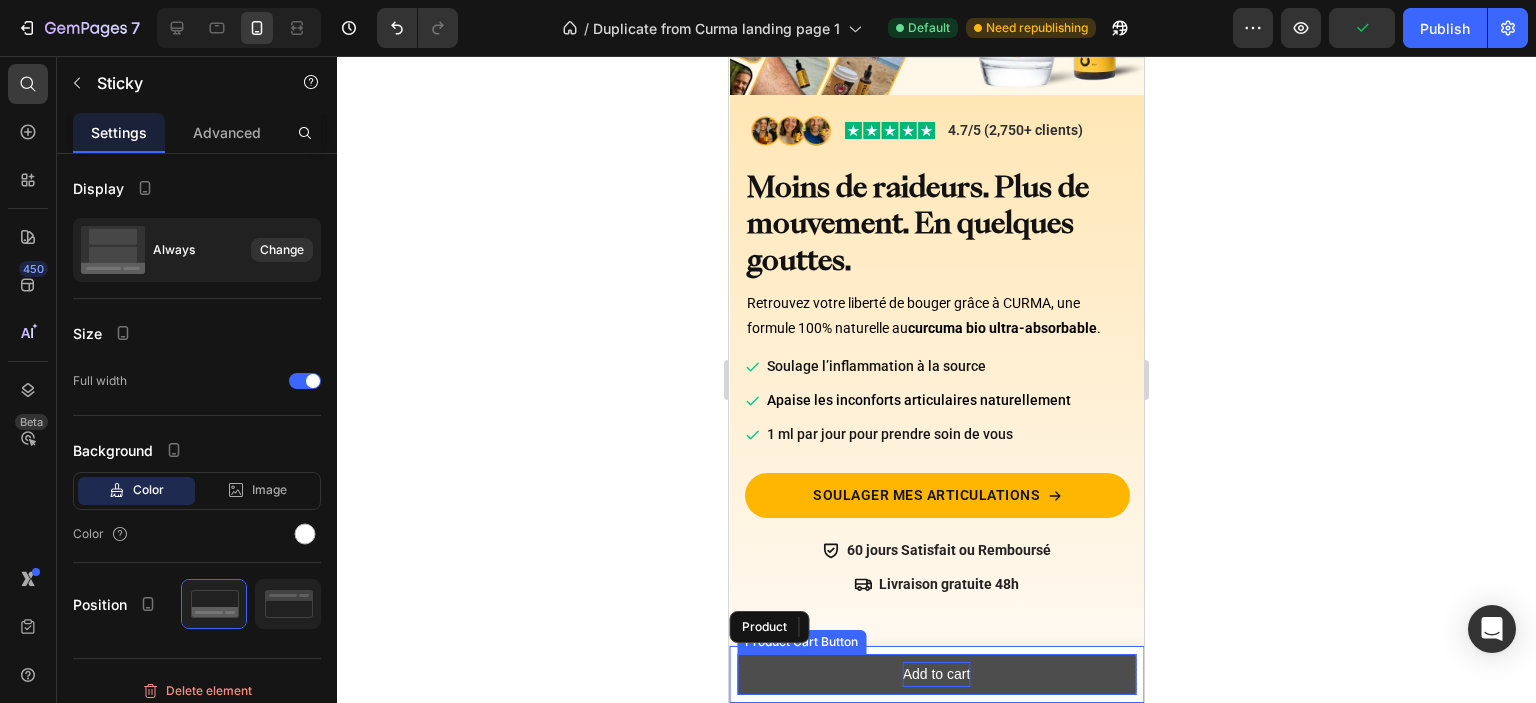 click on "Add to cart" at bounding box center [937, 674] 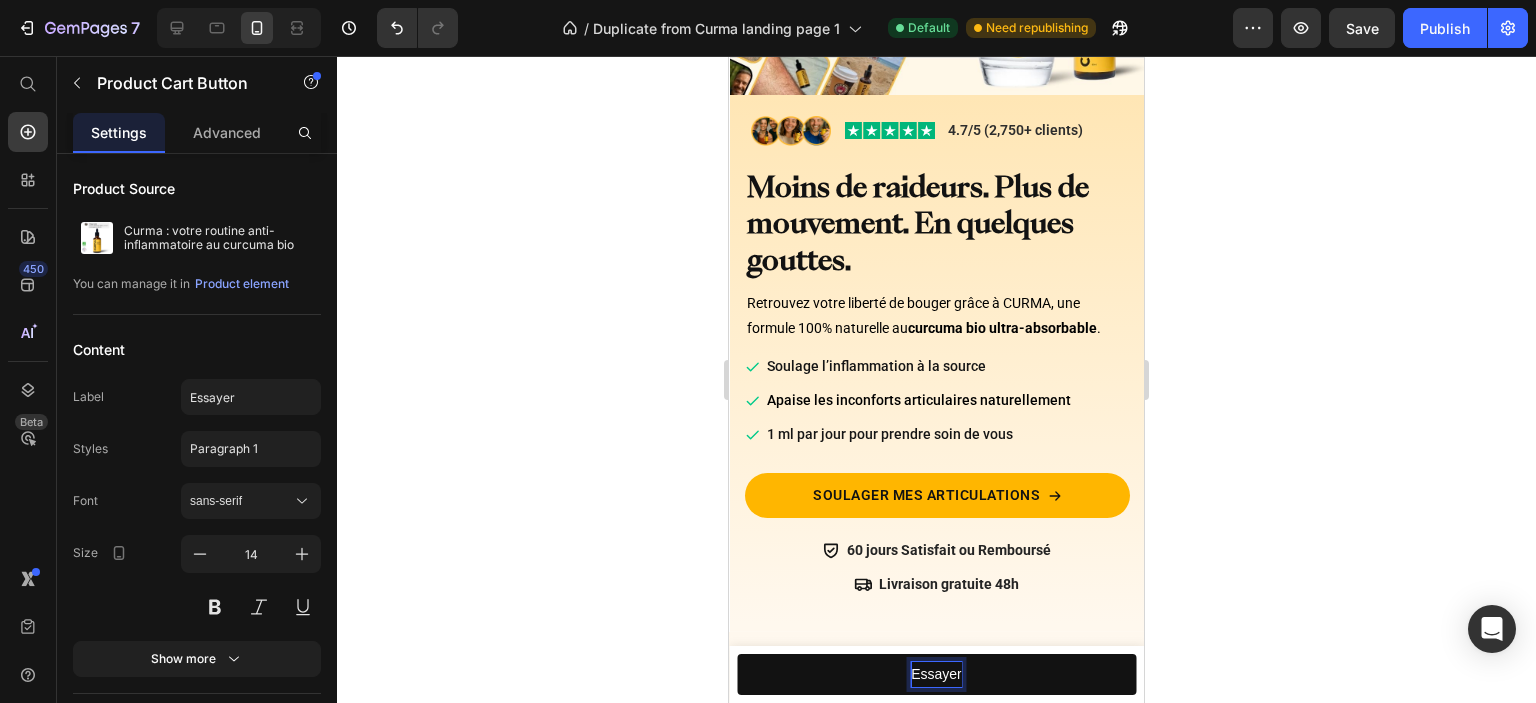 click on "Essayer" at bounding box center [936, 674] 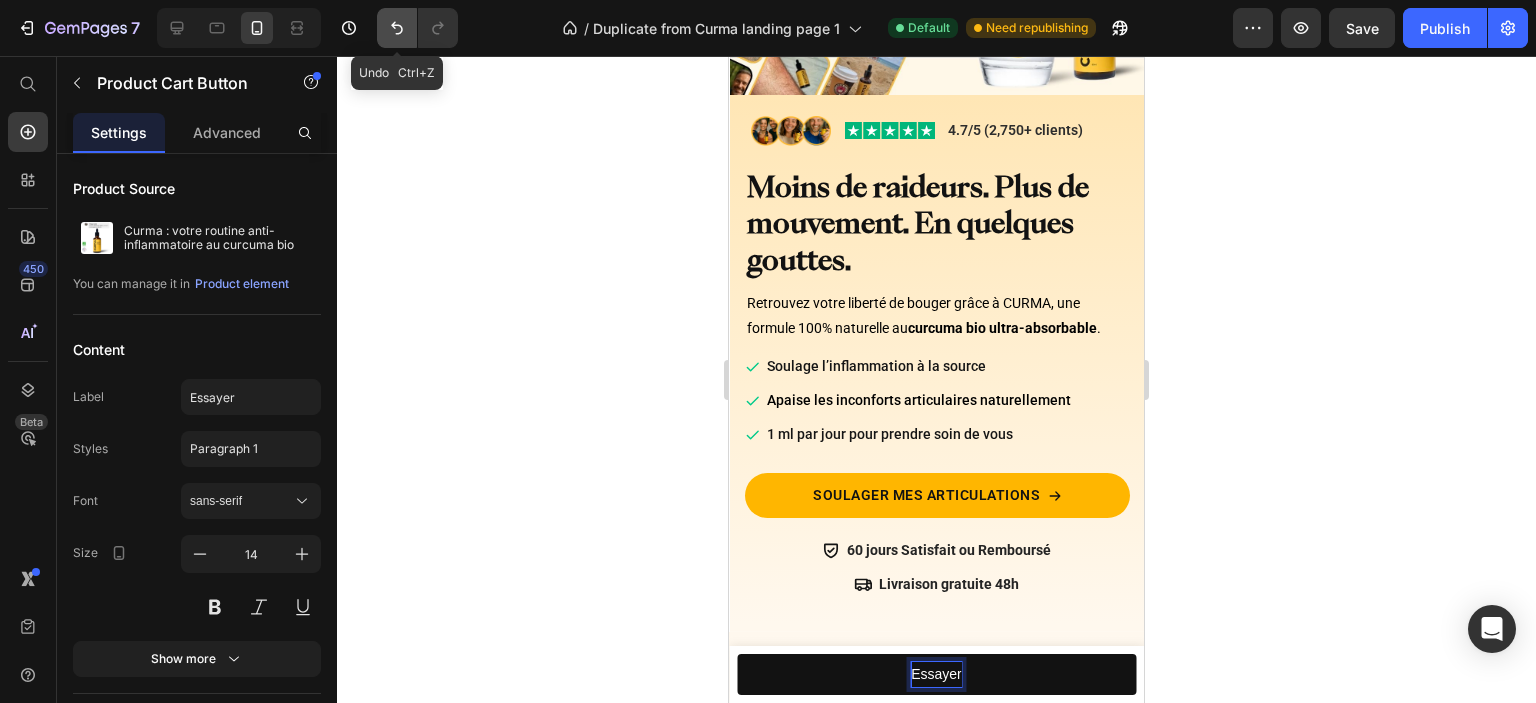 click 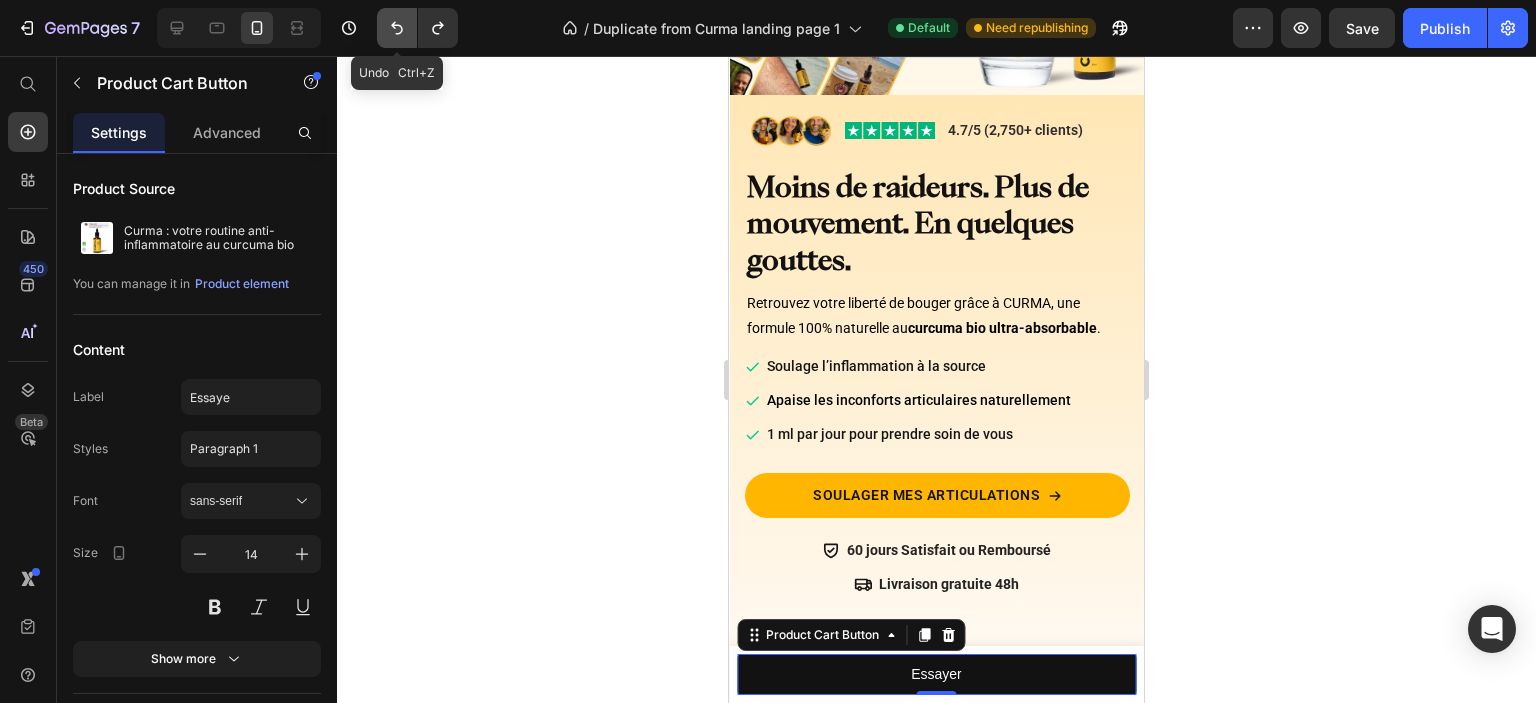click 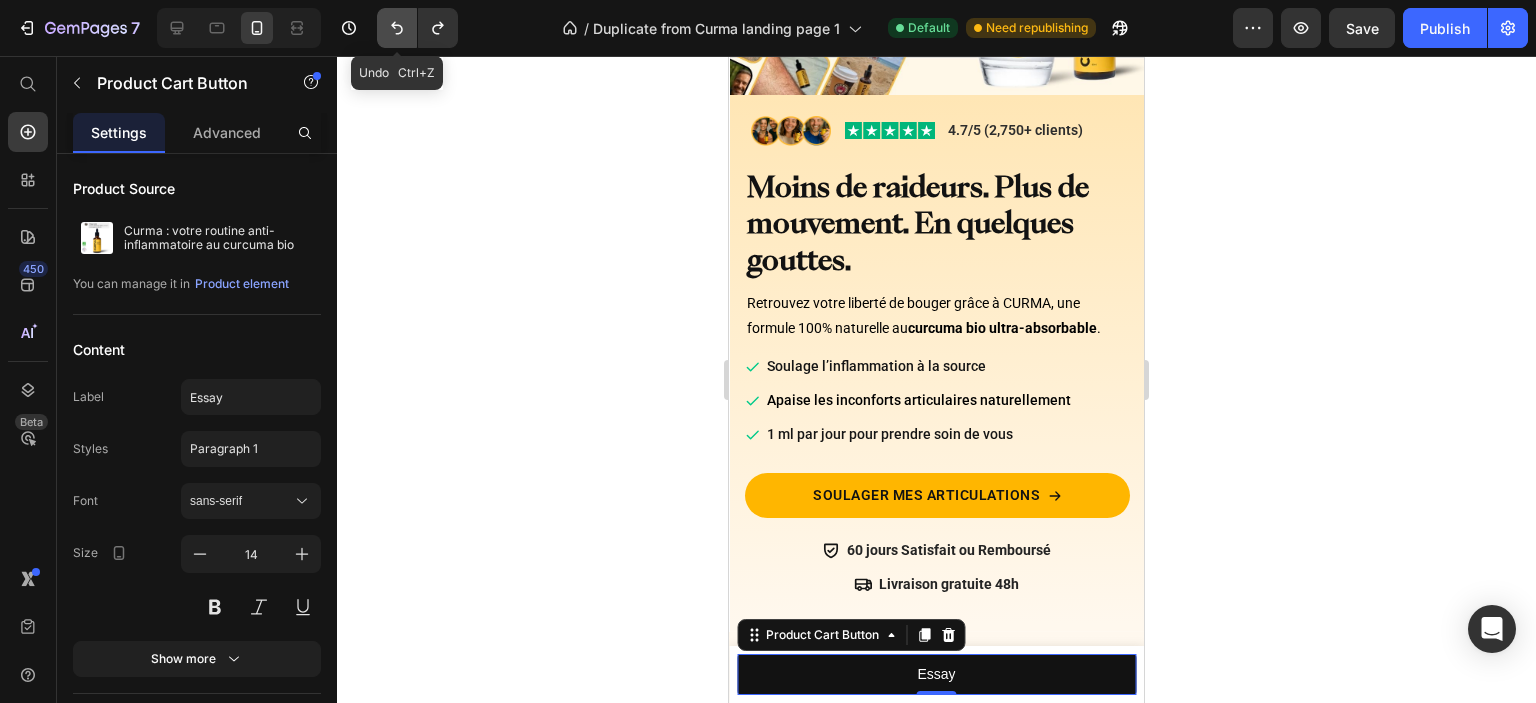 click 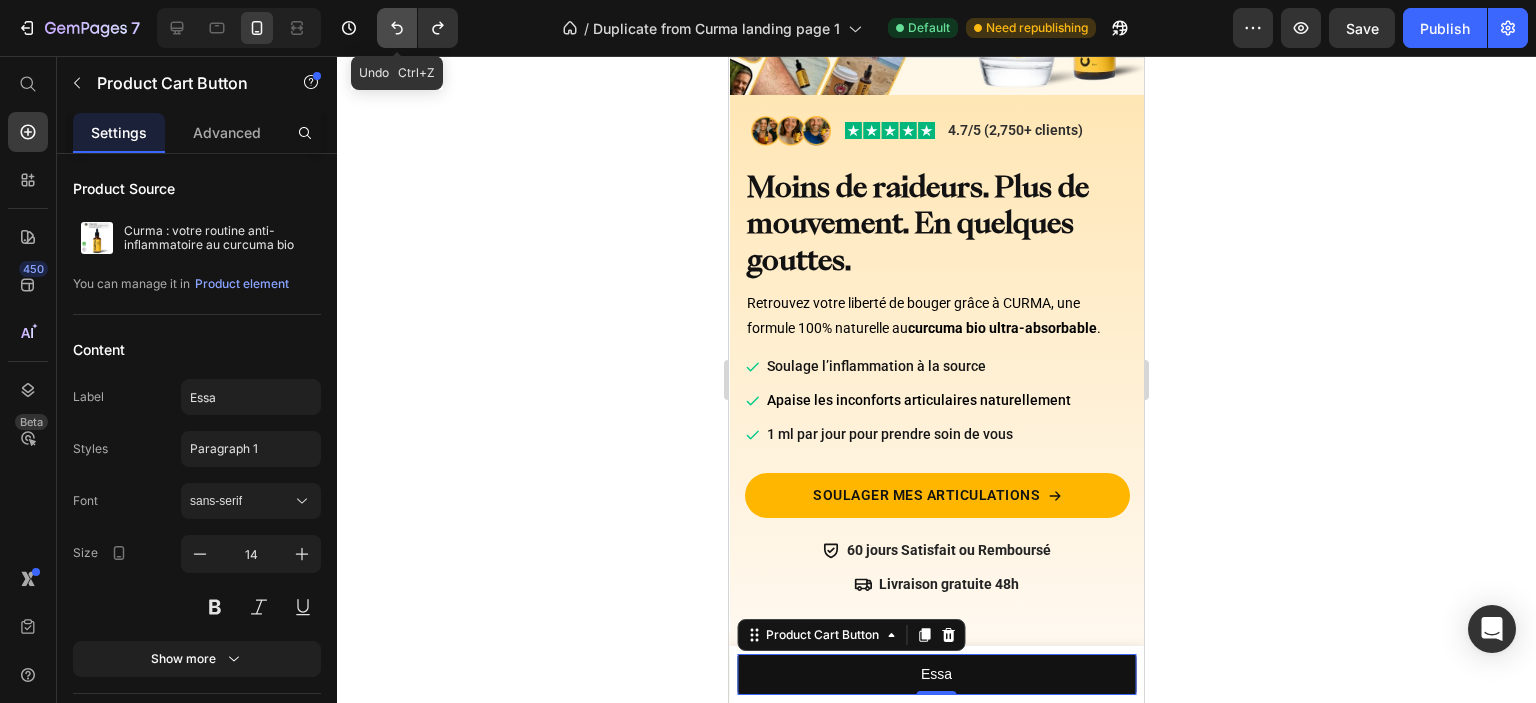 click 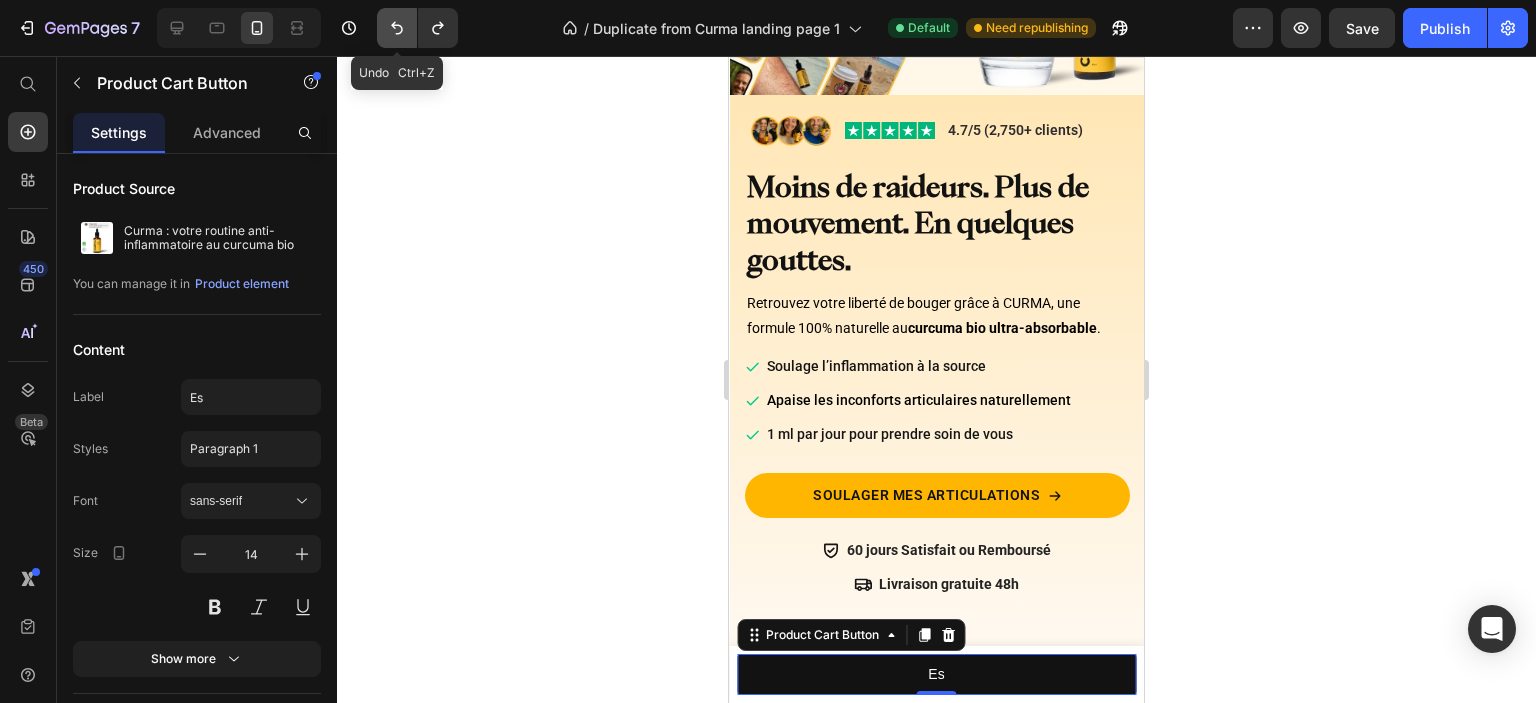 click 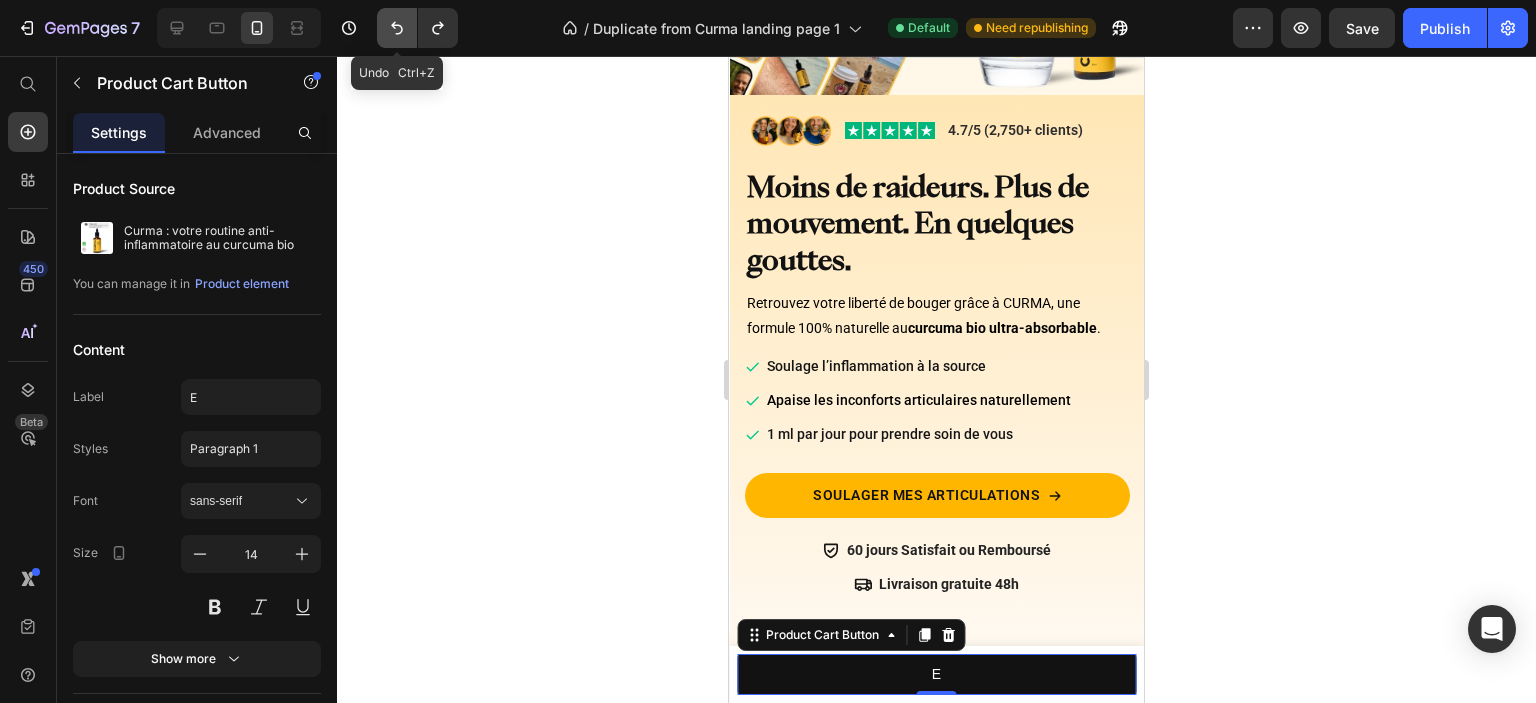 click 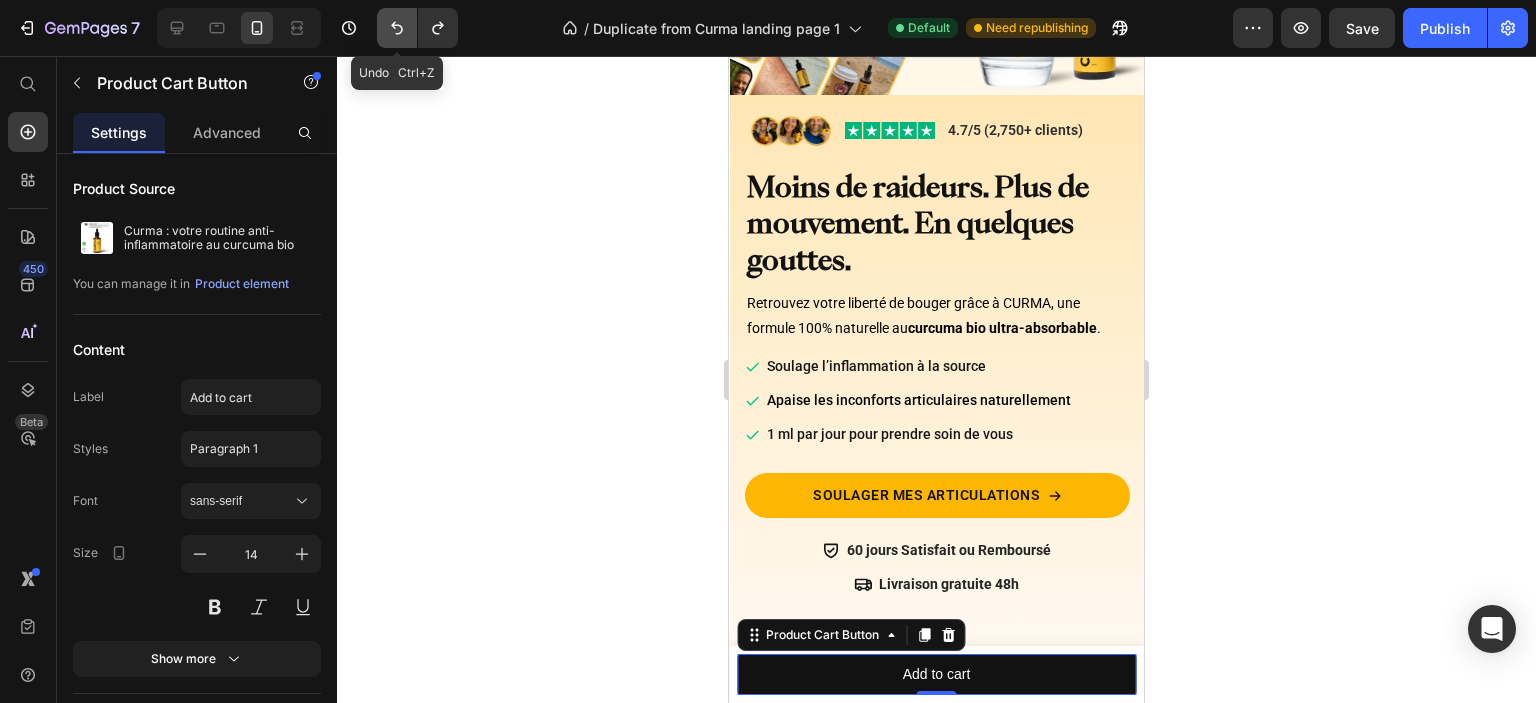 click 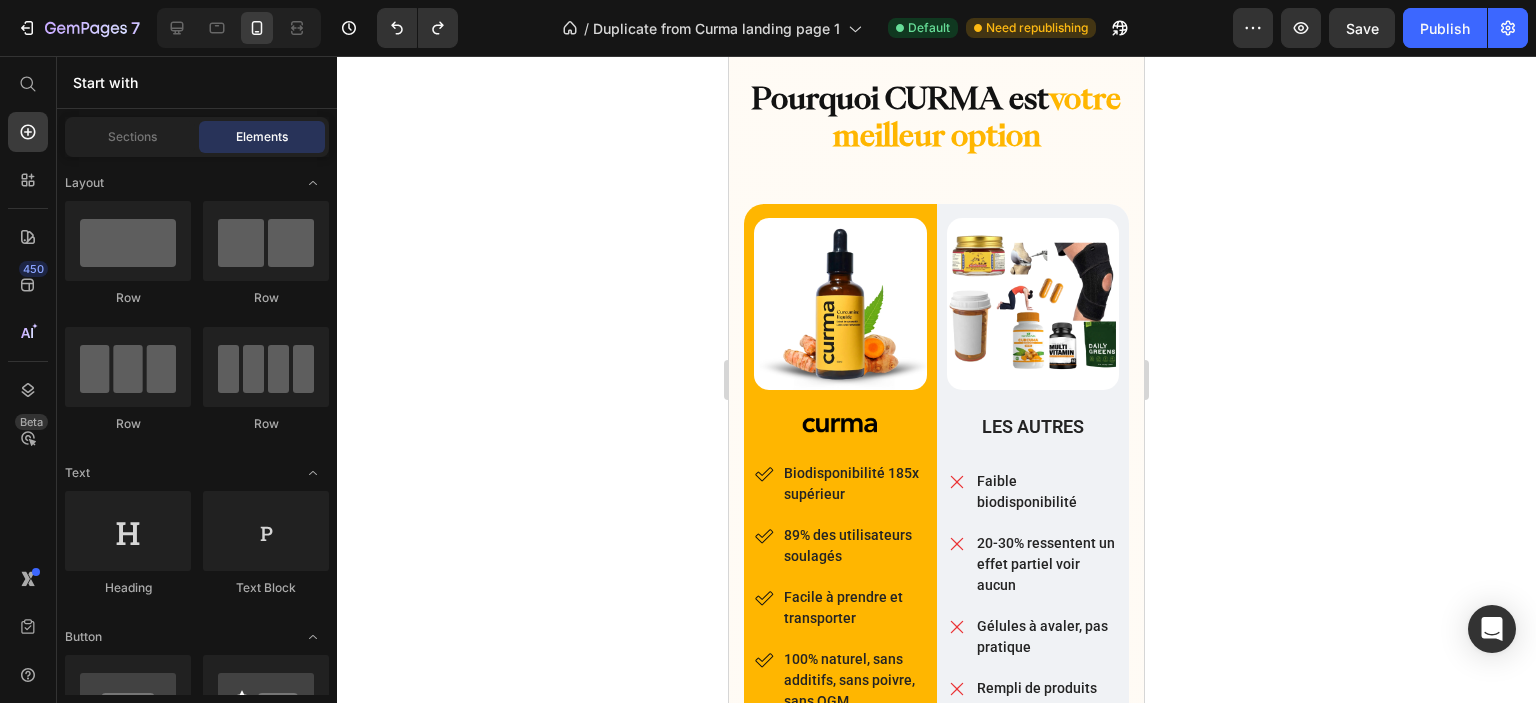 scroll, scrollTop: 11716, scrollLeft: 0, axis: vertical 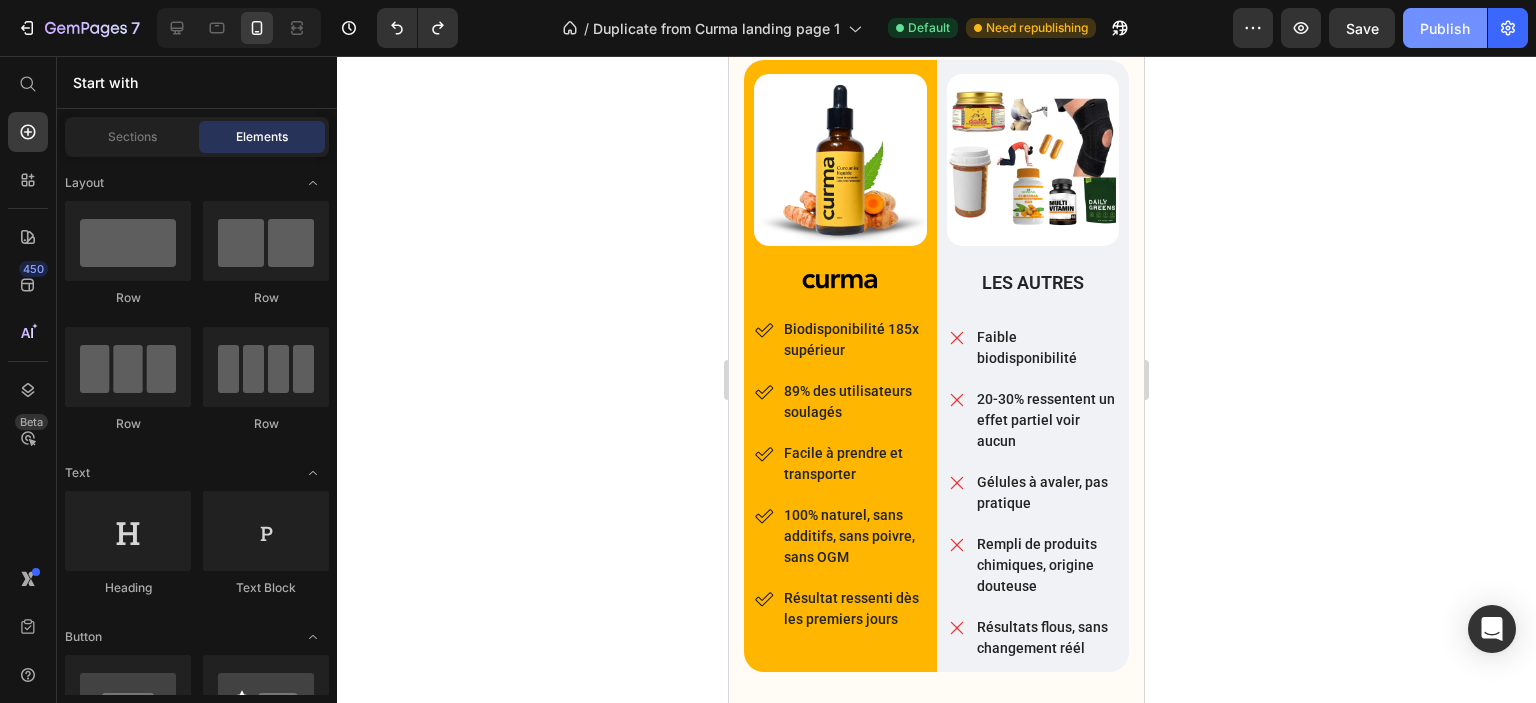 click on "Publish" at bounding box center (1445, 28) 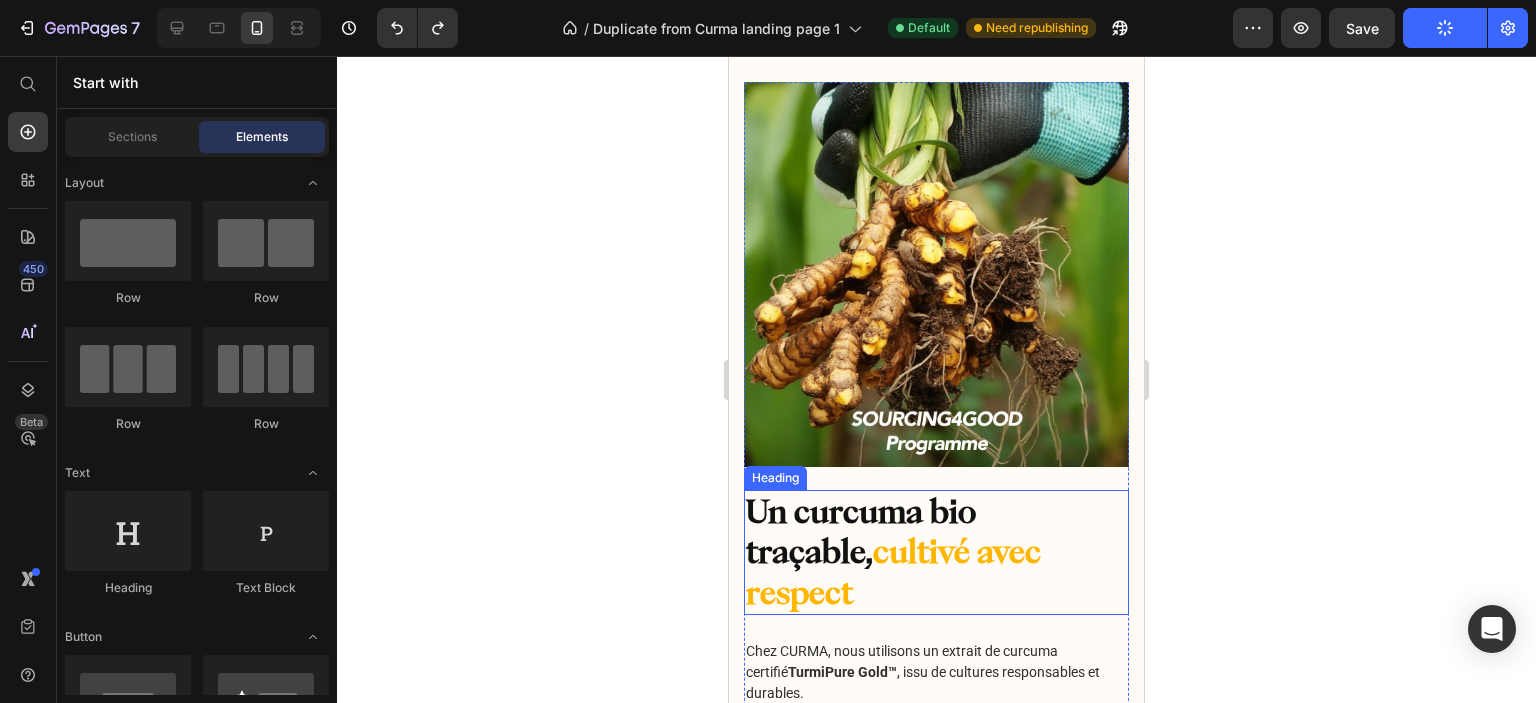scroll, scrollTop: 13616, scrollLeft: 0, axis: vertical 